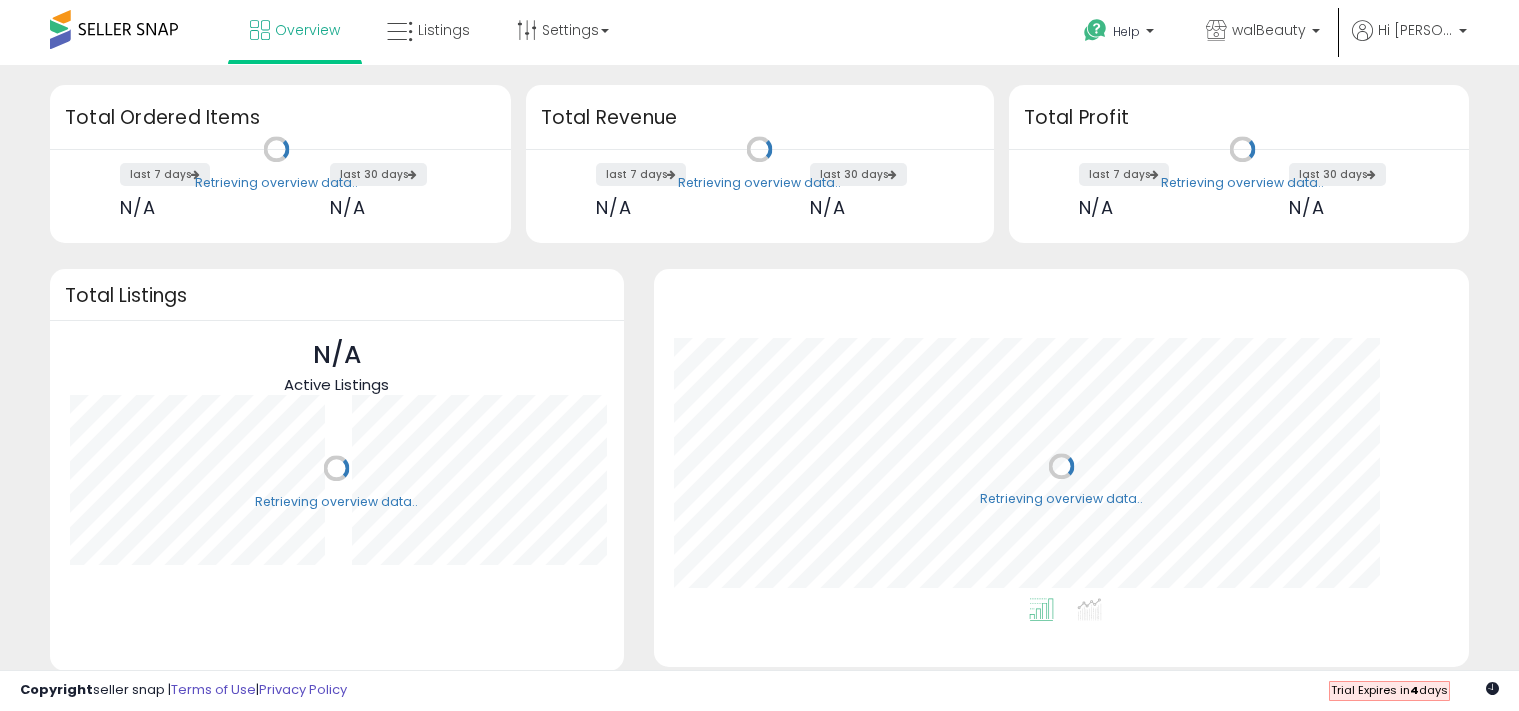 scroll, scrollTop: 0, scrollLeft: 0, axis: both 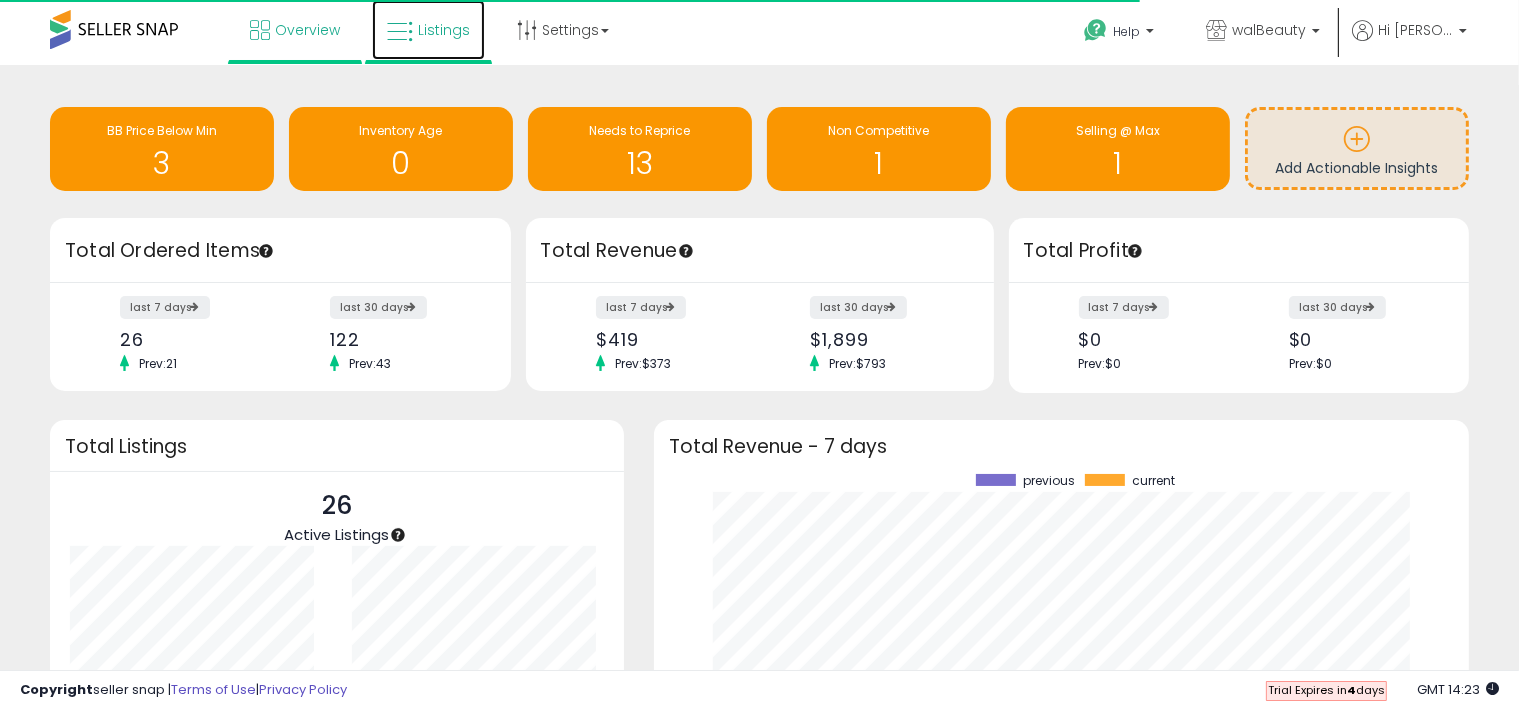 click on "Listings" at bounding box center (444, 30) 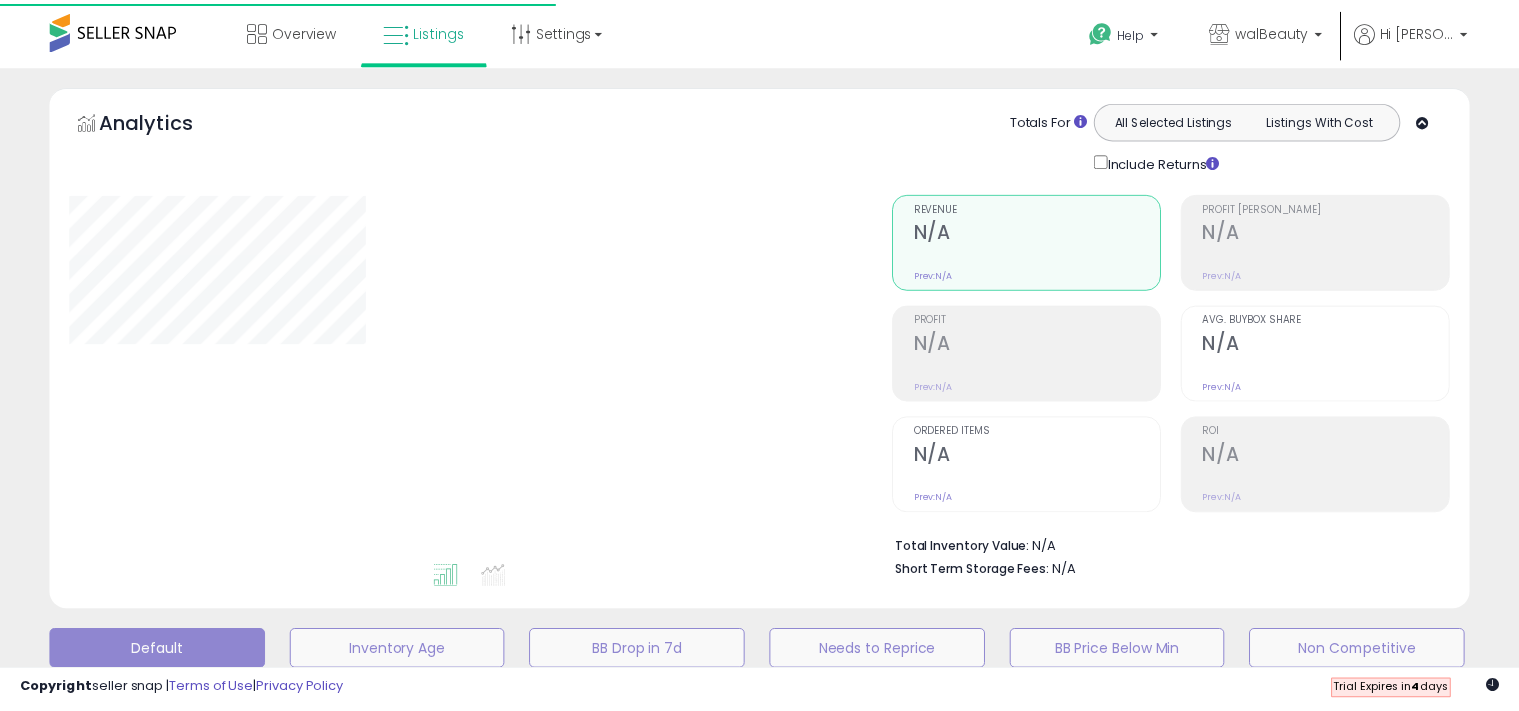 scroll, scrollTop: 0, scrollLeft: 0, axis: both 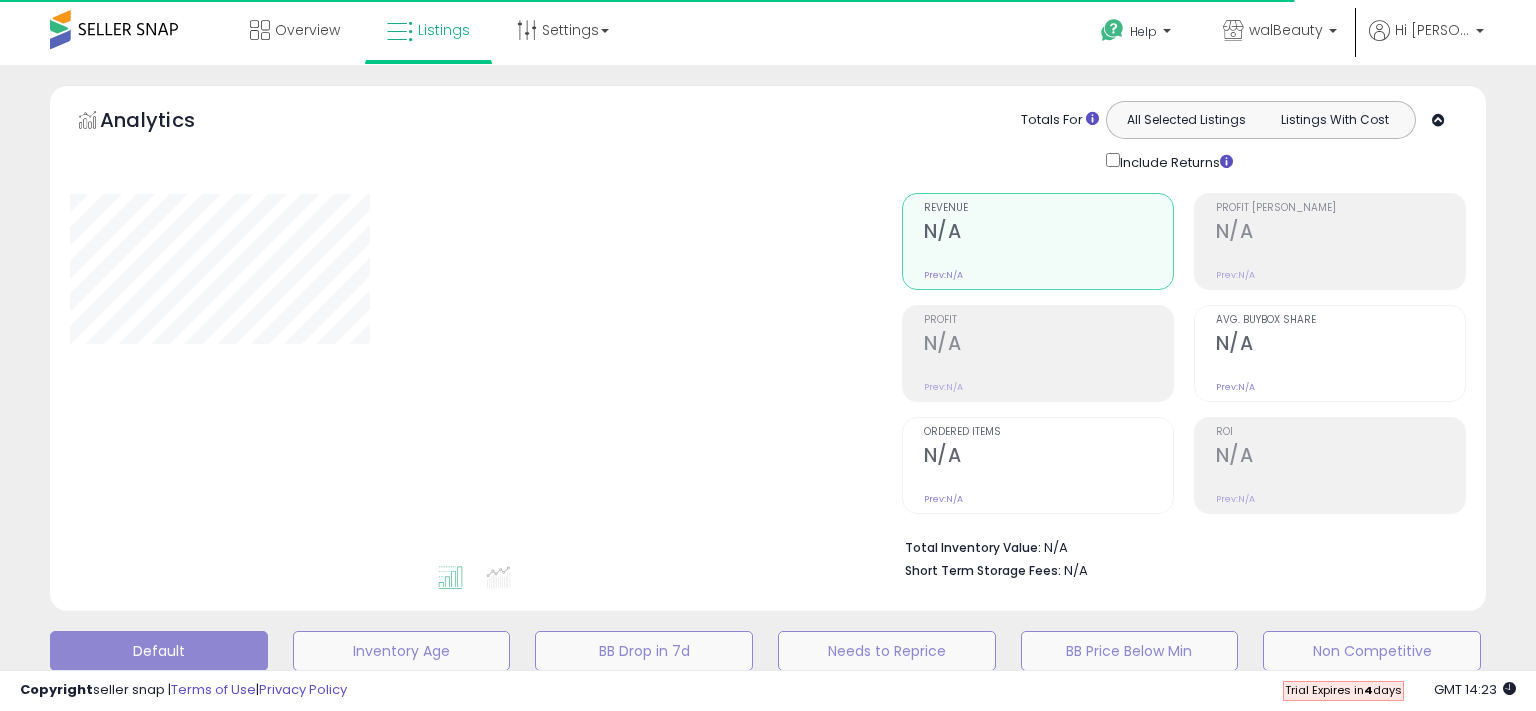 click on "**********" at bounding box center [768, 631] 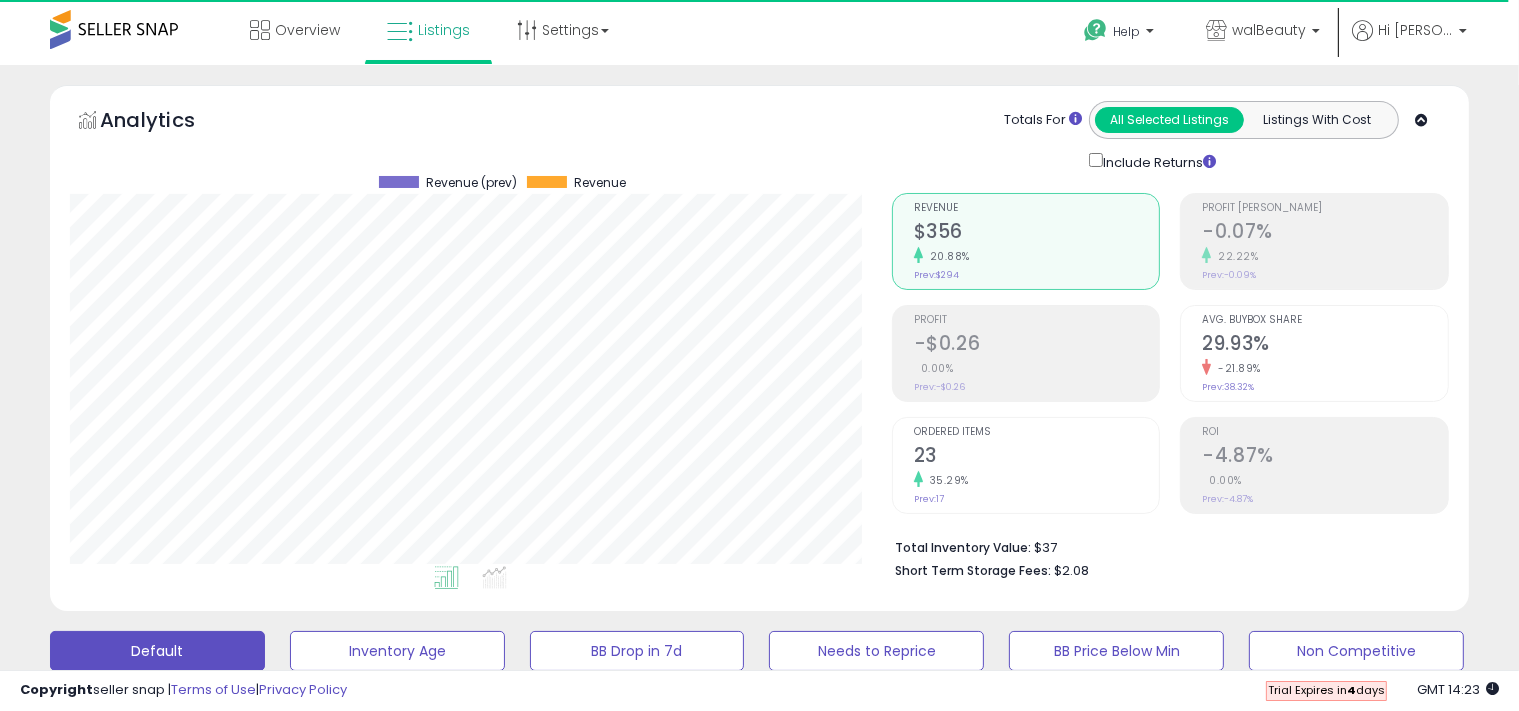 scroll, scrollTop: 999590, scrollLeft: 999178, axis: both 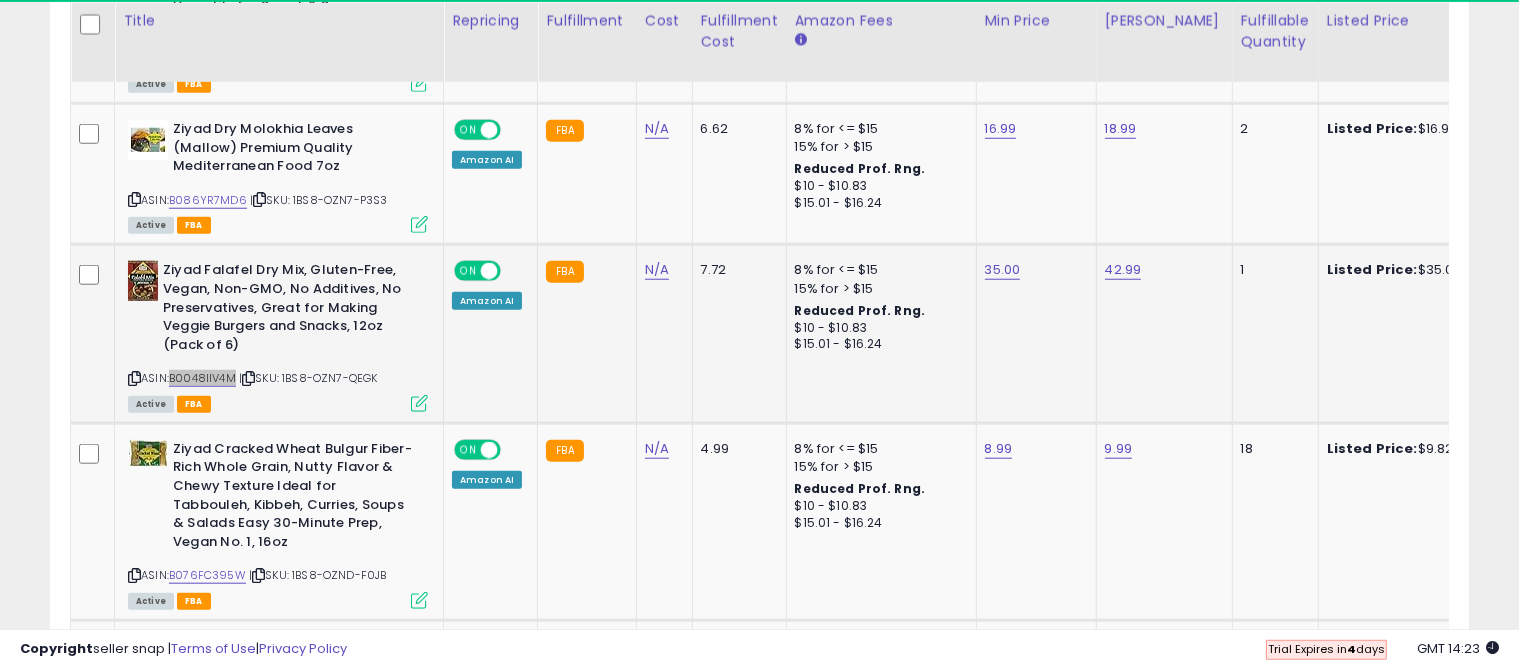 click on "ON" at bounding box center (468, 271) 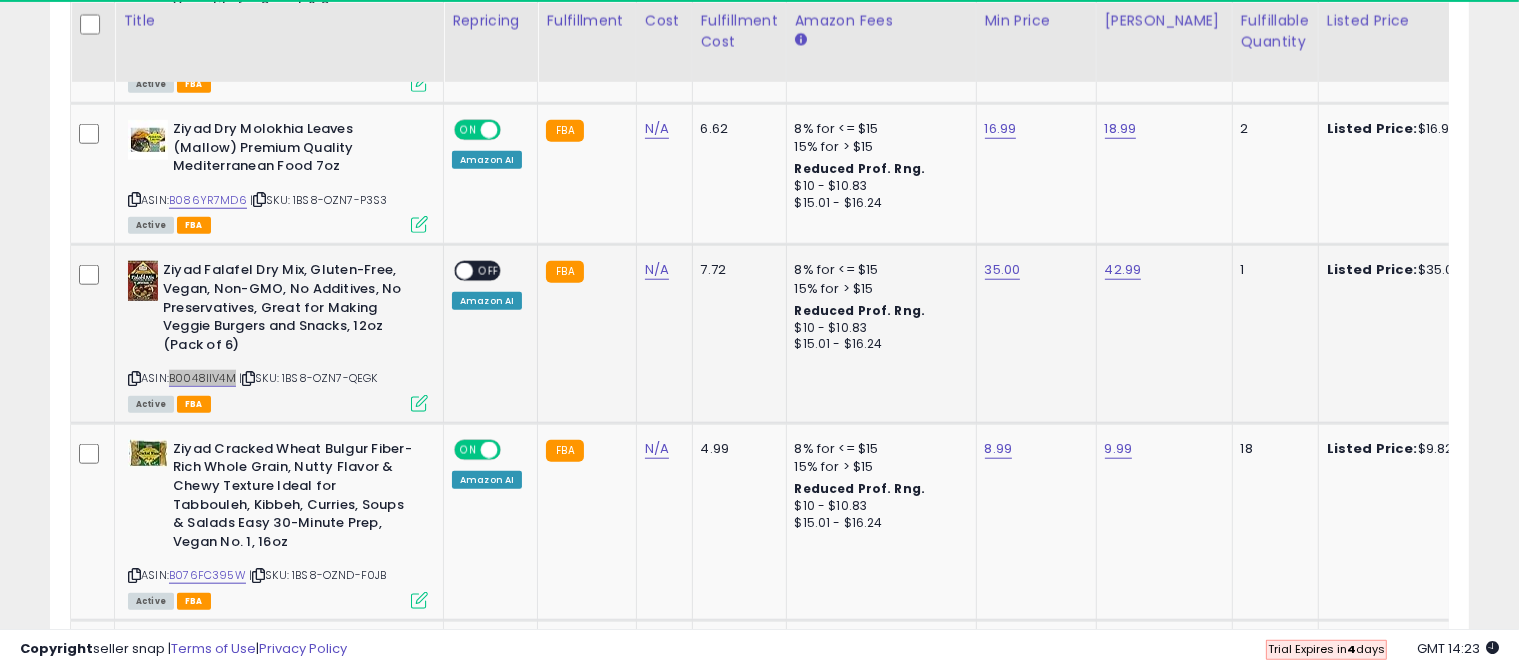 select on "**" 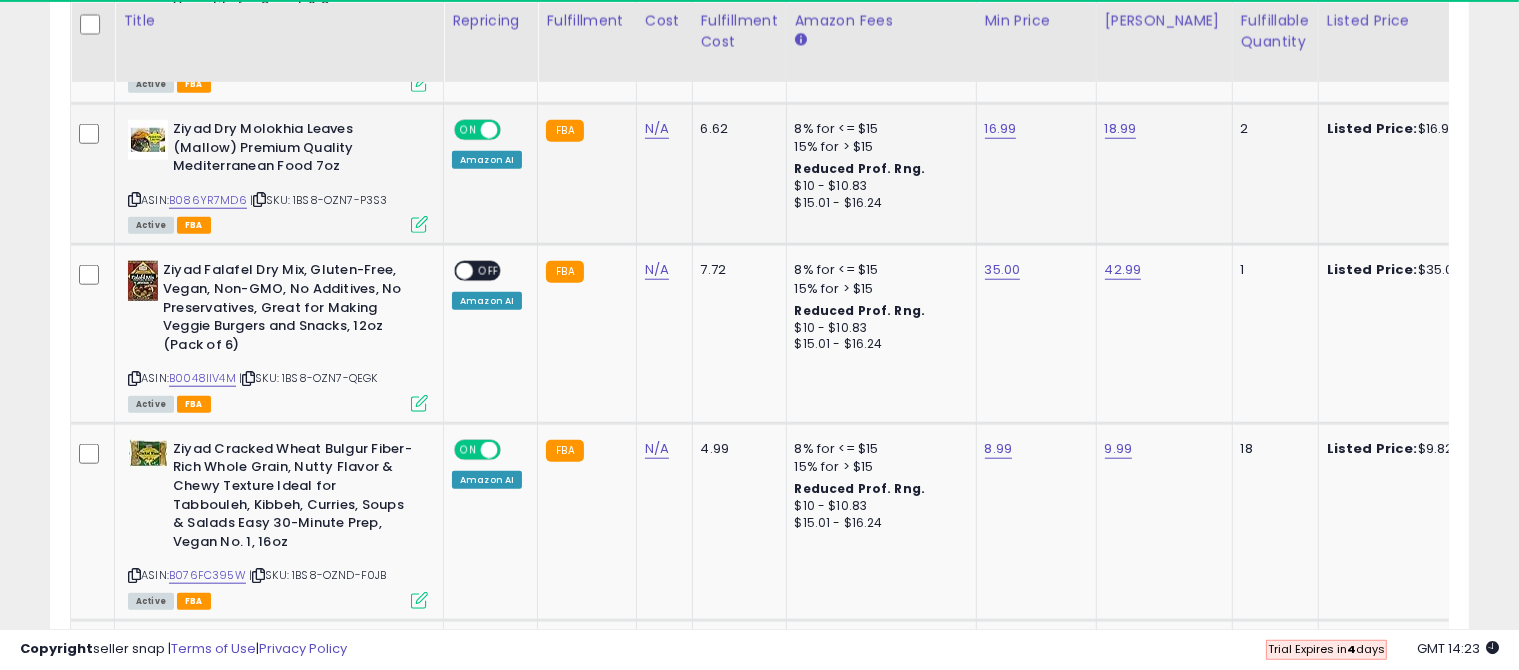 click on "FBA" 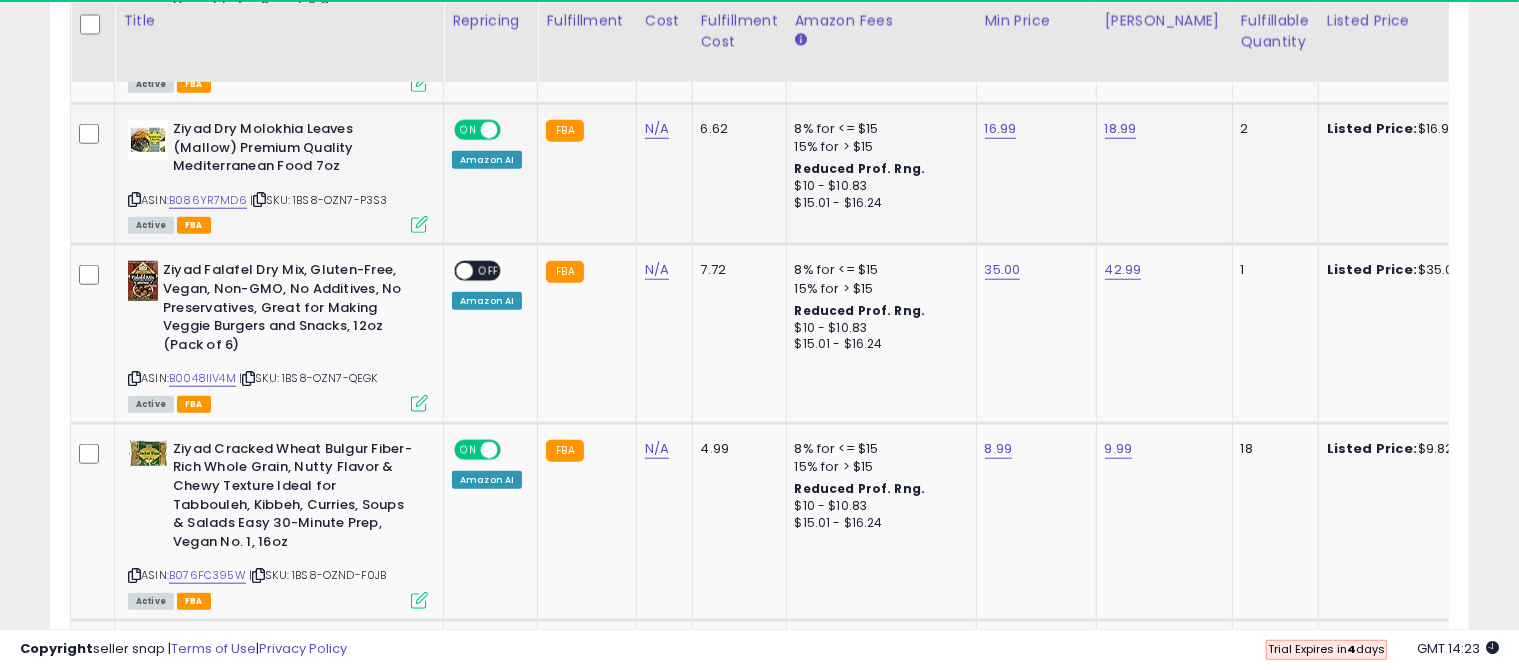 click at bounding box center [489, 130] 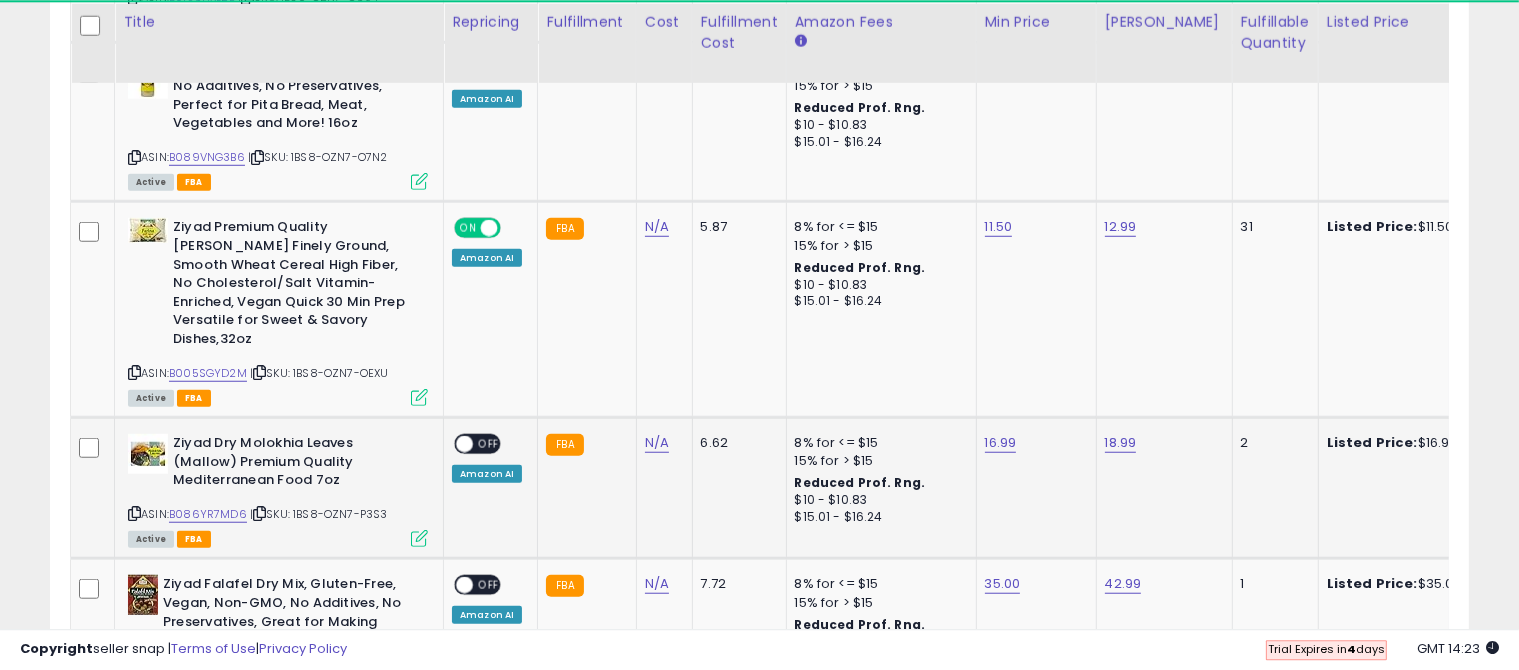 scroll, scrollTop: 1544, scrollLeft: 0, axis: vertical 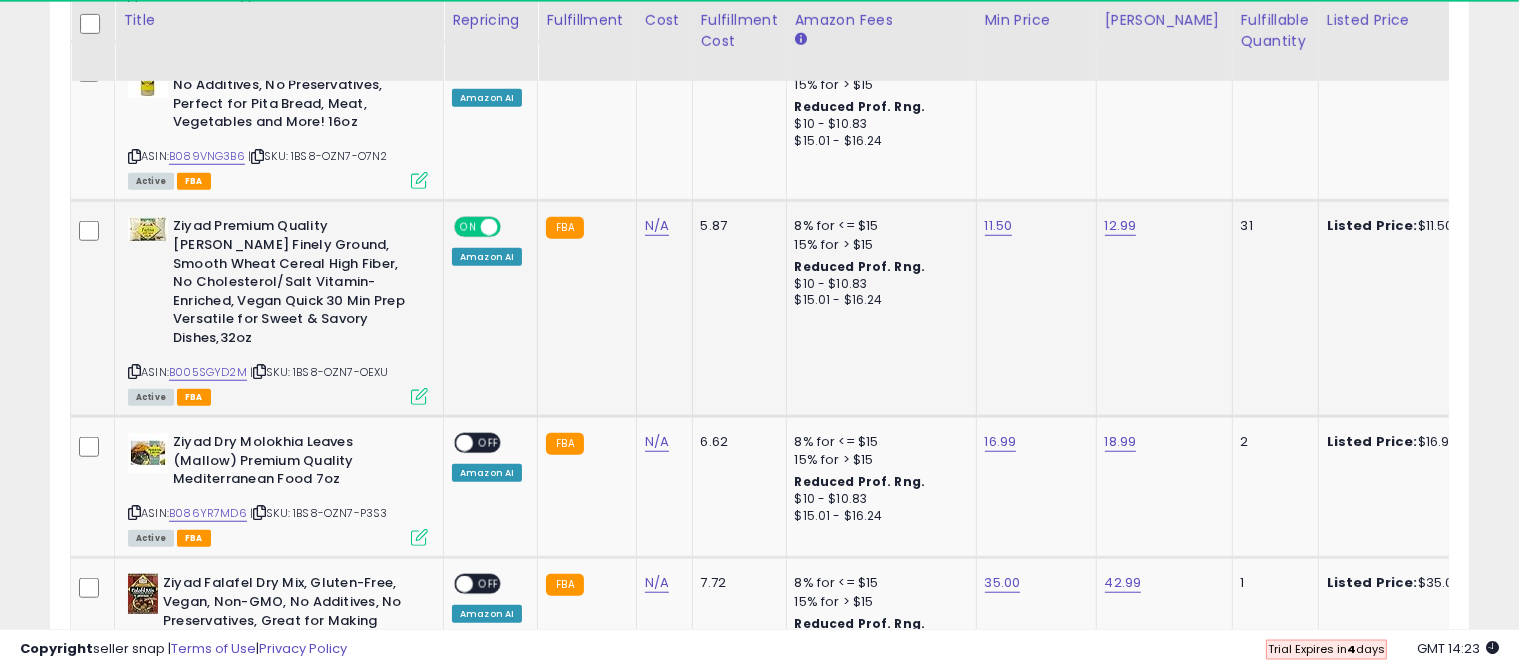 click on "ON" at bounding box center [468, 227] 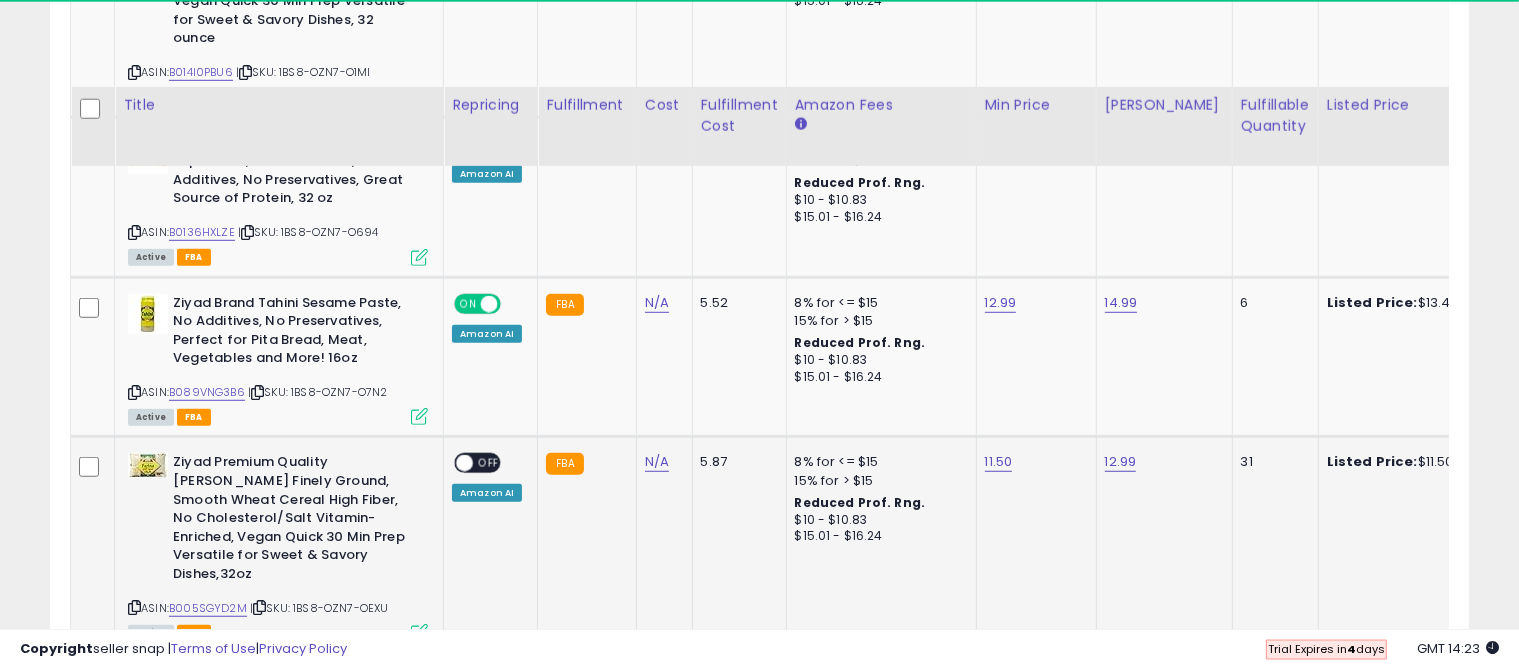 scroll, scrollTop: 1259, scrollLeft: 0, axis: vertical 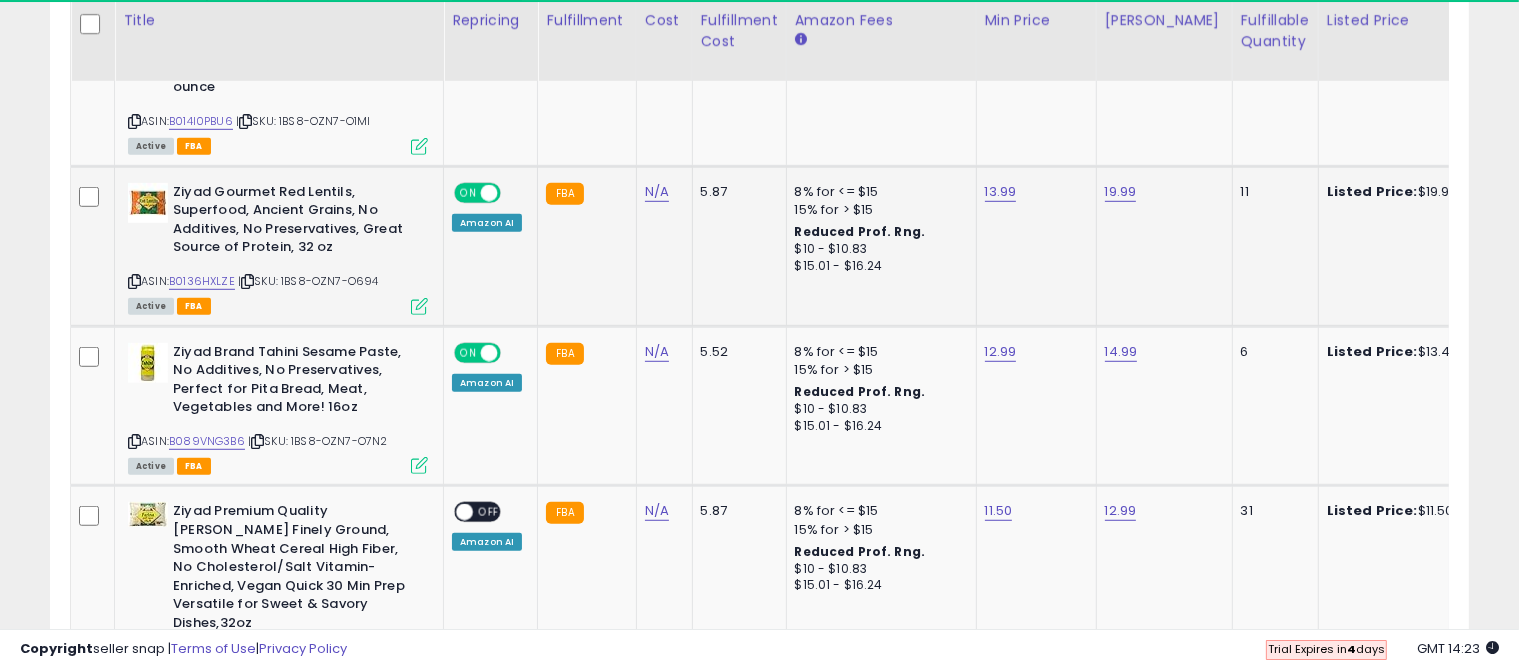 click on "ON" at bounding box center [468, 192] 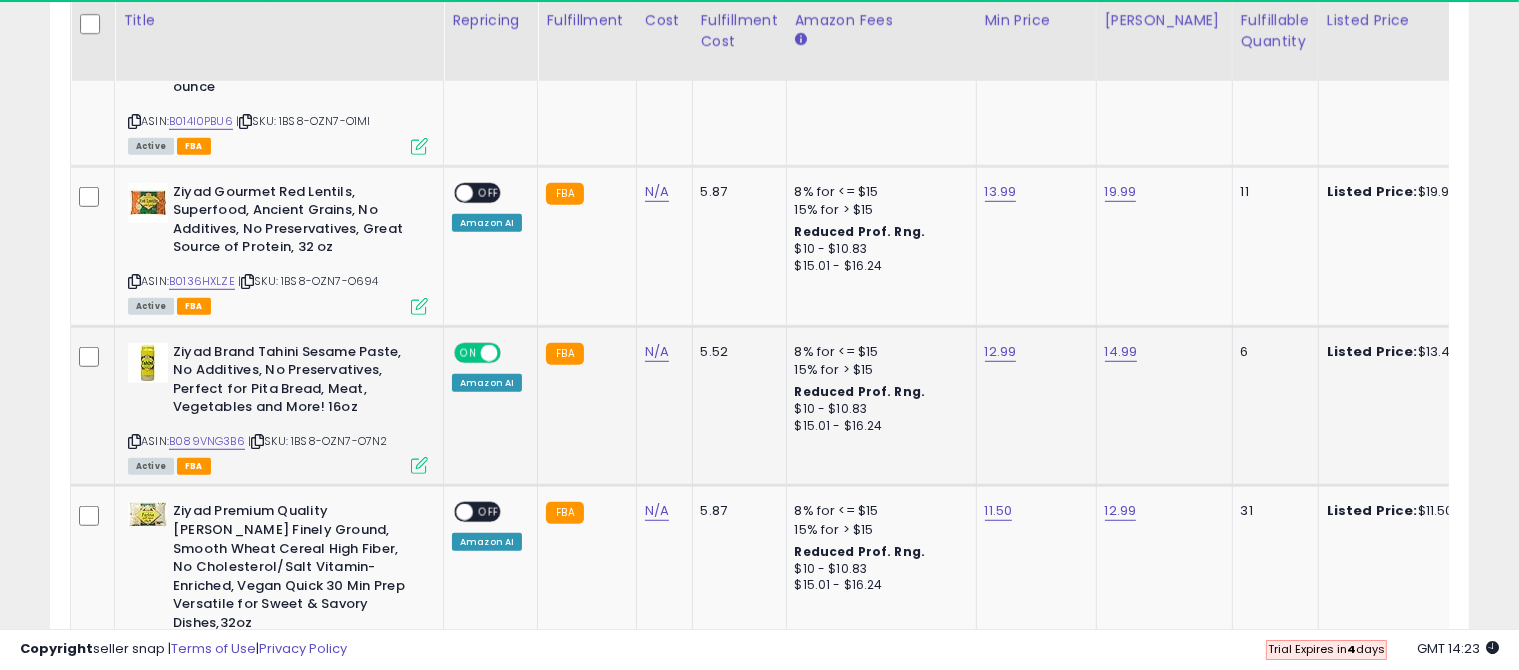 click on "ON" at bounding box center [468, 352] 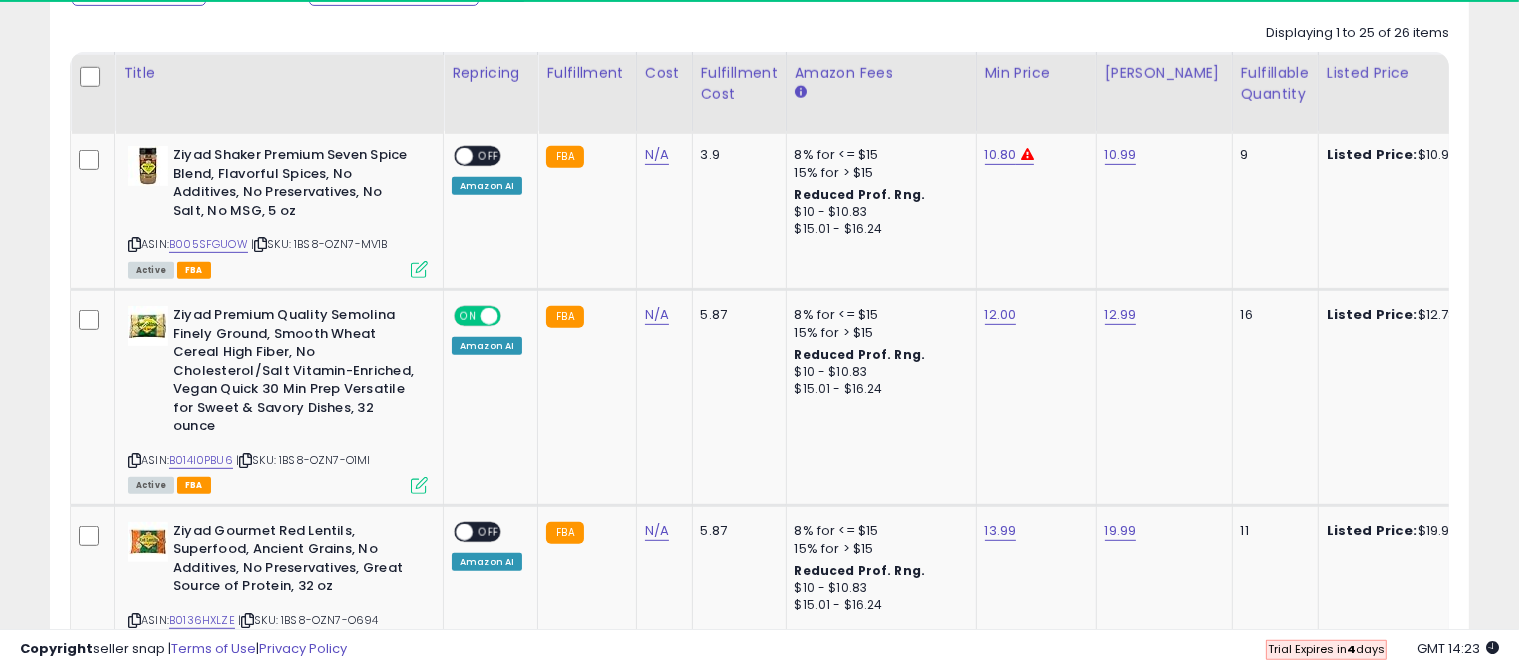 scroll, scrollTop: 859, scrollLeft: 0, axis: vertical 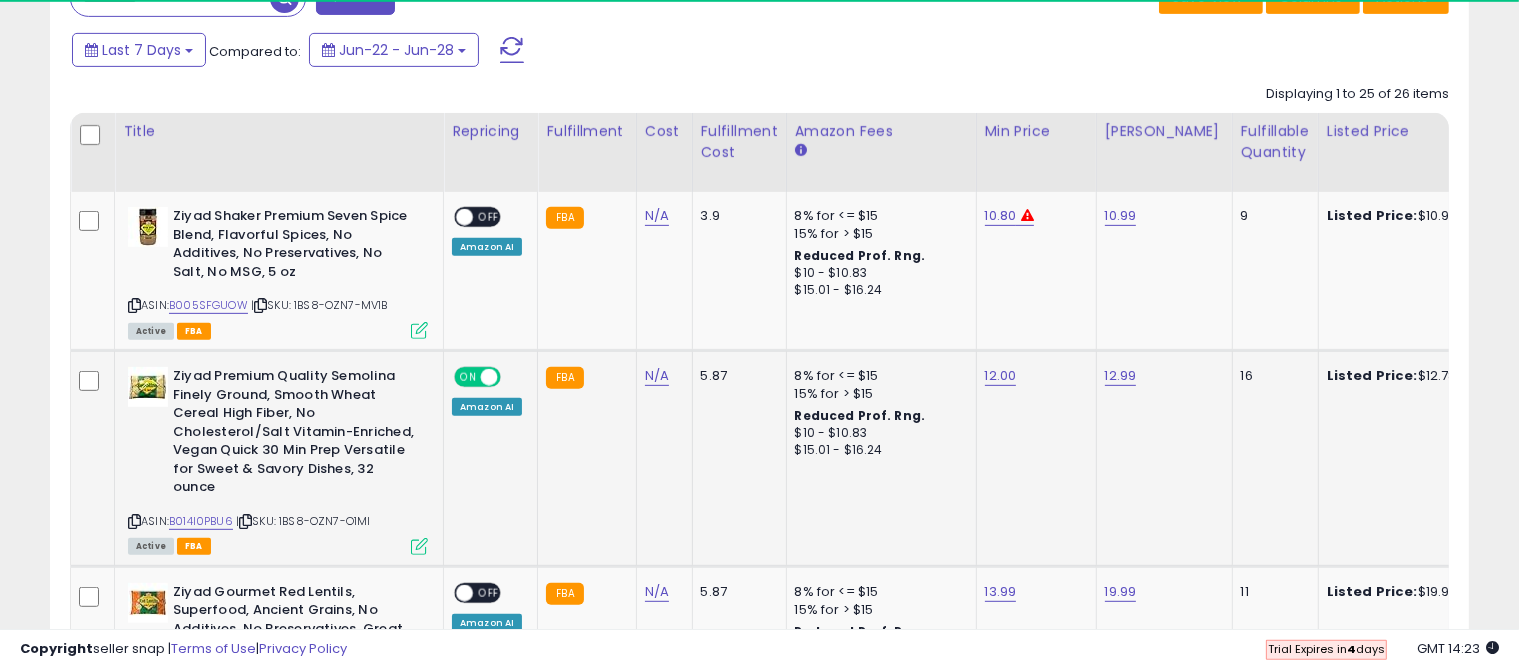 click on "ON" at bounding box center (468, 377) 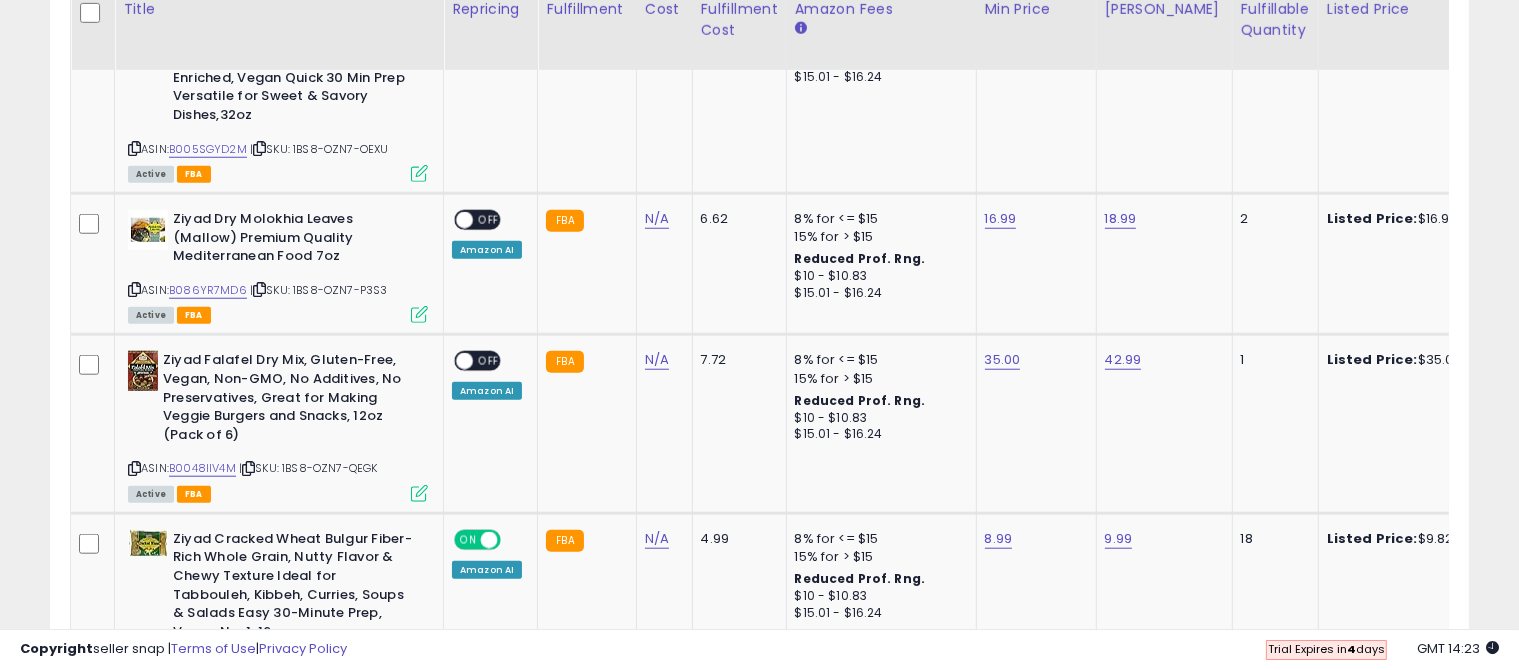 scroll, scrollTop: 1855, scrollLeft: 0, axis: vertical 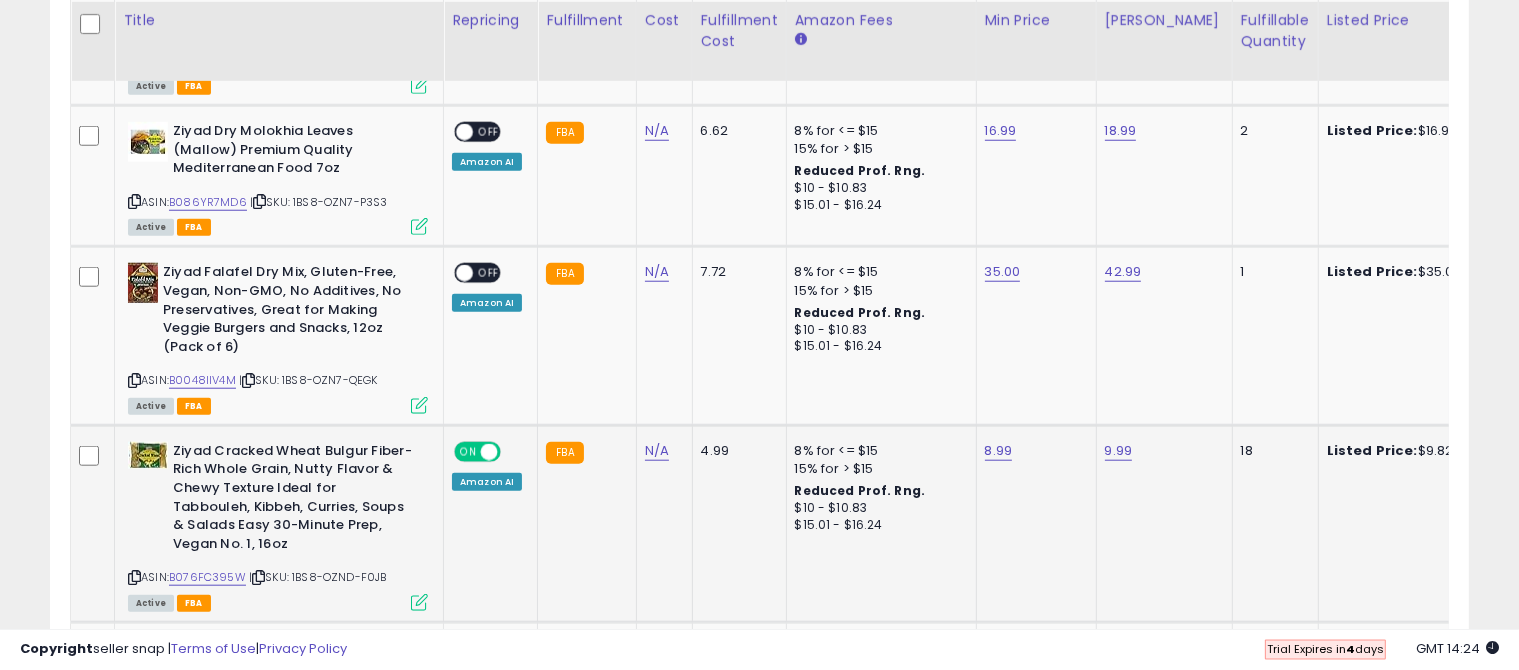 click on "ON" at bounding box center (468, 452) 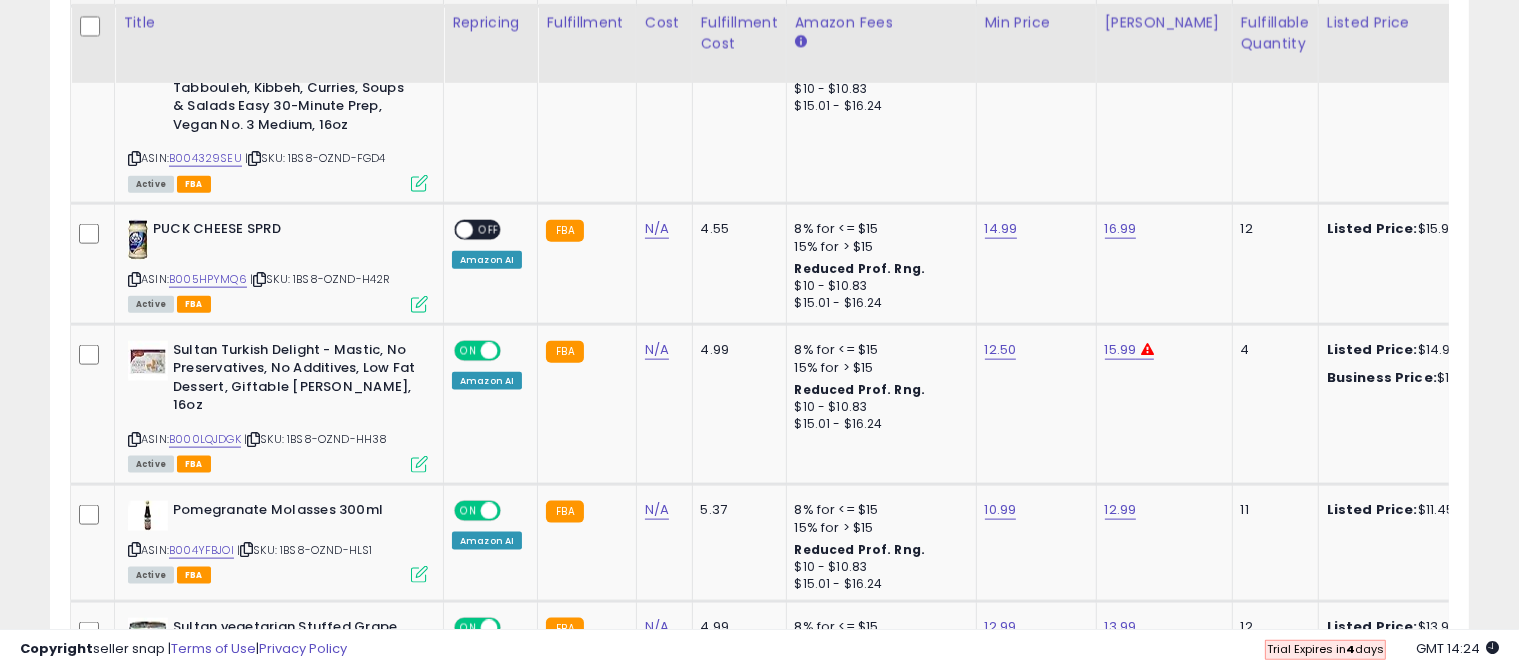 scroll, scrollTop: 2473, scrollLeft: 0, axis: vertical 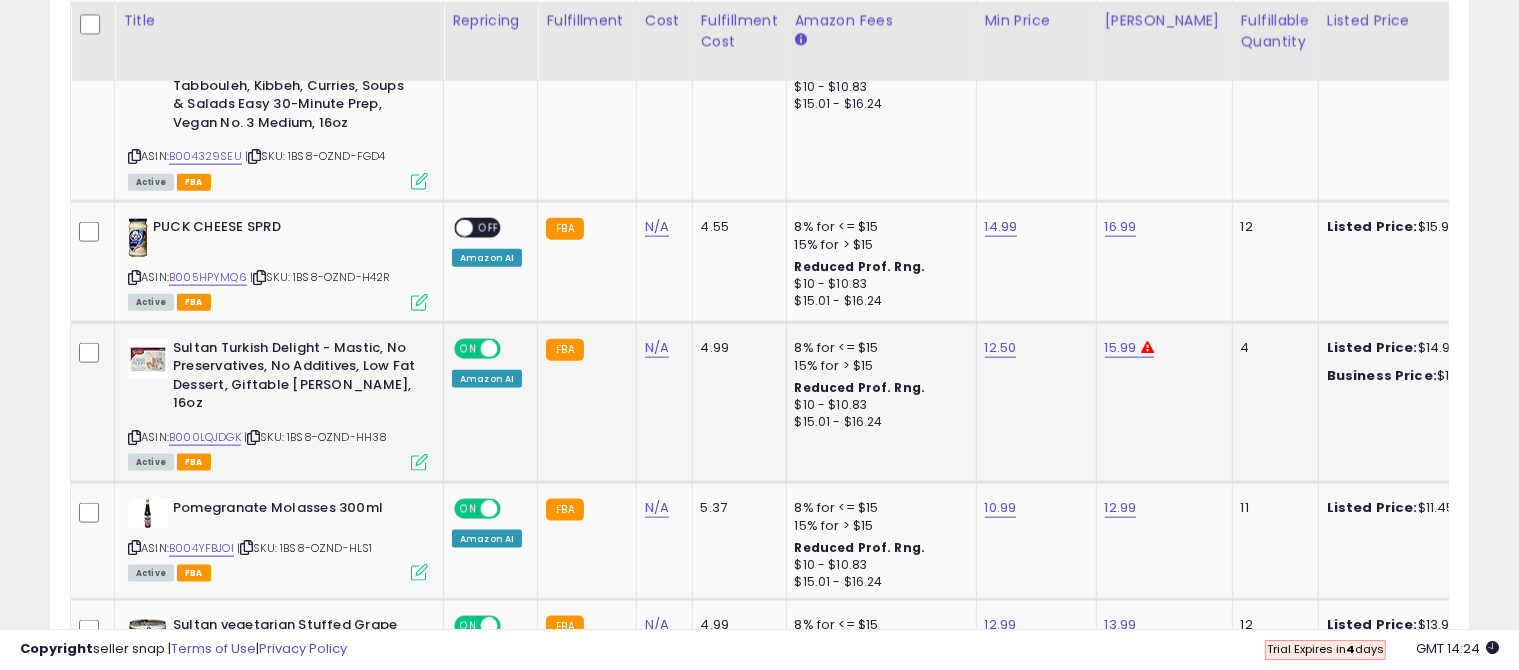 click on "ON" at bounding box center (468, 348) 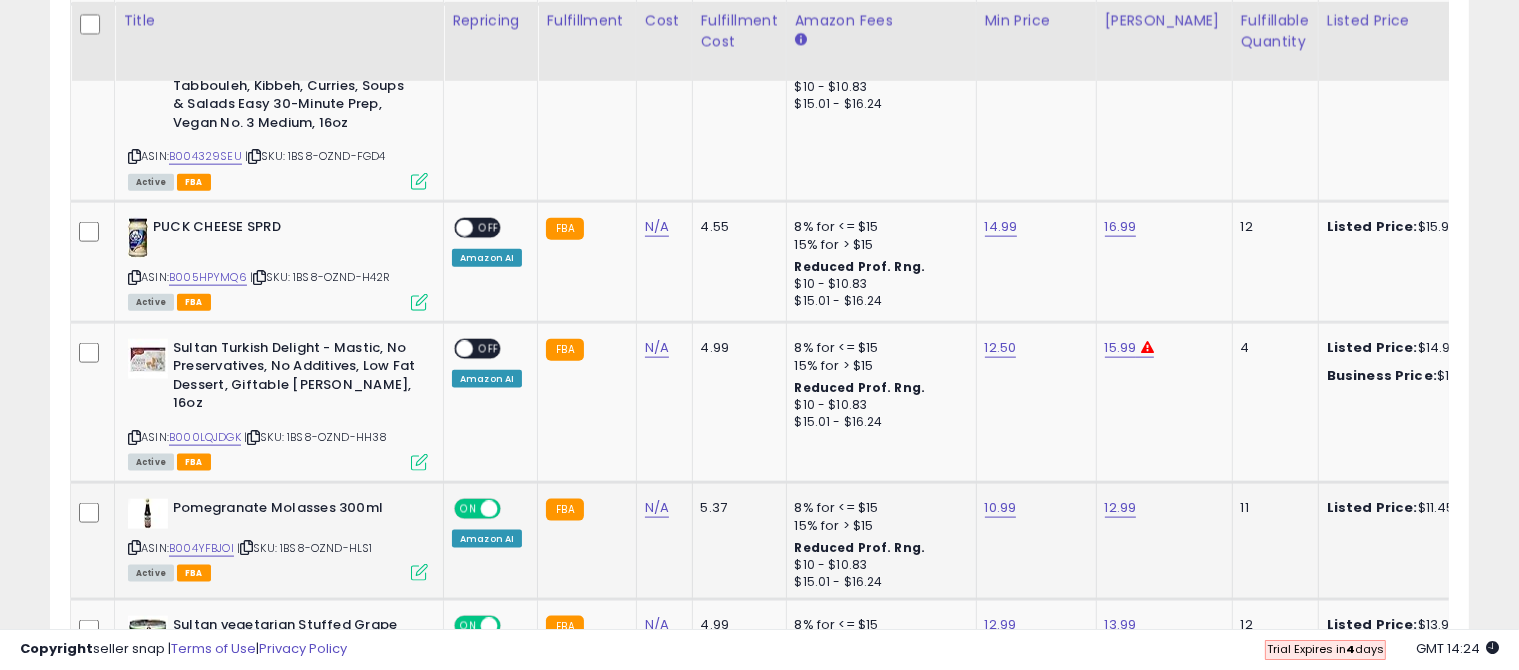 click on "ON" at bounding box center (468, 508) 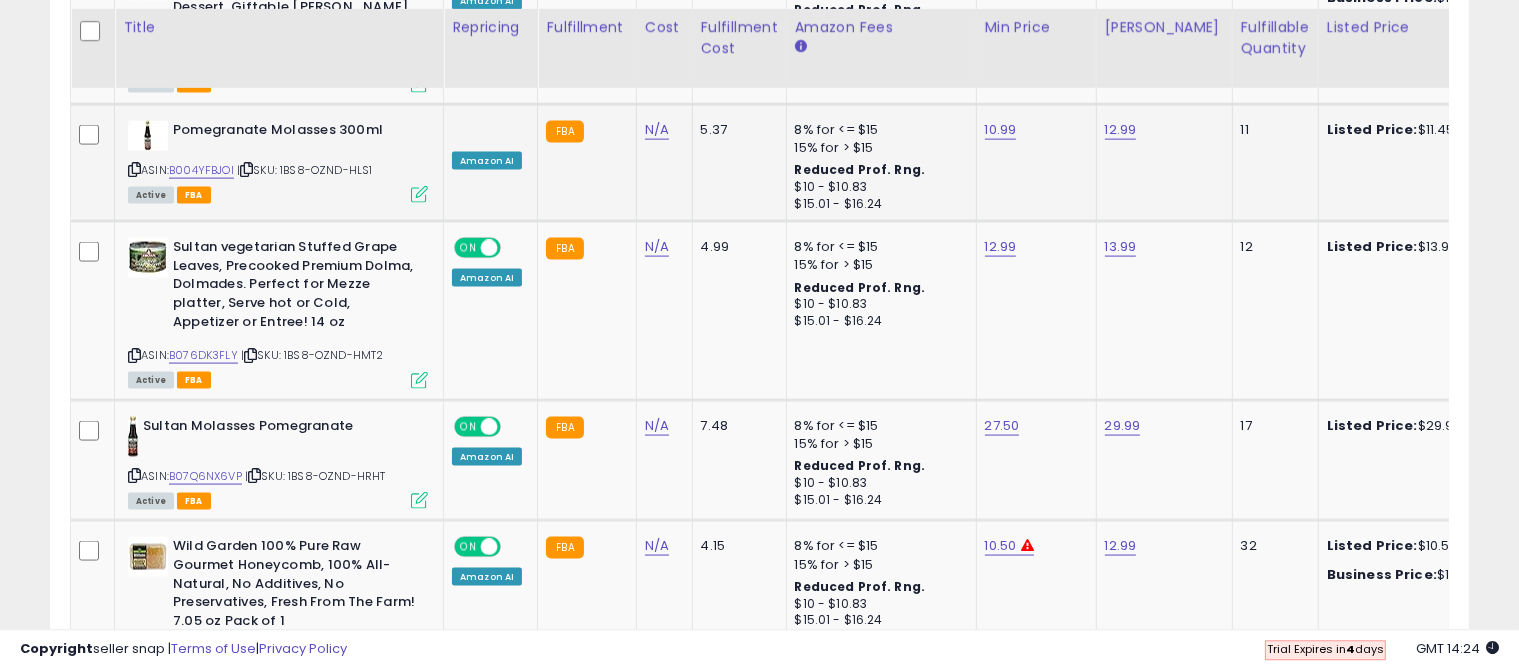 scroll, scrollTop: 2858, scrollLeft: 0, axis: vertical 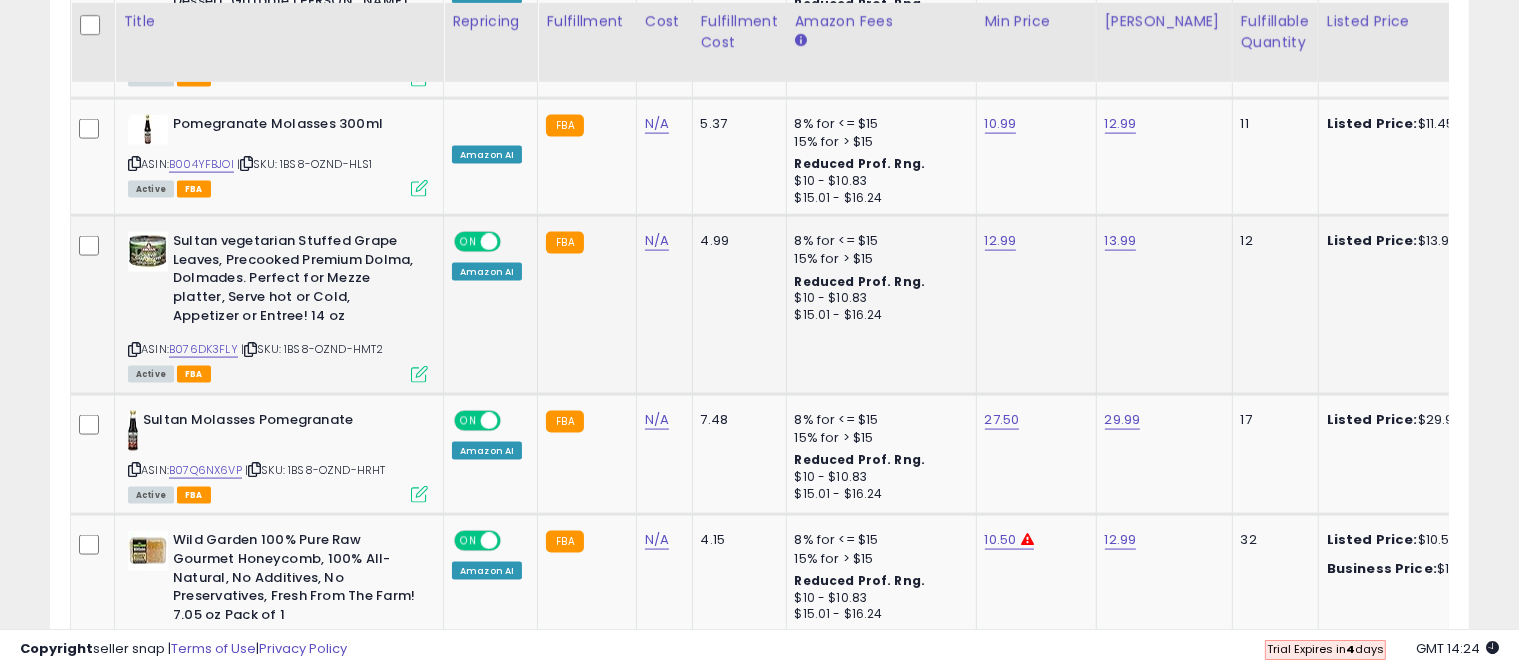 click on "ON" at bounding box center [468, 241] 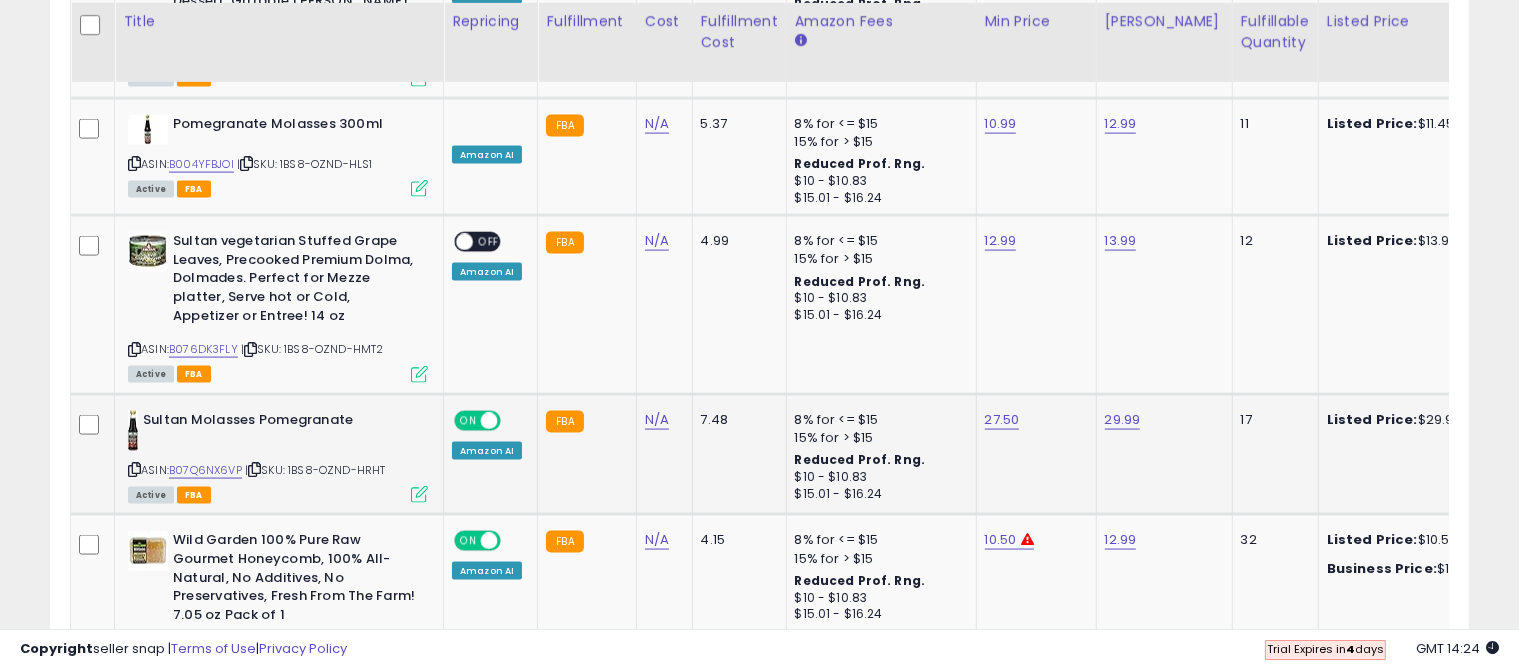 click on "ON" at bounding box center (468, 419) 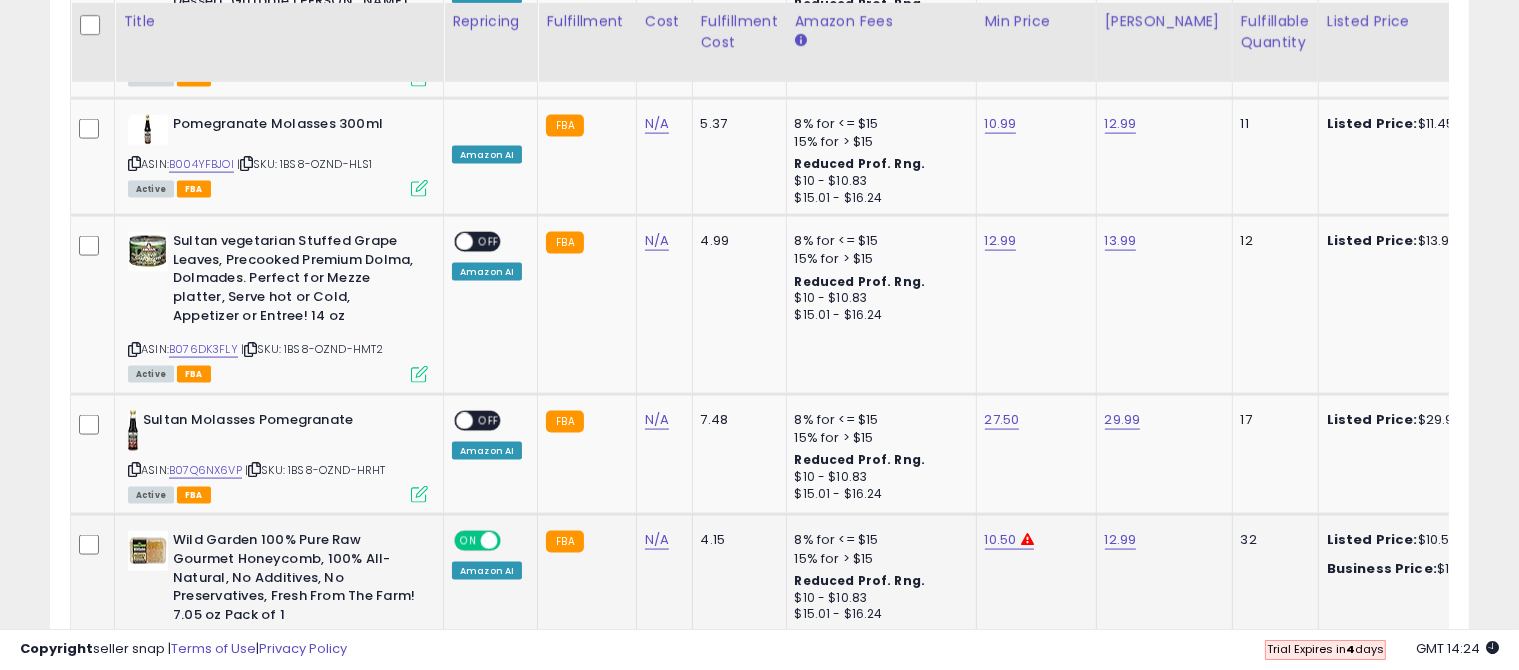 click at bounding box center [489, 540] 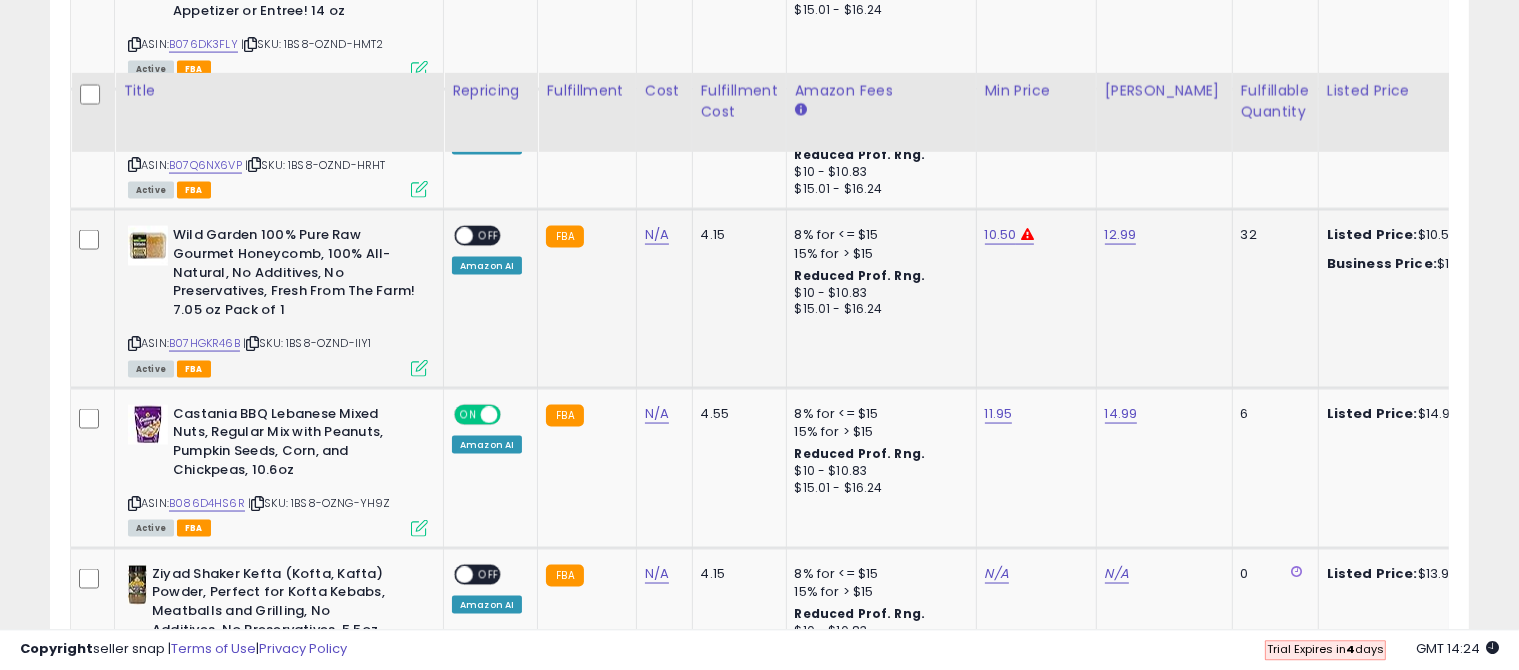 scroll, scrollTop: 3281, scrollLeft: 0, axis: vertical 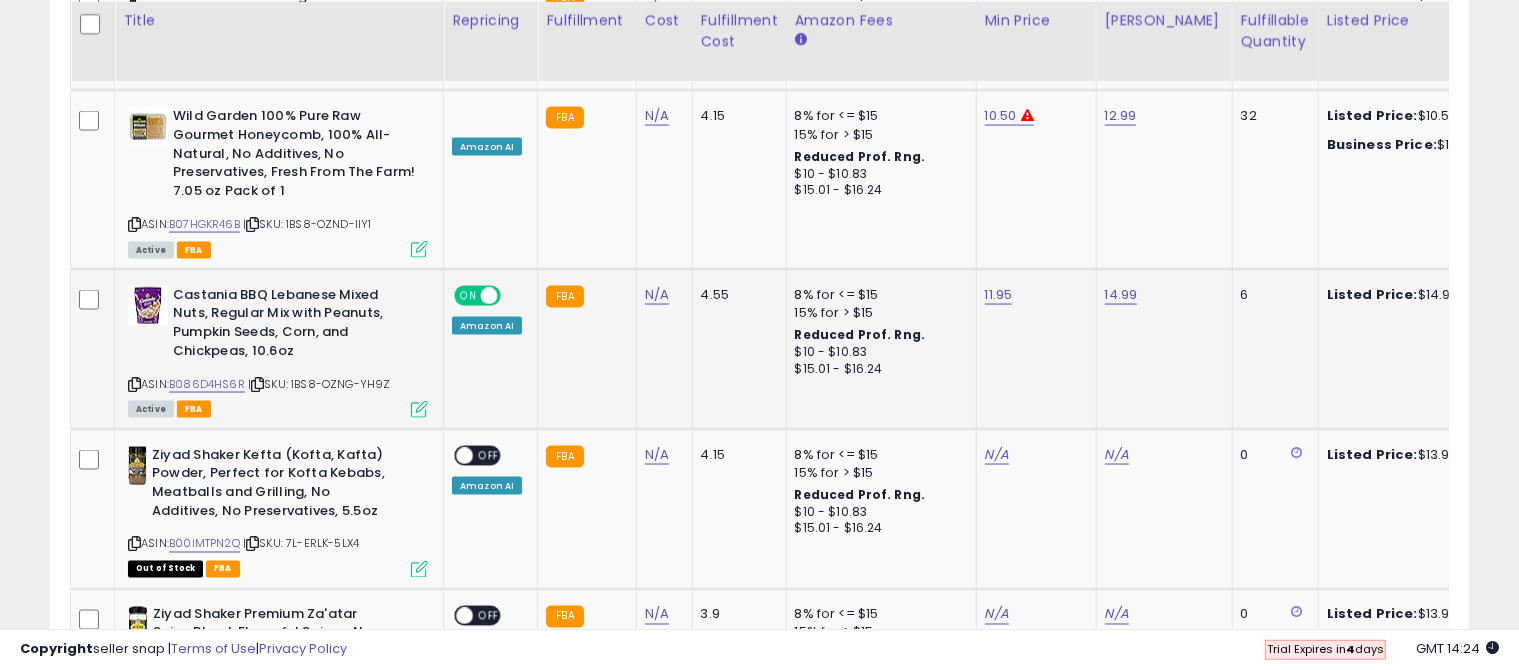 click on "ON" at bounding box center (468, 295) 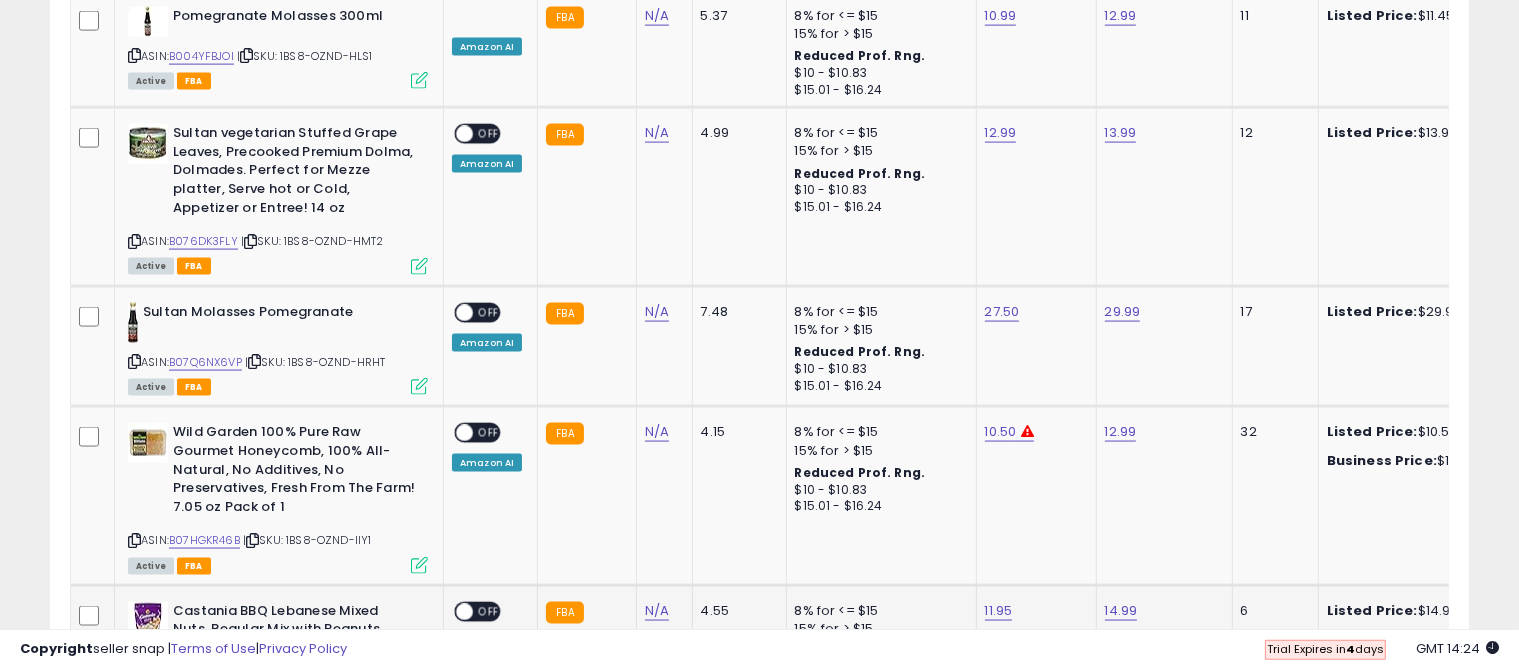 scroll, scrollTop: 4654, scrollLeft: 0, axis: vertical 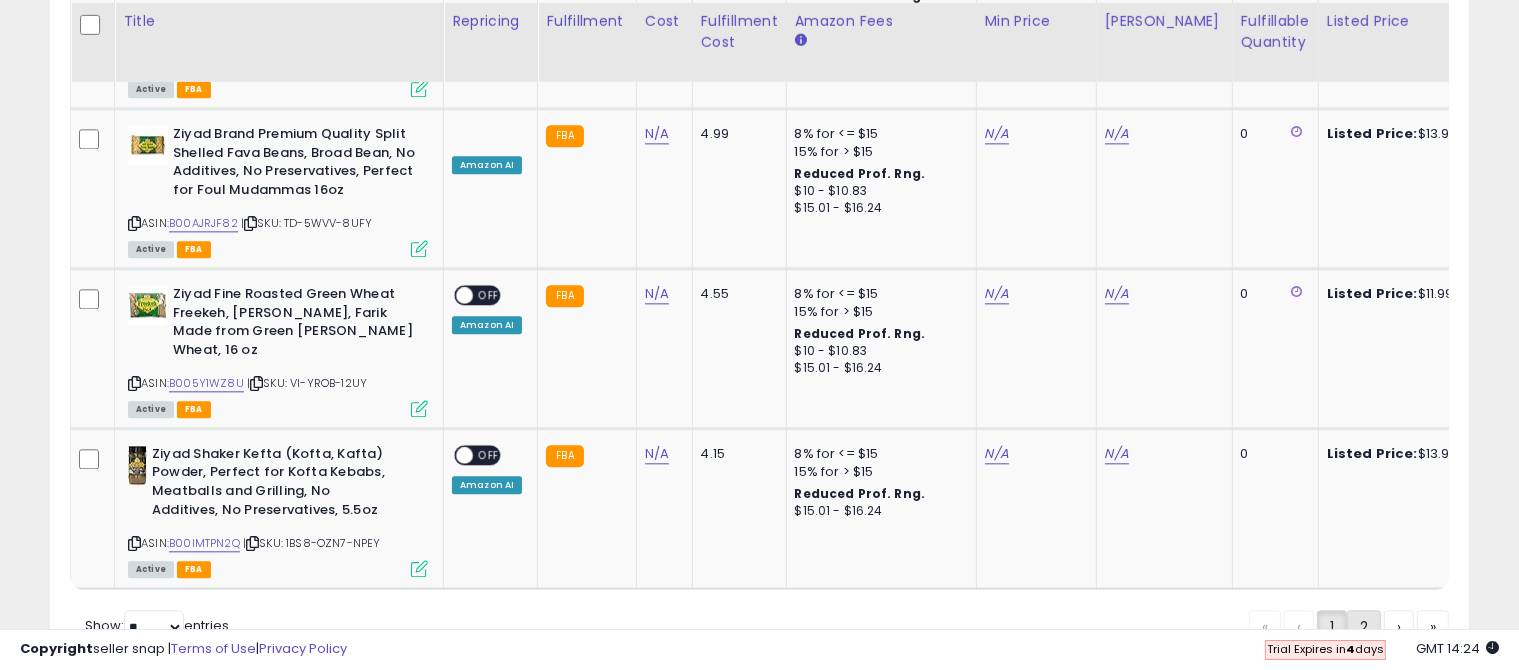 click on "2" 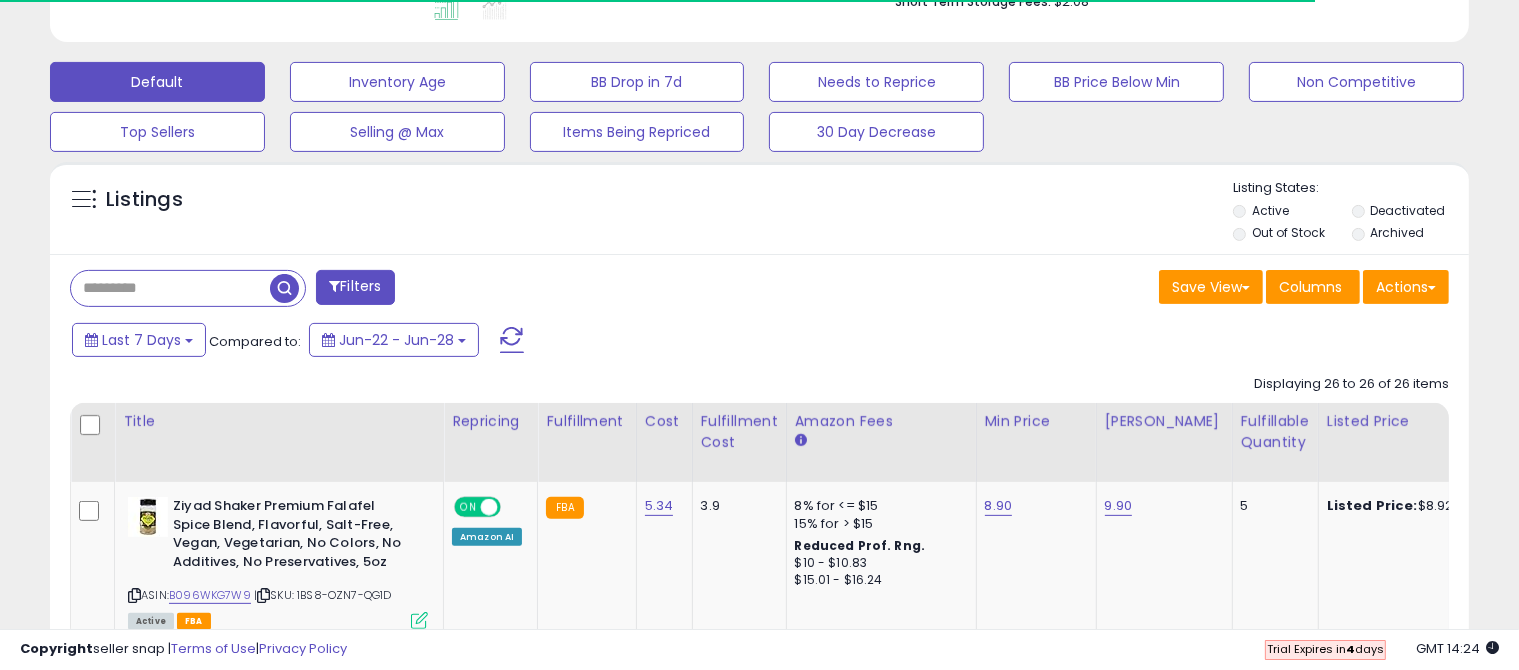 scroll, scrollTop: 728, scrollLeft: 0, axis: vertical 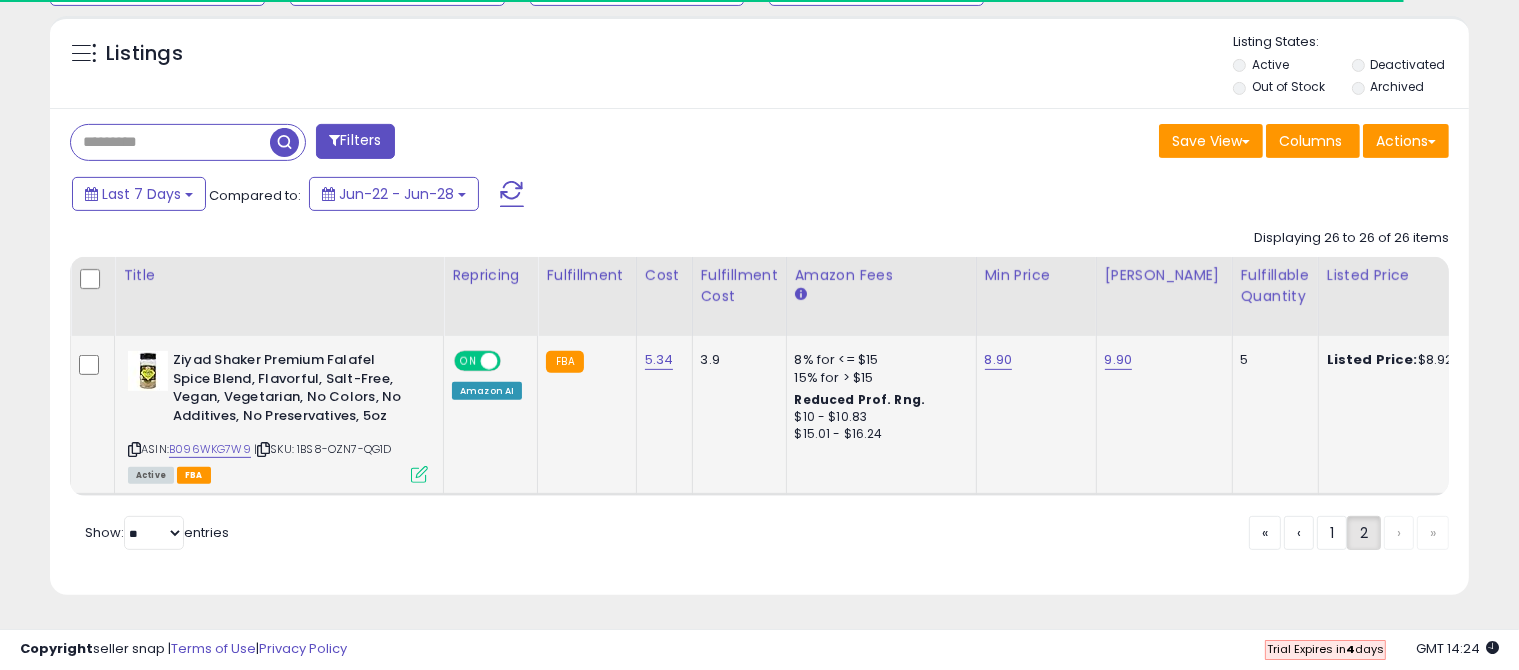 click on "ON" at bounding box center (468, 361) 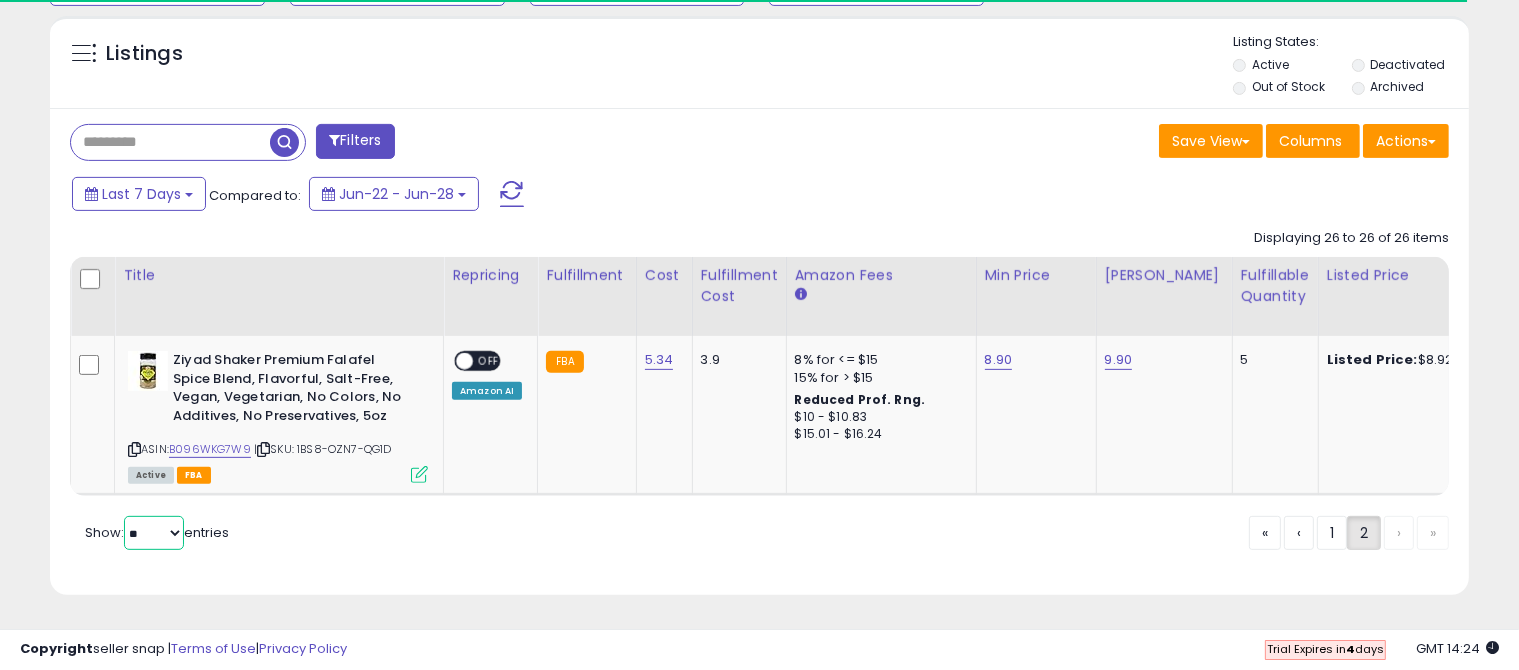 click on "**
**" at bounding box center (154, 533) 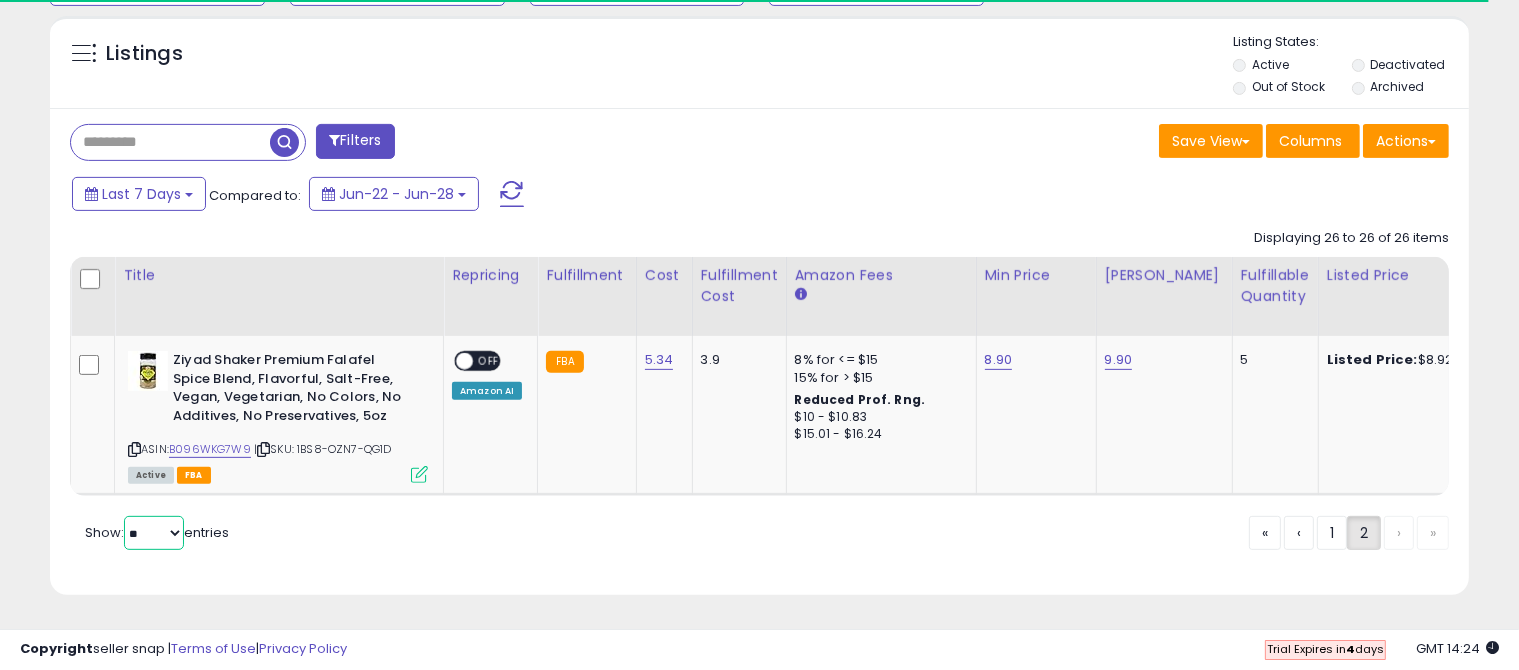 click on "**" at bounding box center (0, 0) 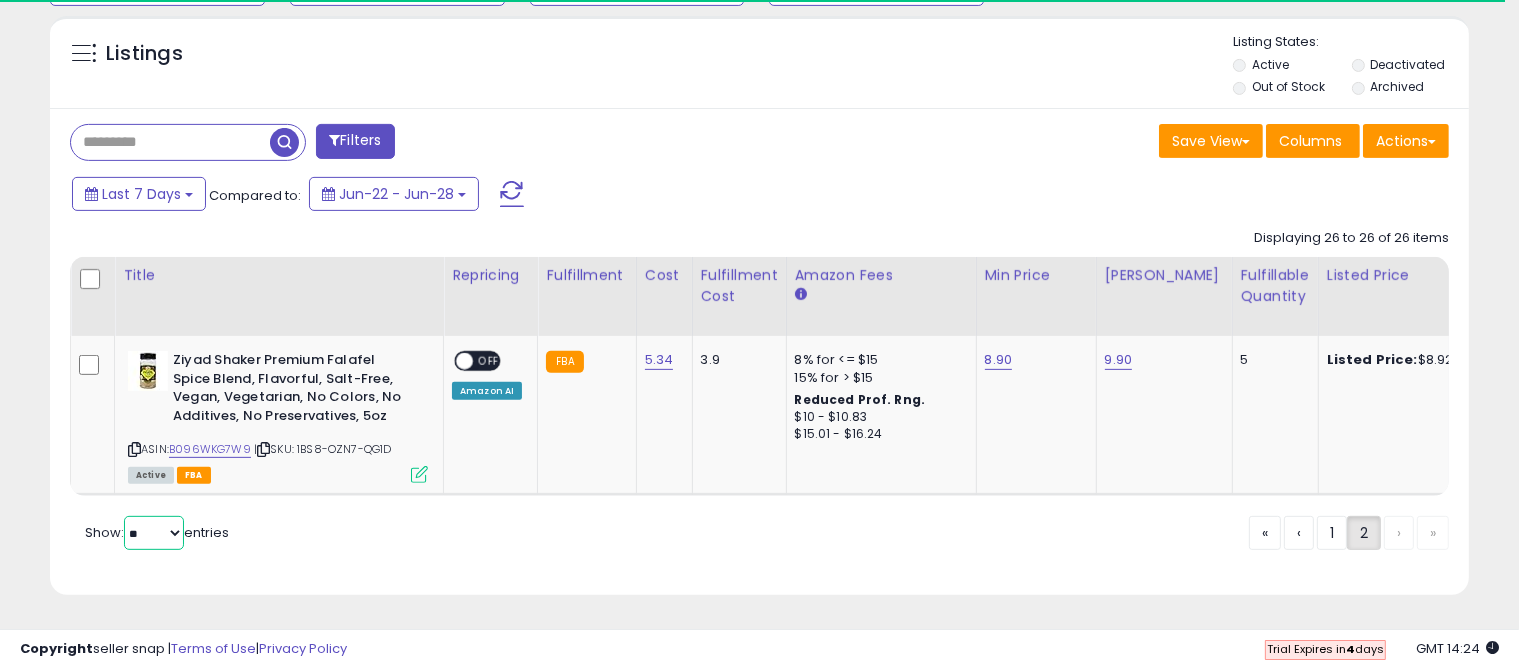 click on "**
**" at bounding box center (154, 533) 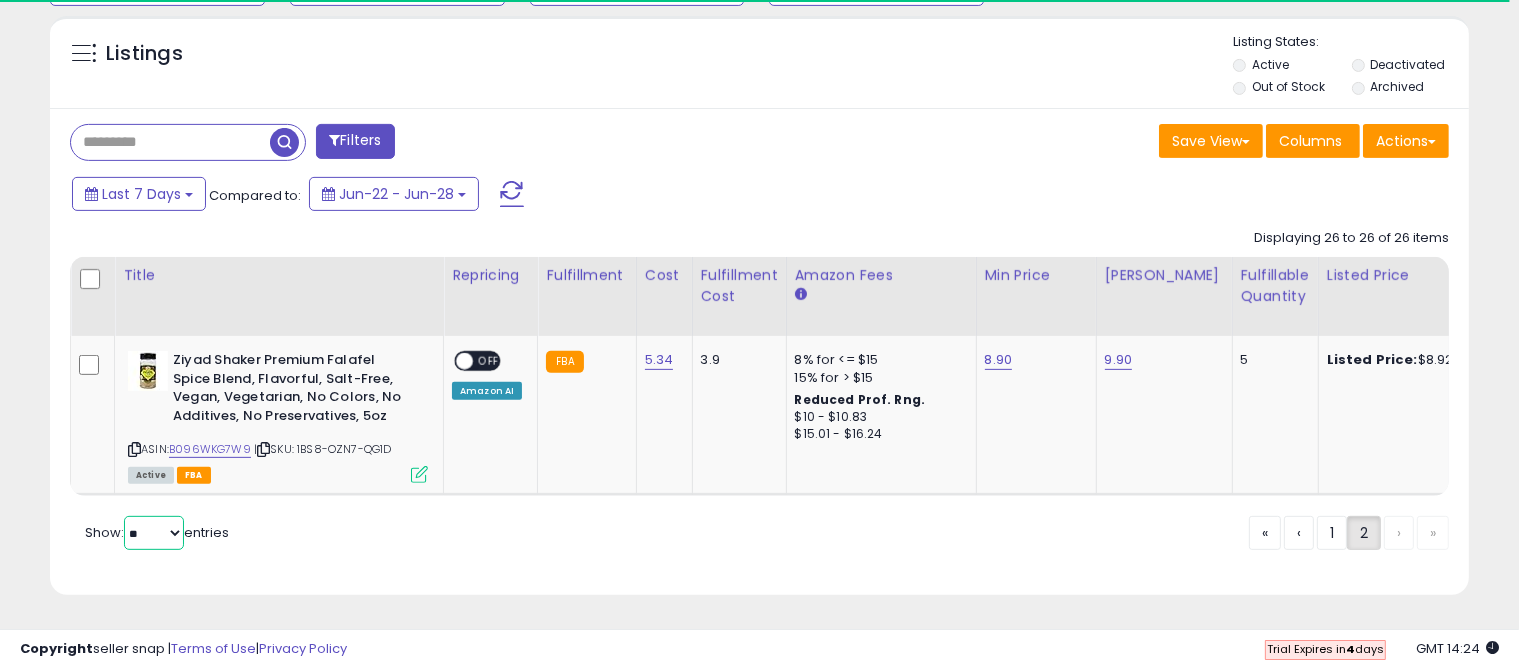 select on "**" 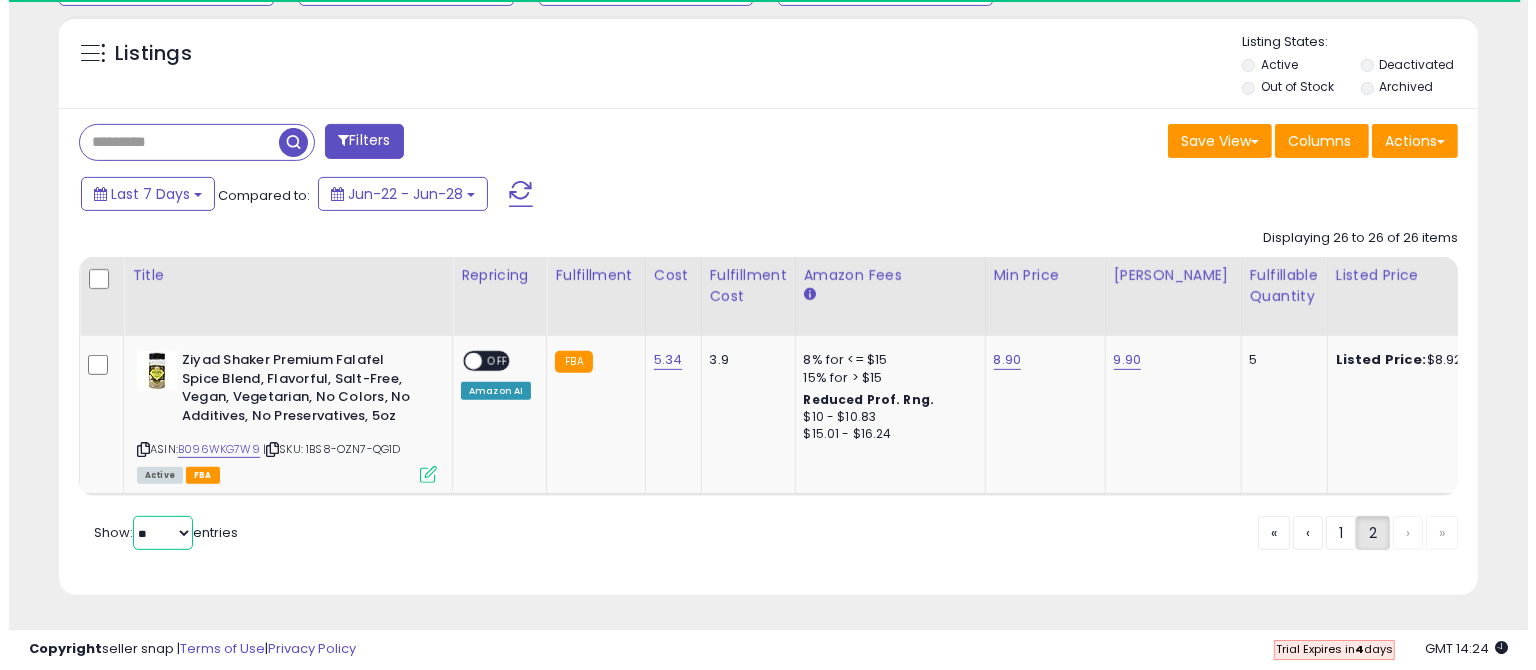 scroll, scrollTop: 569, scrollLeft: 0, axis: vertical 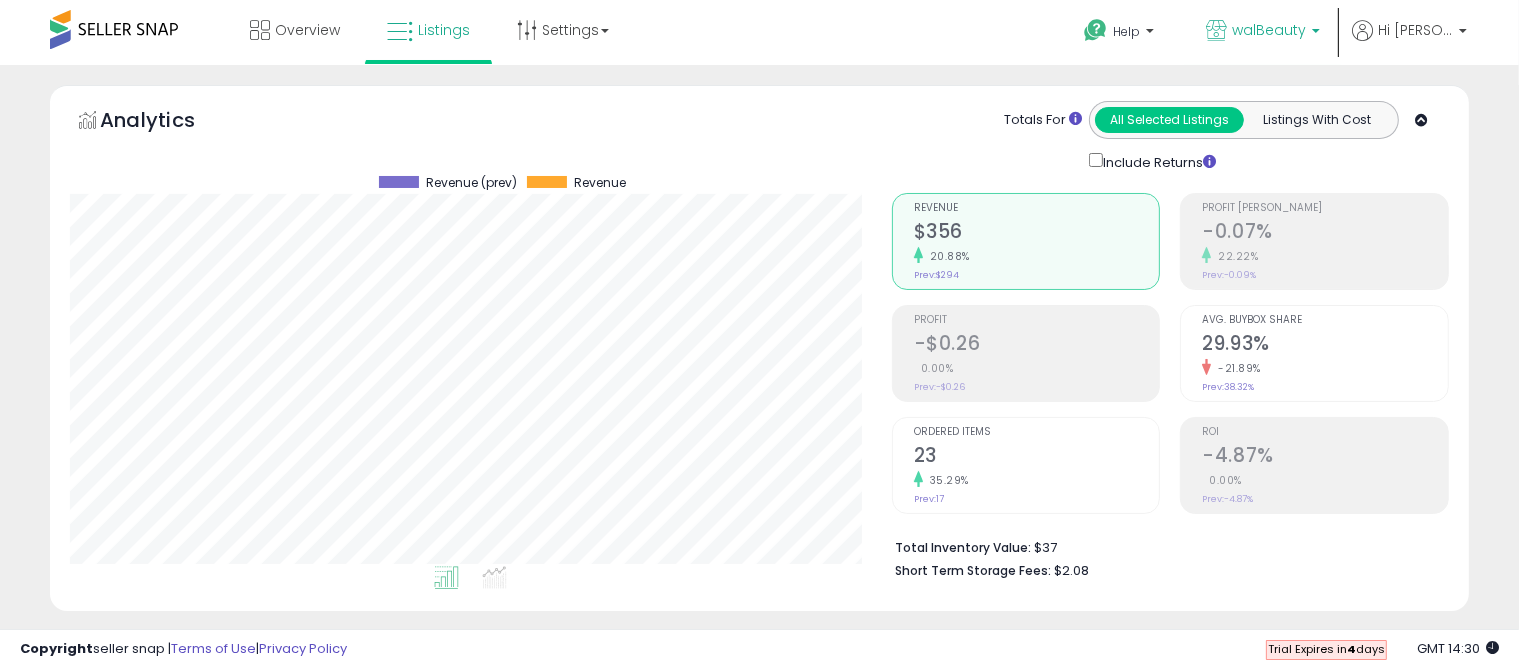 click on "walBeauty" at bounding box center [1269, 30] 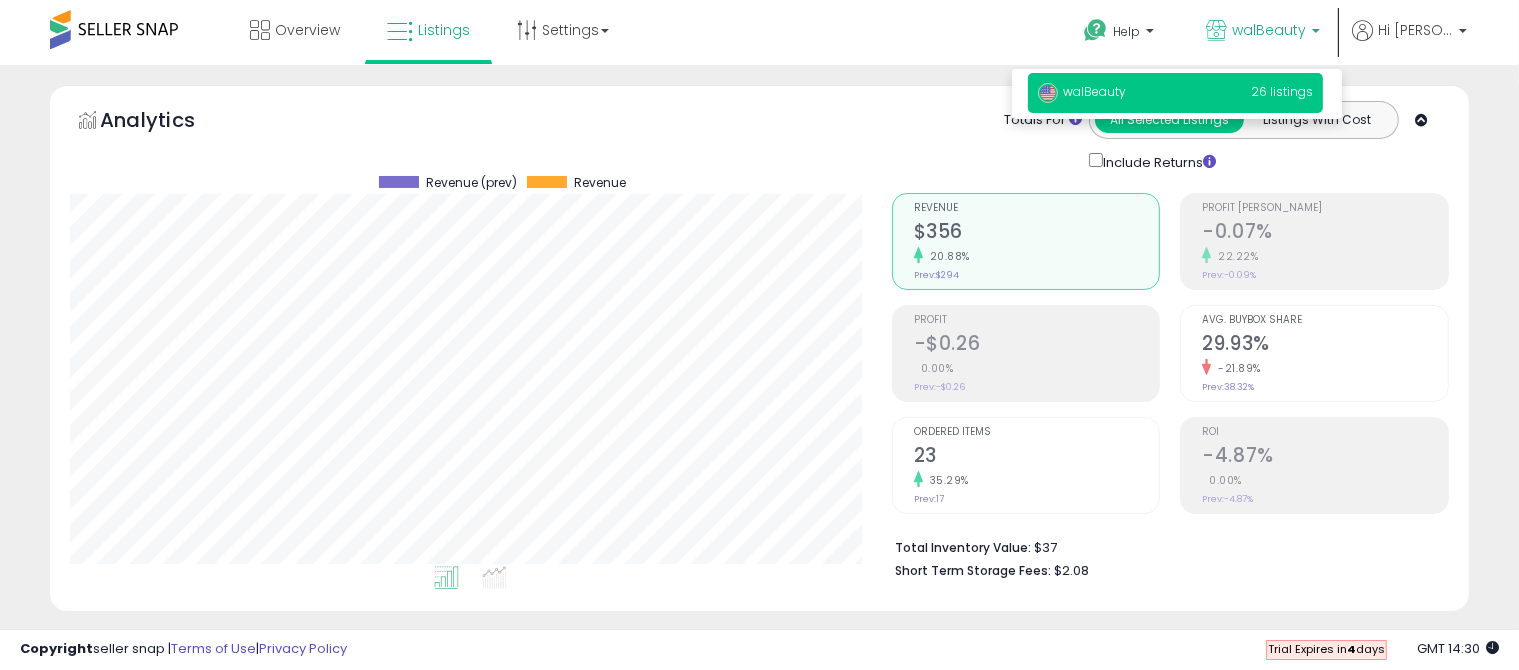 click on "**********" at bounding box center (759, 2796) 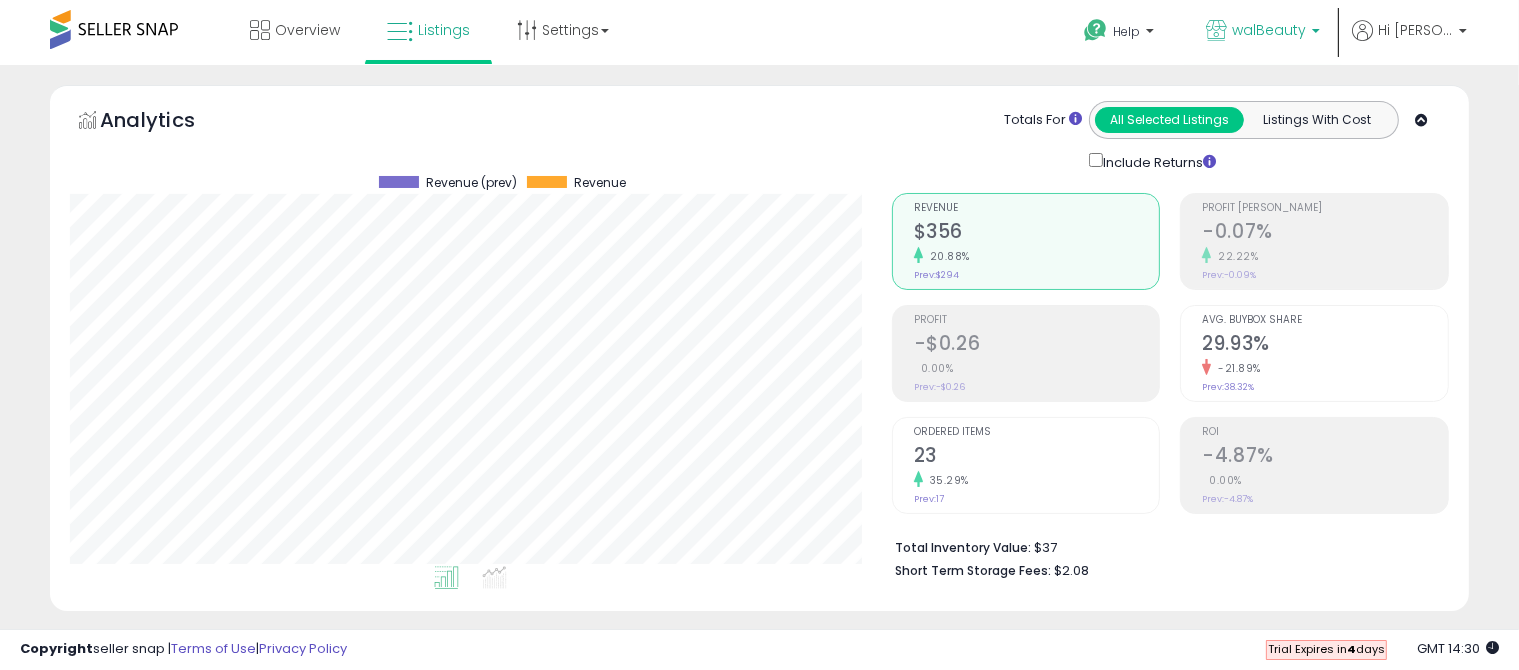 click on "walBeauty" at bounding box center (1263, 32) 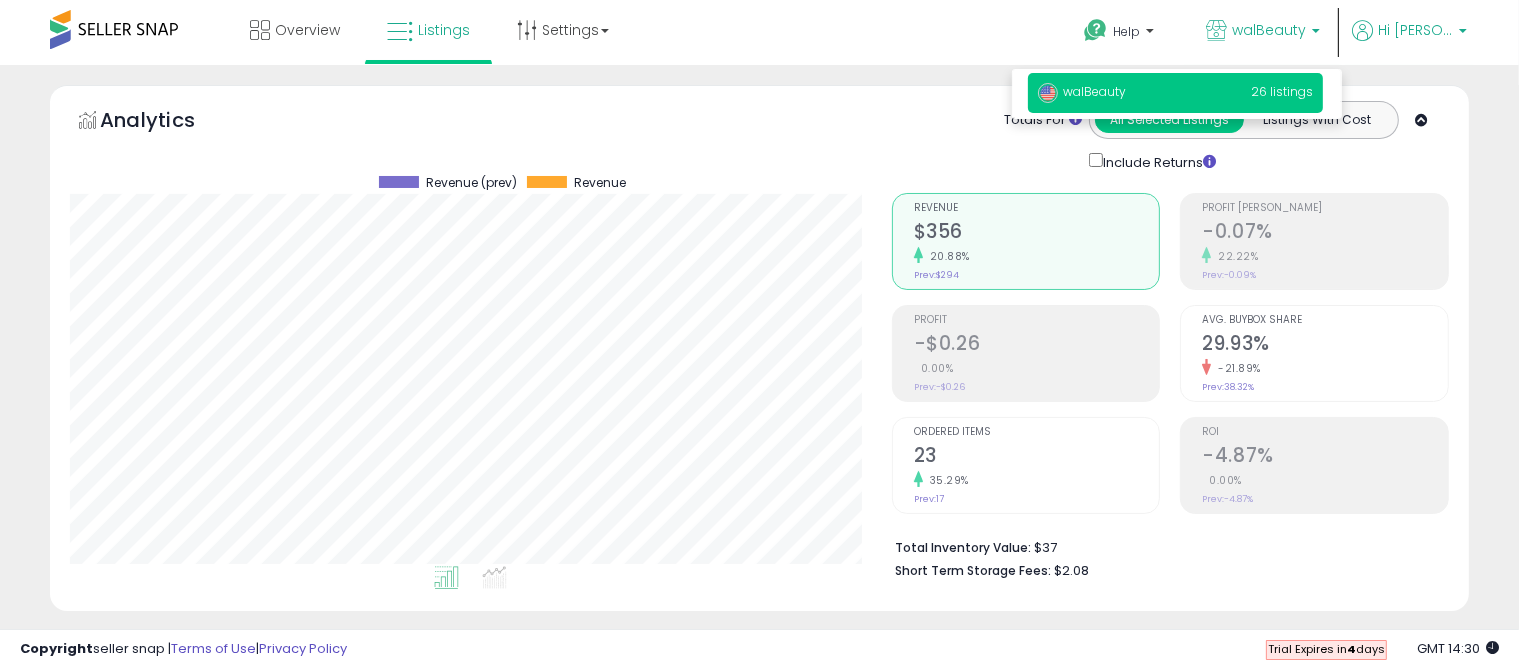 click at bounding box center [1463, 36] 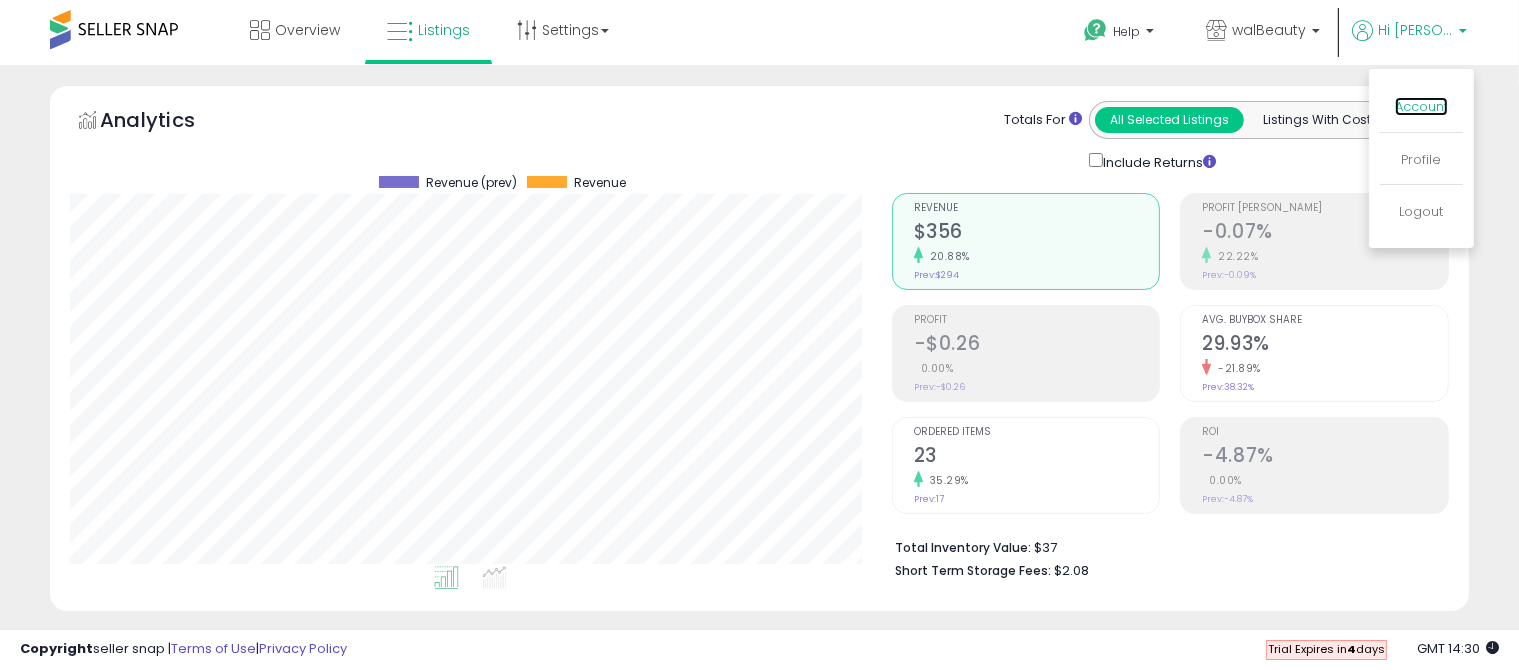 click on "Account" at bounding box center [1421, 106] 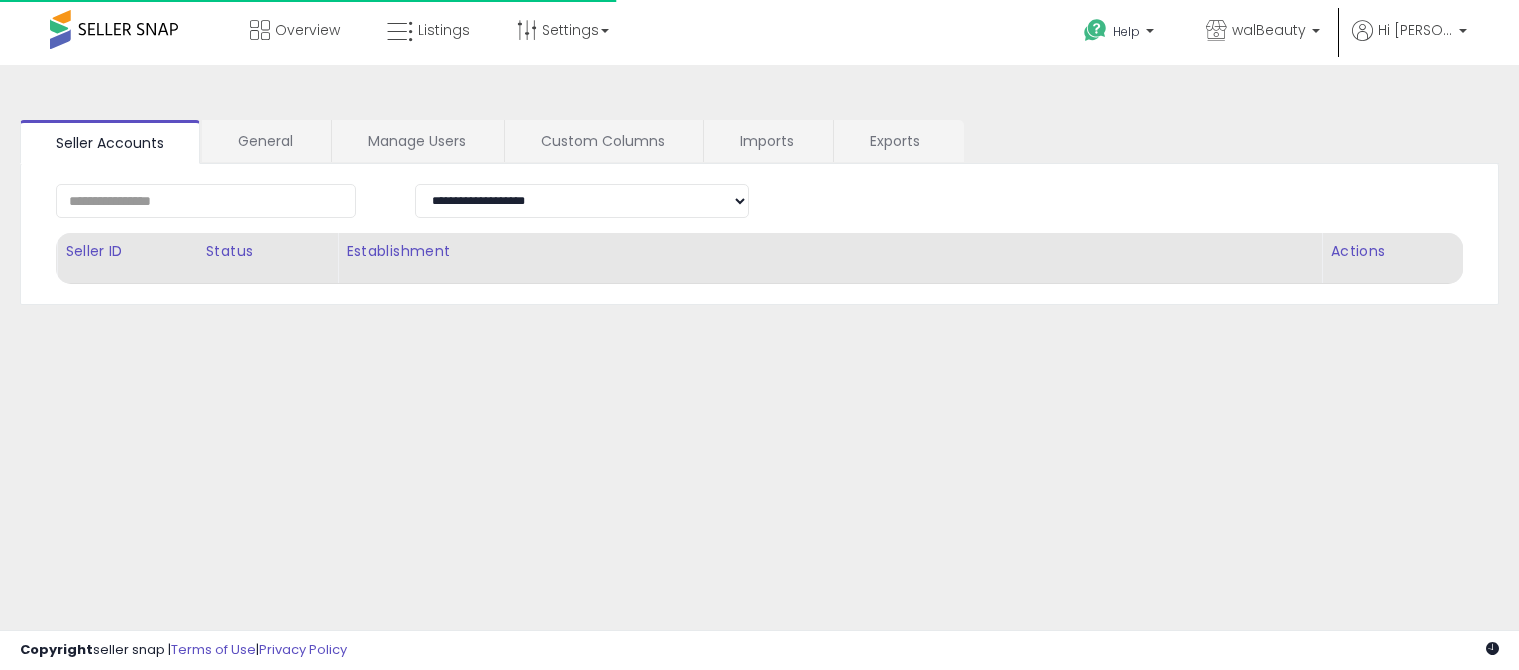 scroll, scrollTop: 0, scrollLeft: 0, axis: both 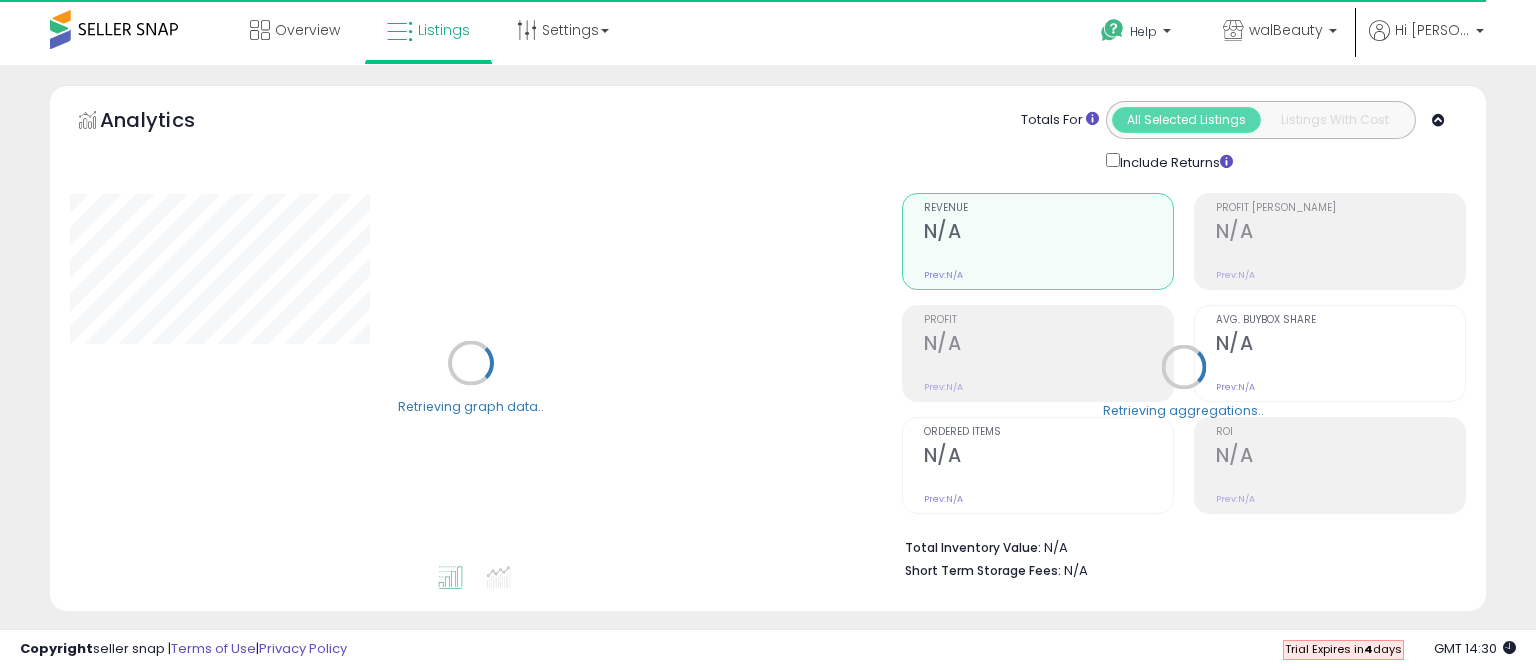 select on "**" 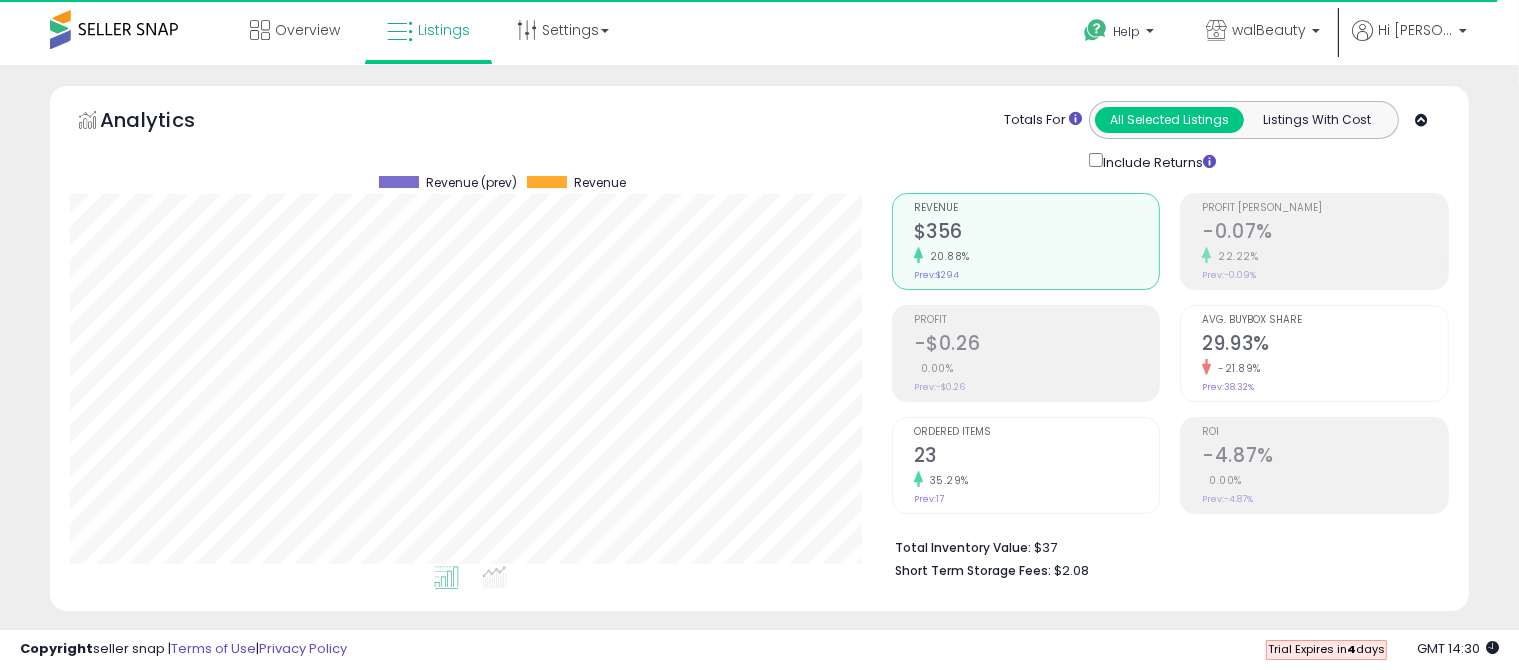 scroll, scrollTop: 999590, scrollLeft: 999178, axis: both 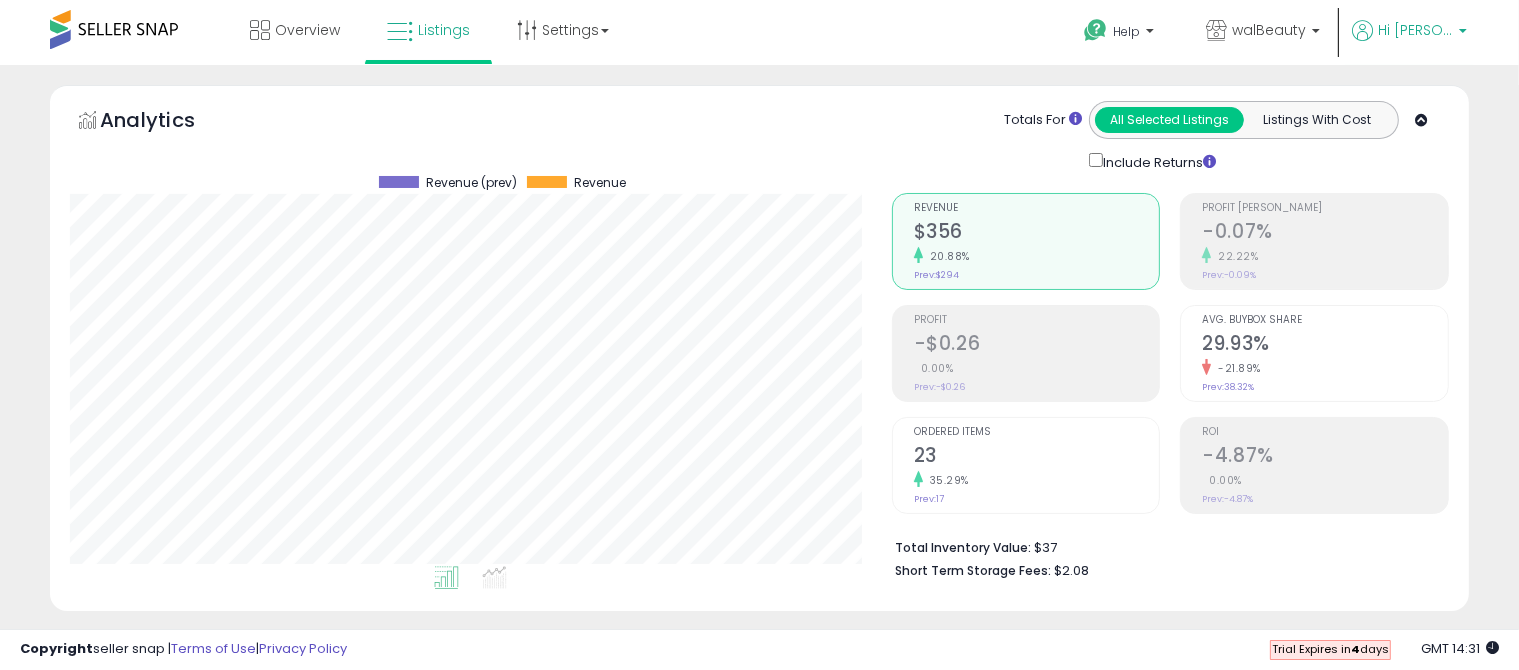 click at bounding box center (1463, 36) 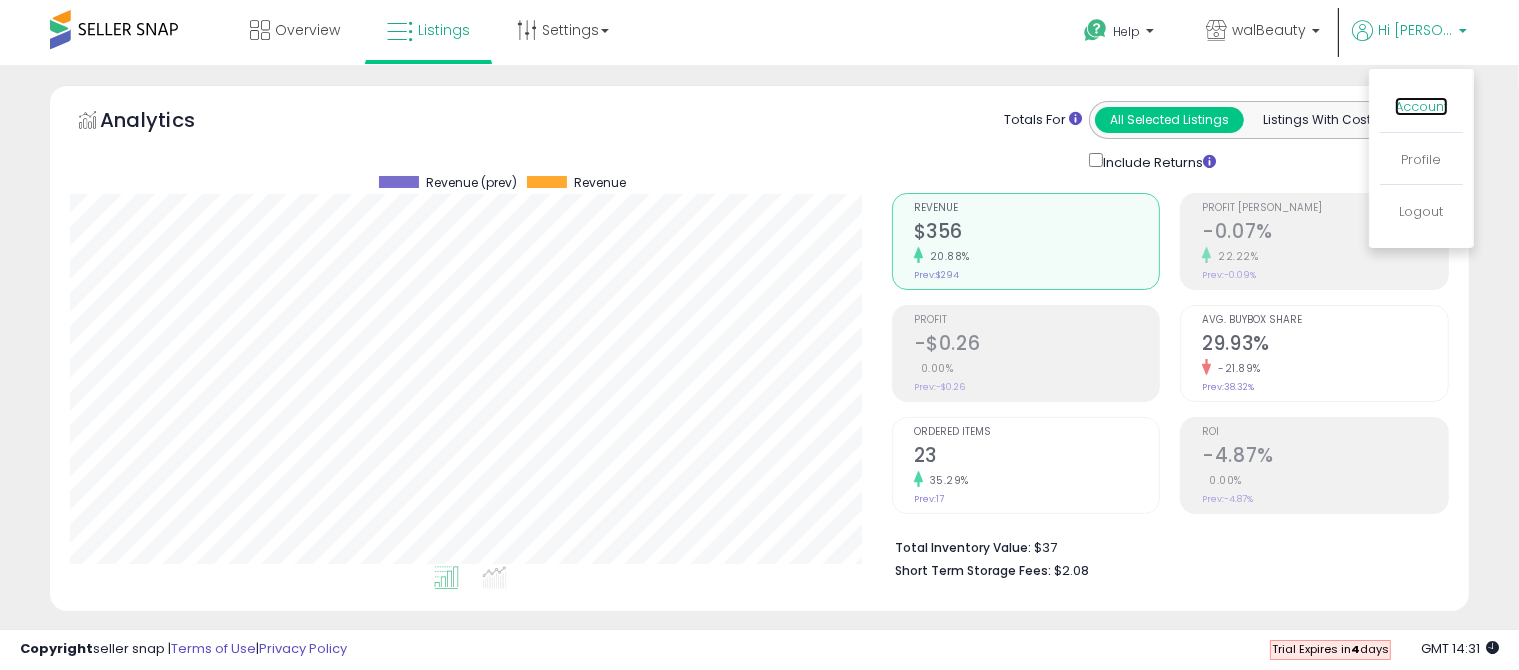 click on "Account" at bounding box center [1421, 106] 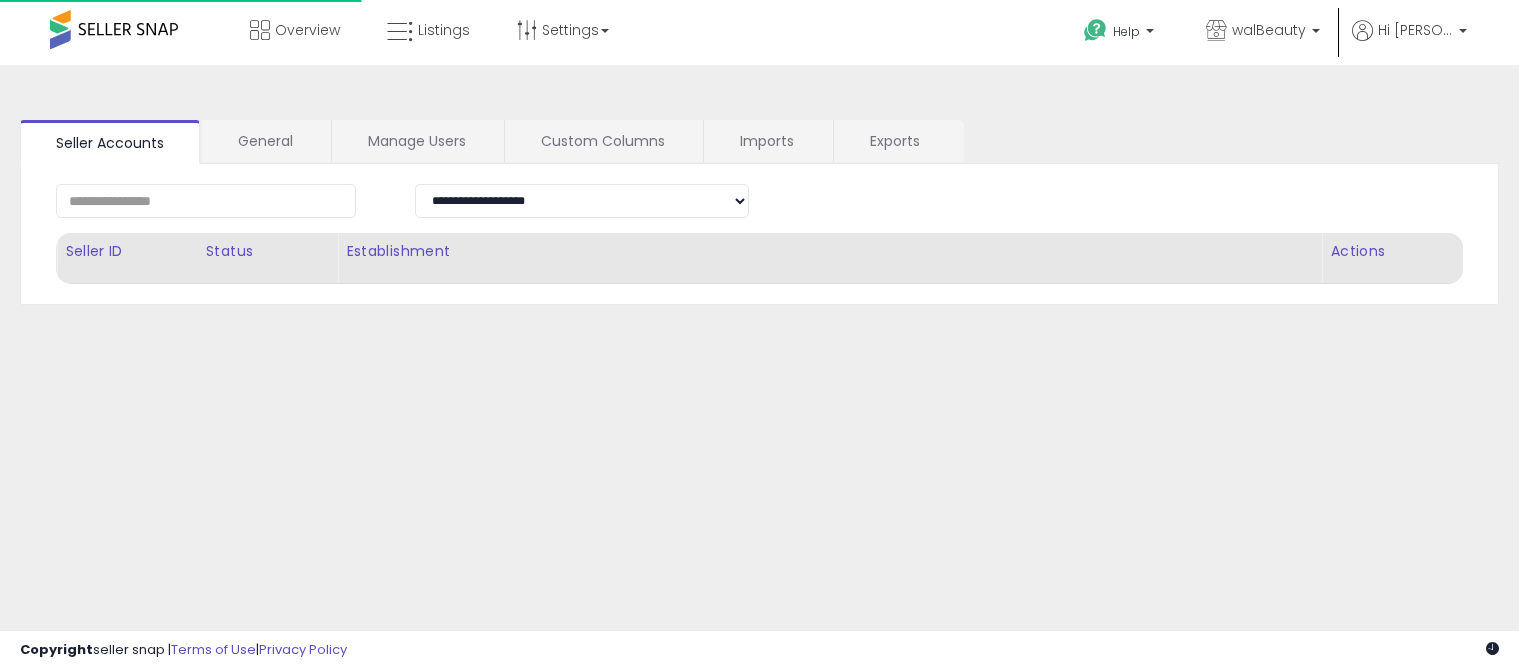 scroll, scrollTop: 0, scrollLeft: 0, axis: both 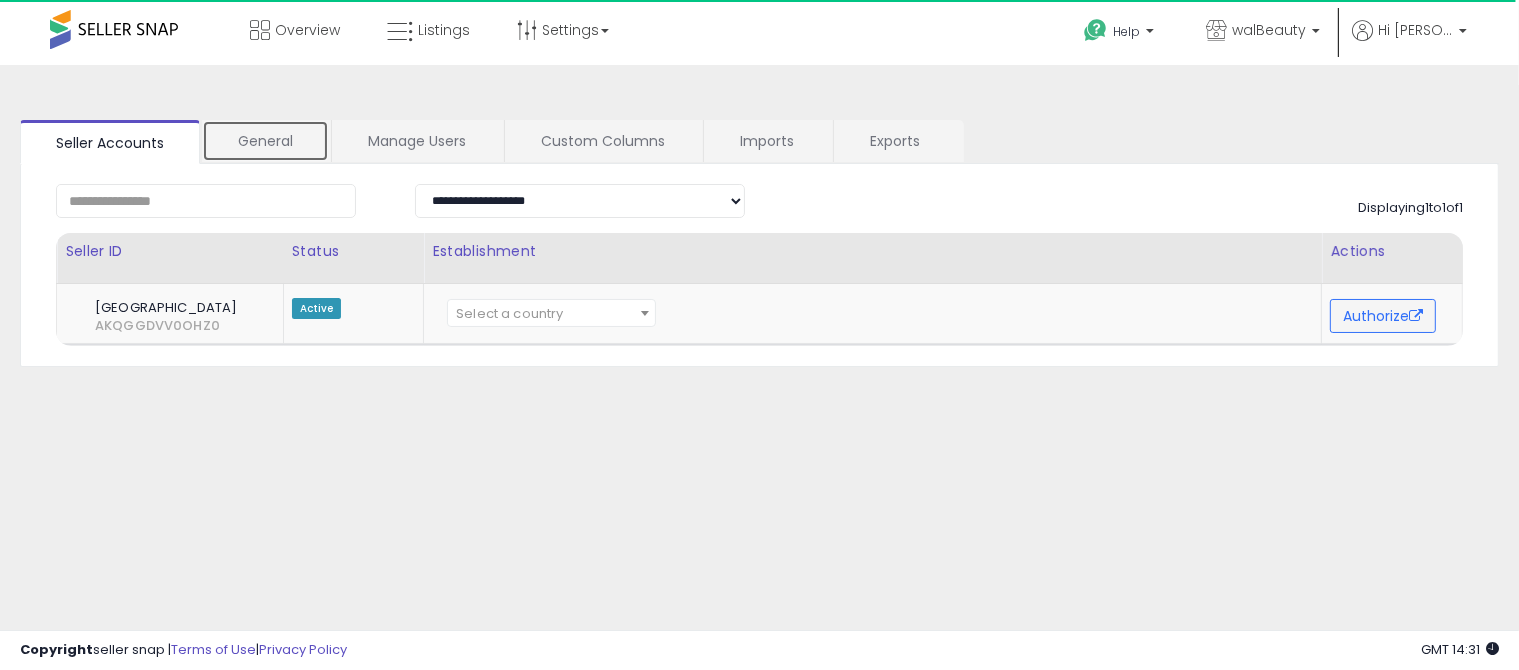 click on "General" at bounding box center [265, 141] 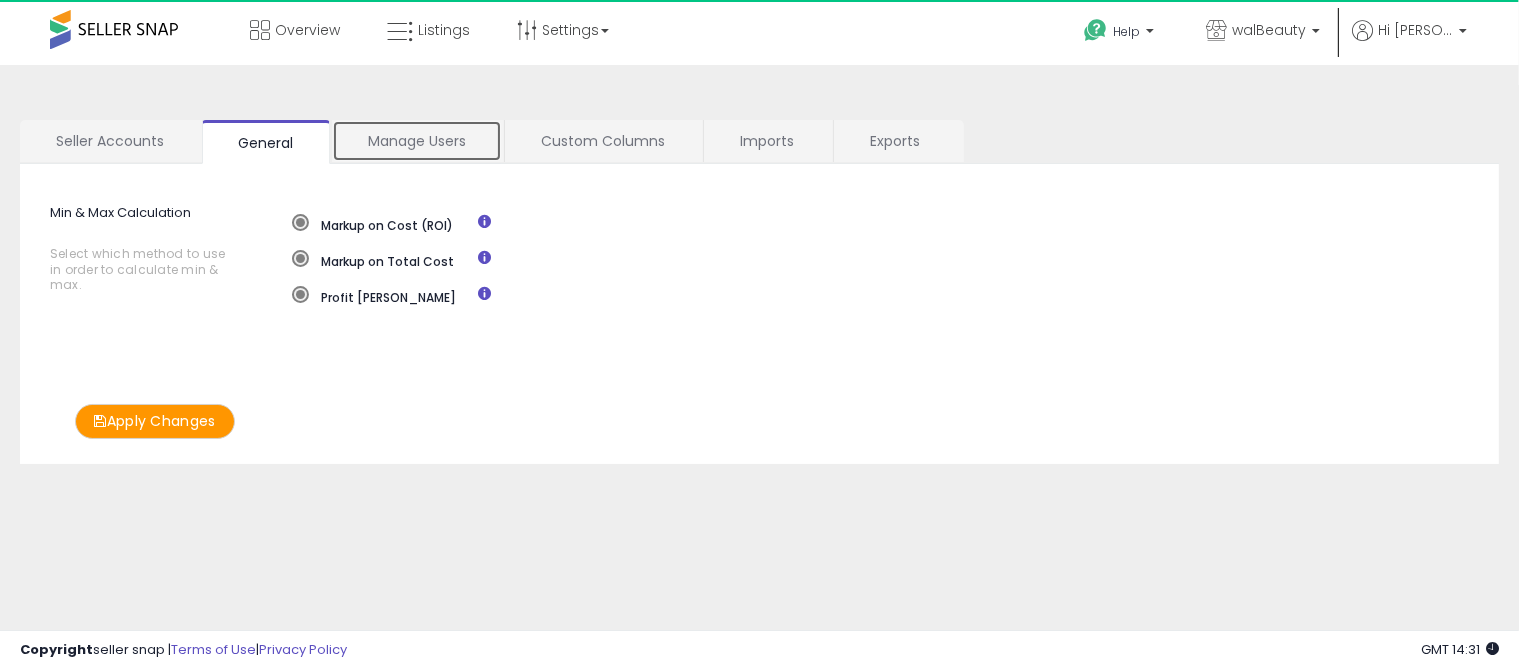 click on "Manage Users" at bounding box center [417, 141] 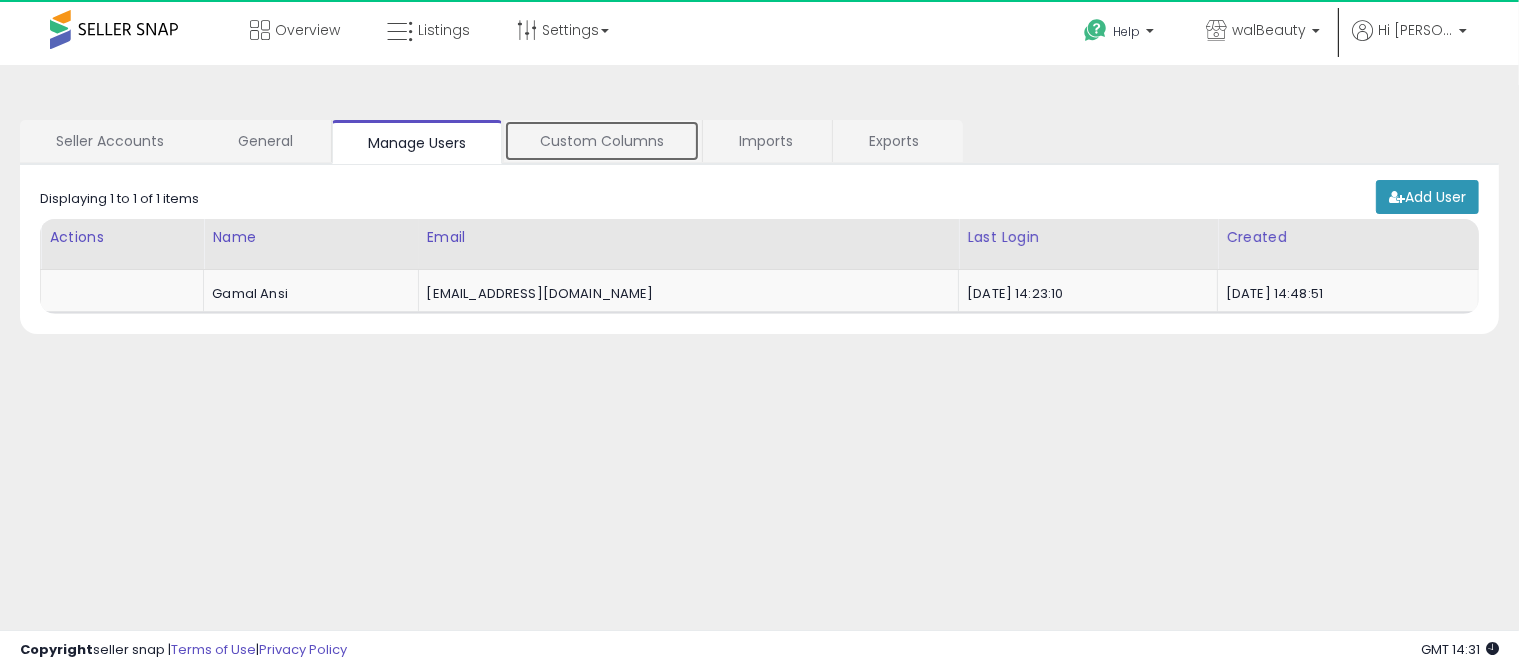 click on "Custom Columns" at bounding box center [602, 141] 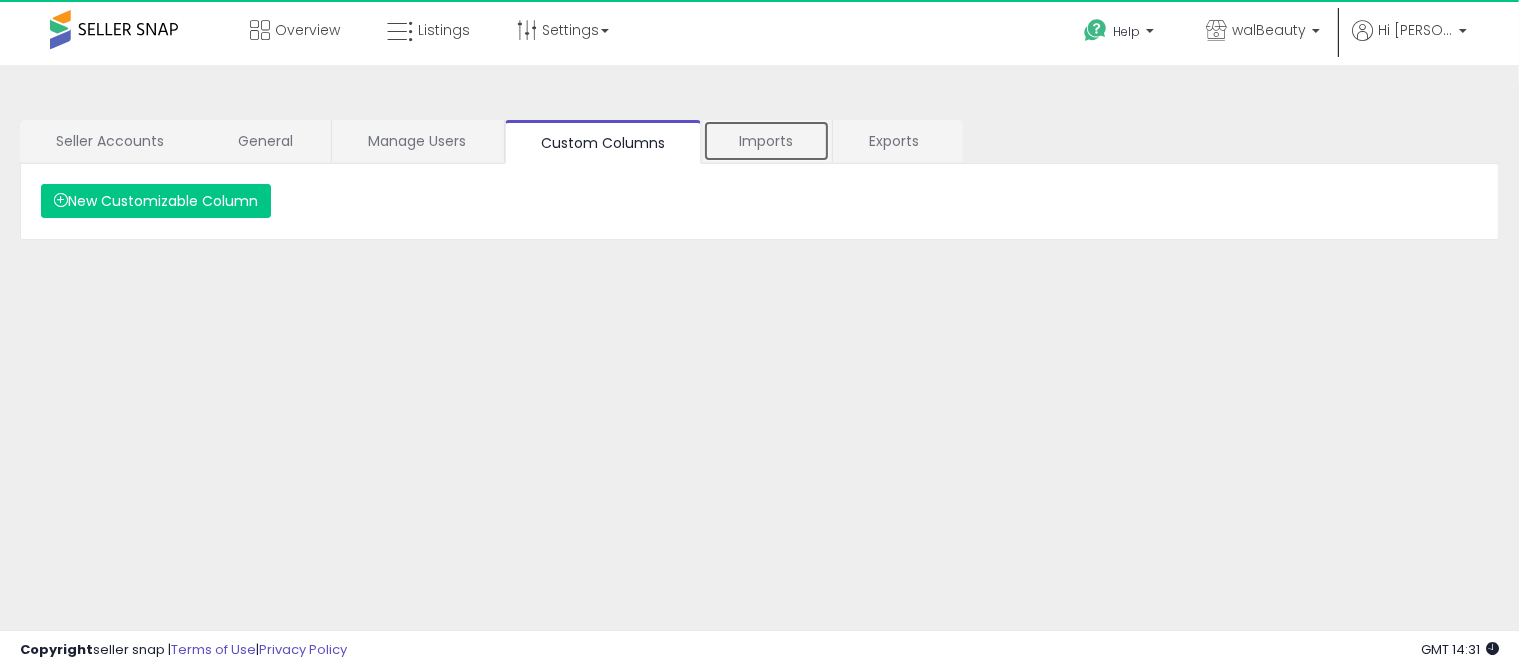 click on "Imports" at bounding box center (766, 141) 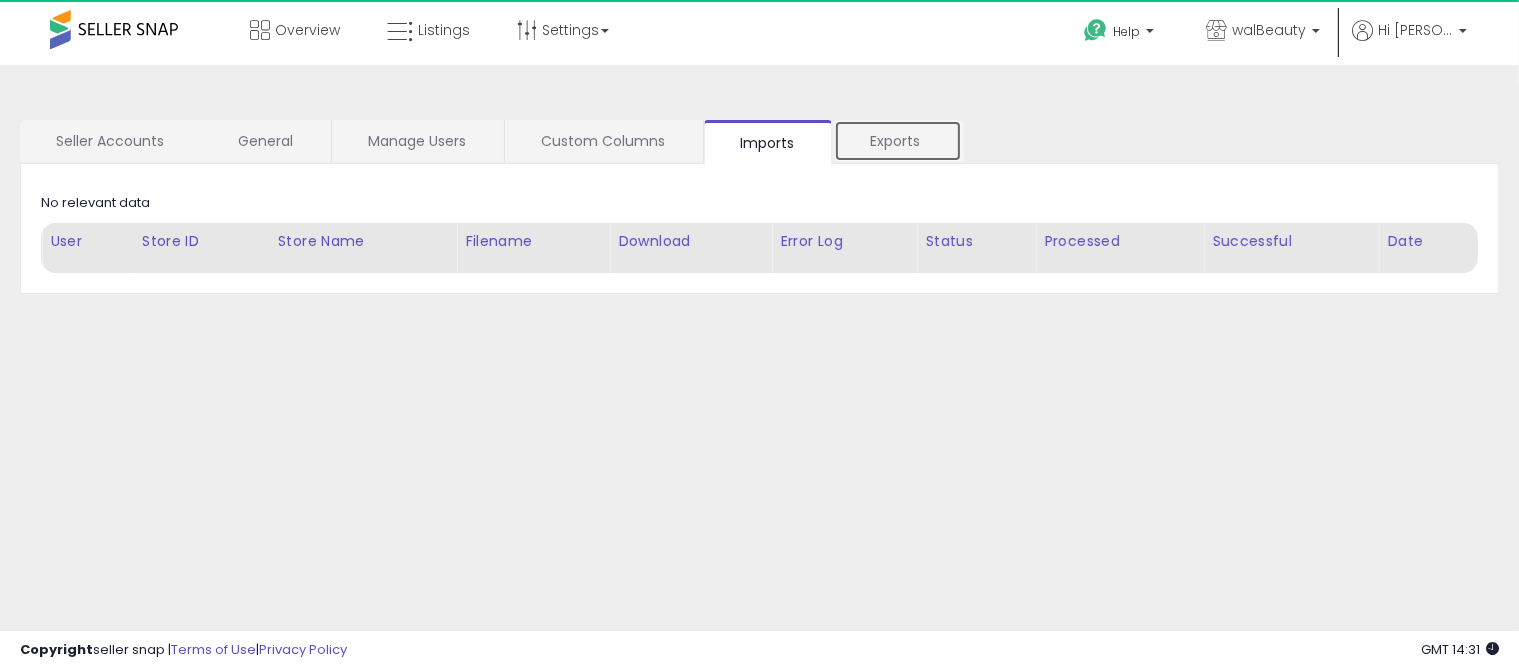 click on "Exports" at bounding box center [898, 141] 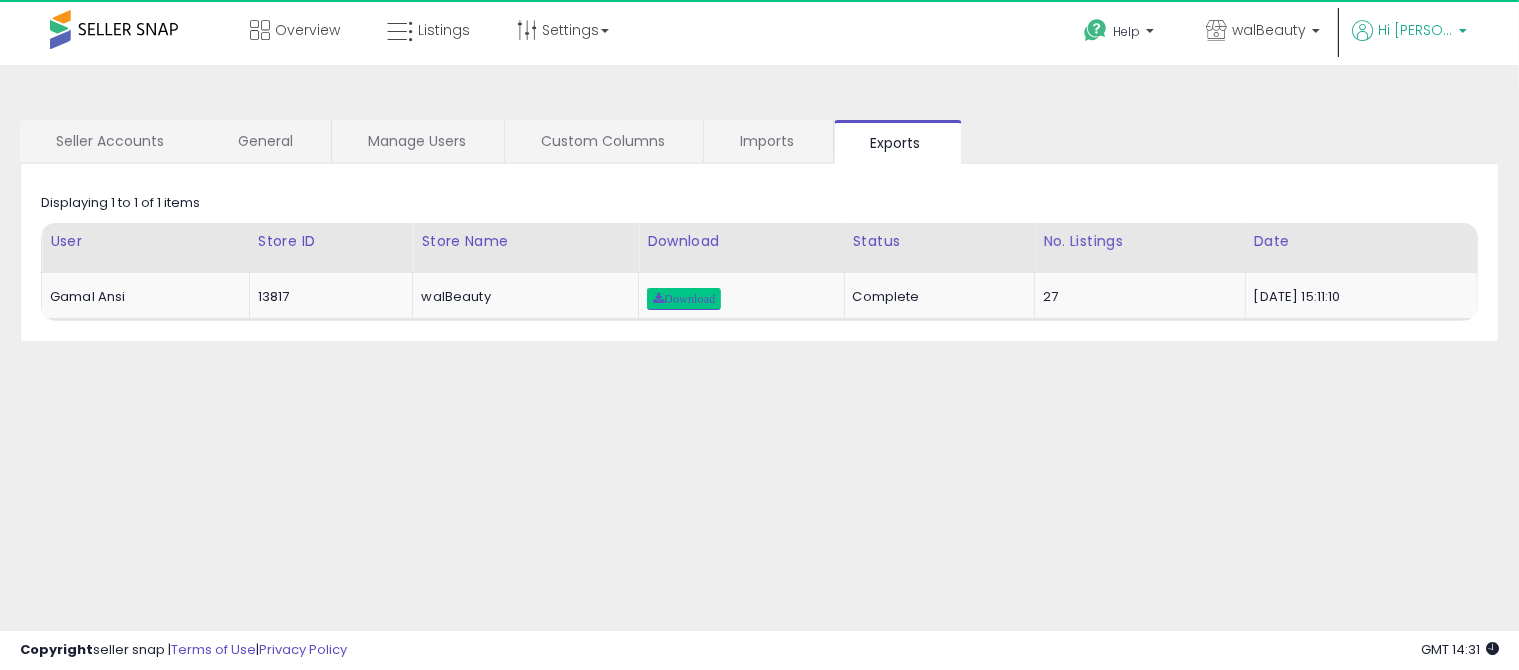 click on "Hi [PERSON_NAME]" at bounding box center [1409, 32] 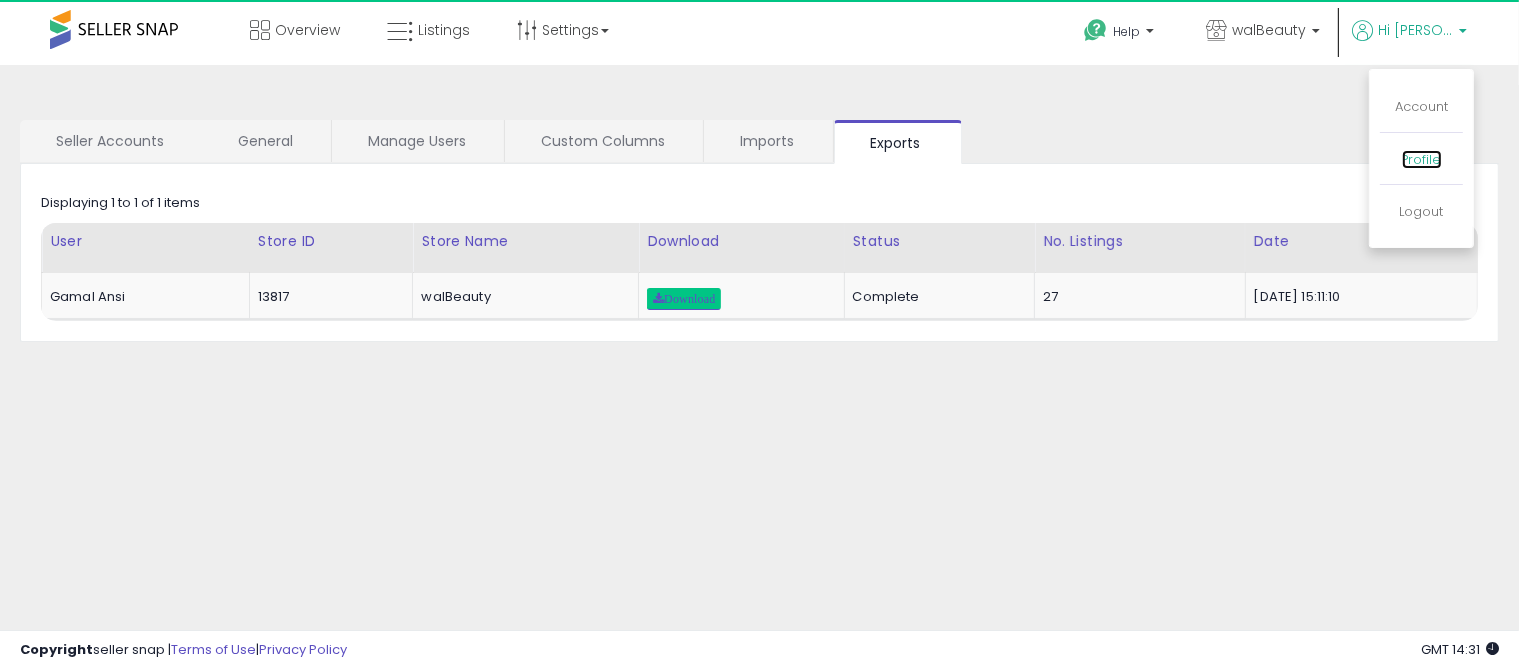 click on "Profile" at bounding box center (1422, 159) 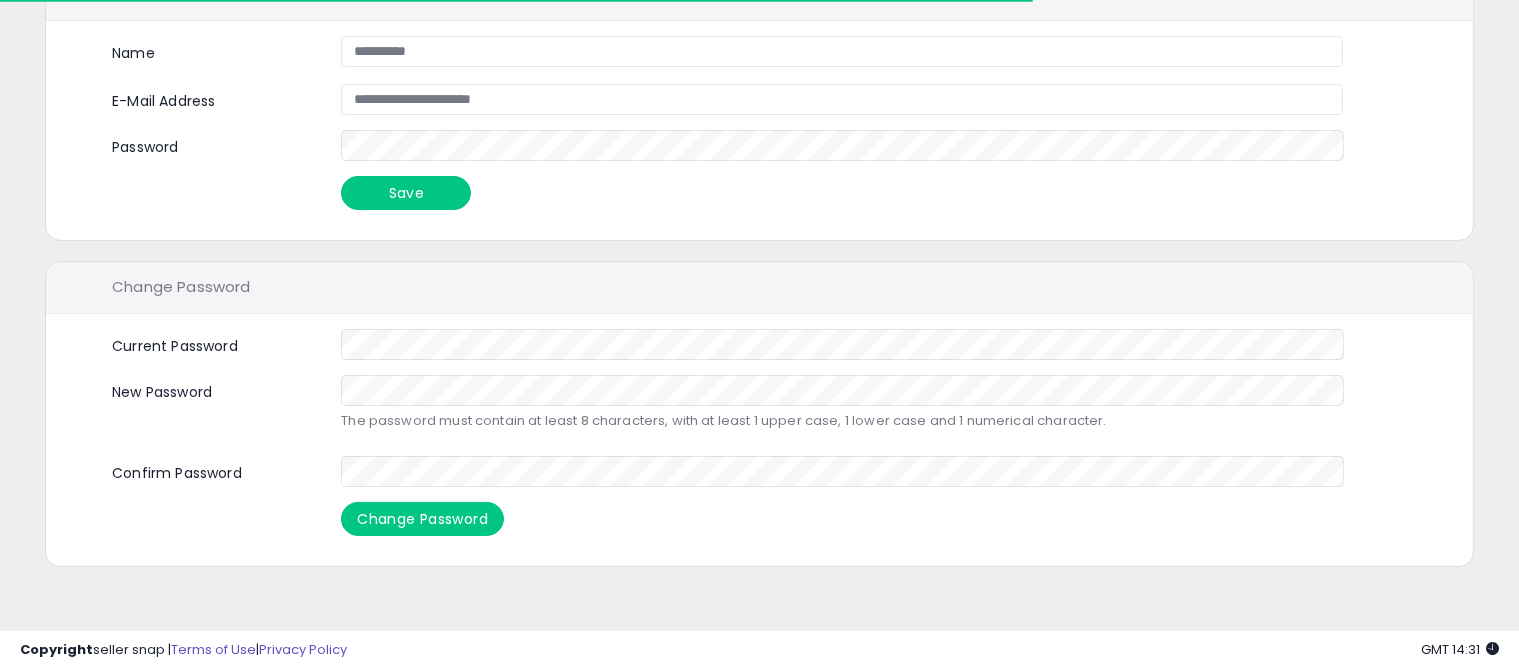scroll, scrollTop: 0, scrollLeft: 0, axis: both 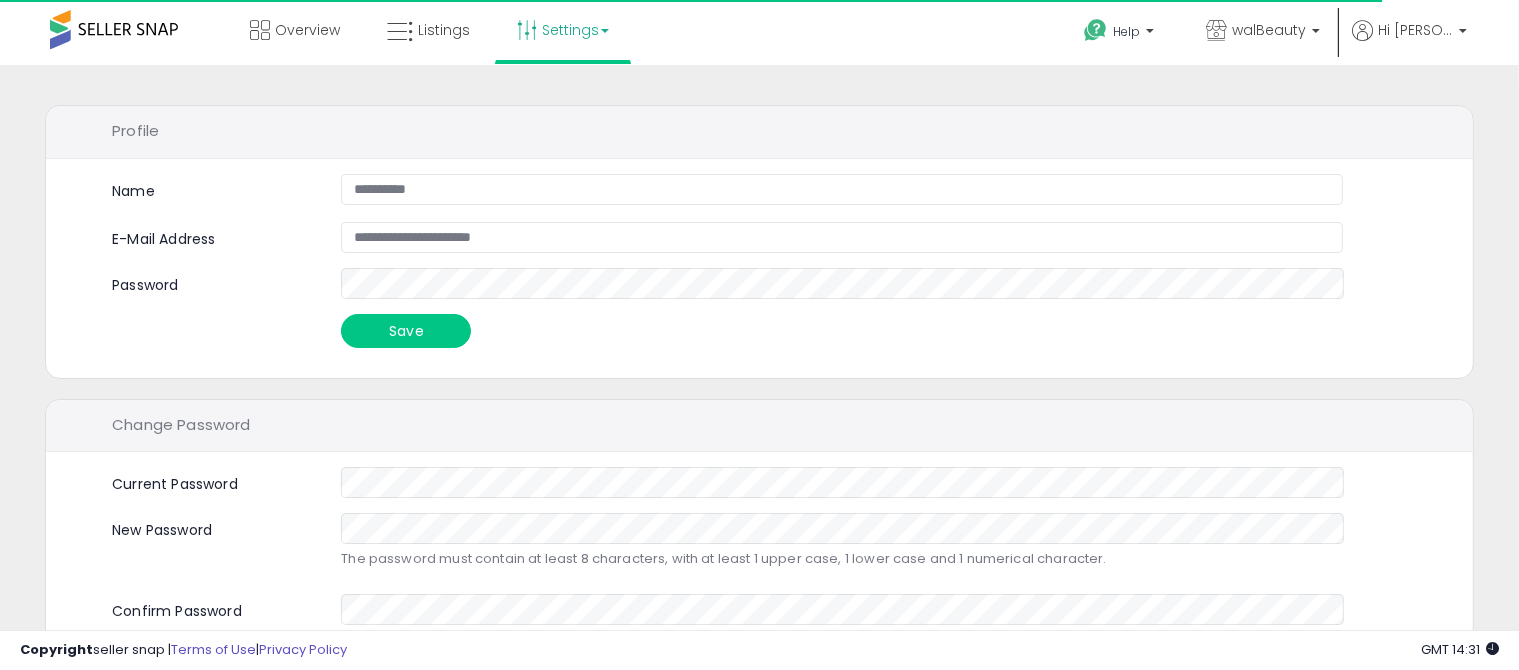 click on "Settings" at bounding box center (563, 30) 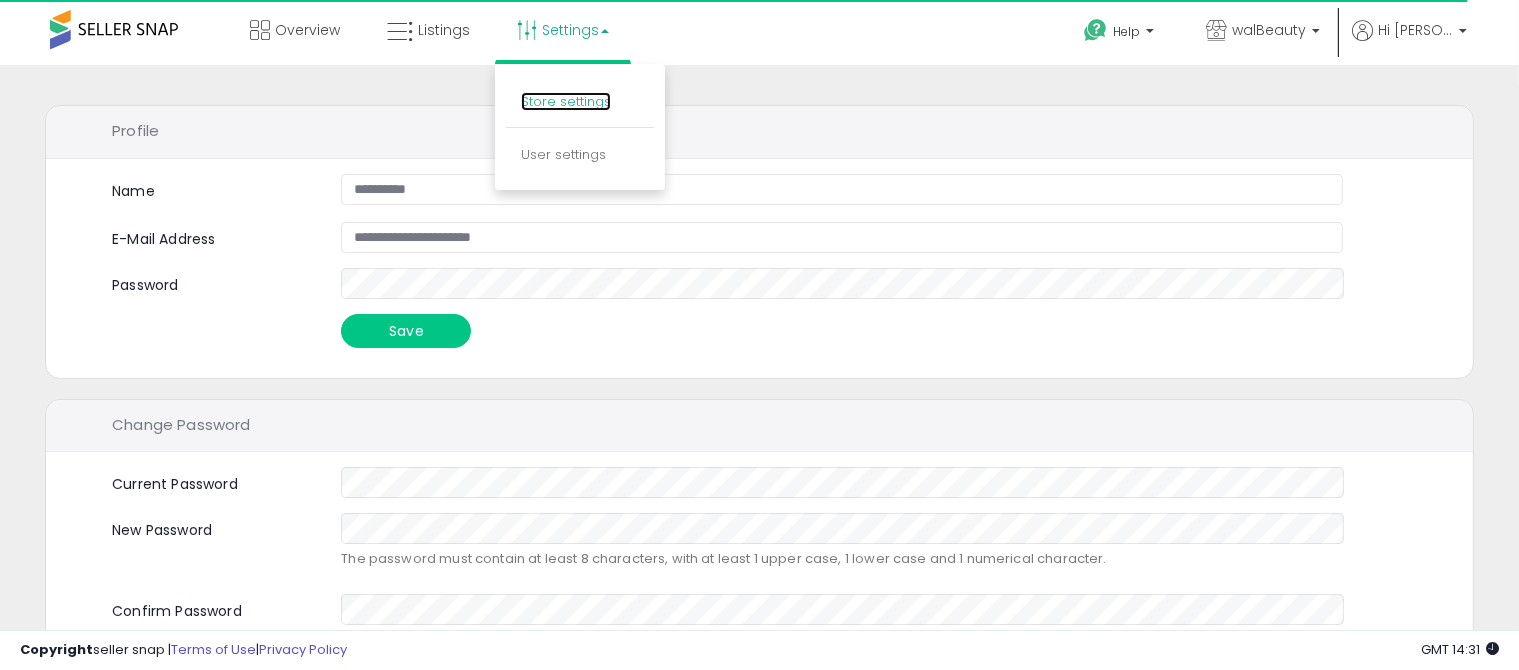 click on "Store
settings" at bounding box center [566, 101] 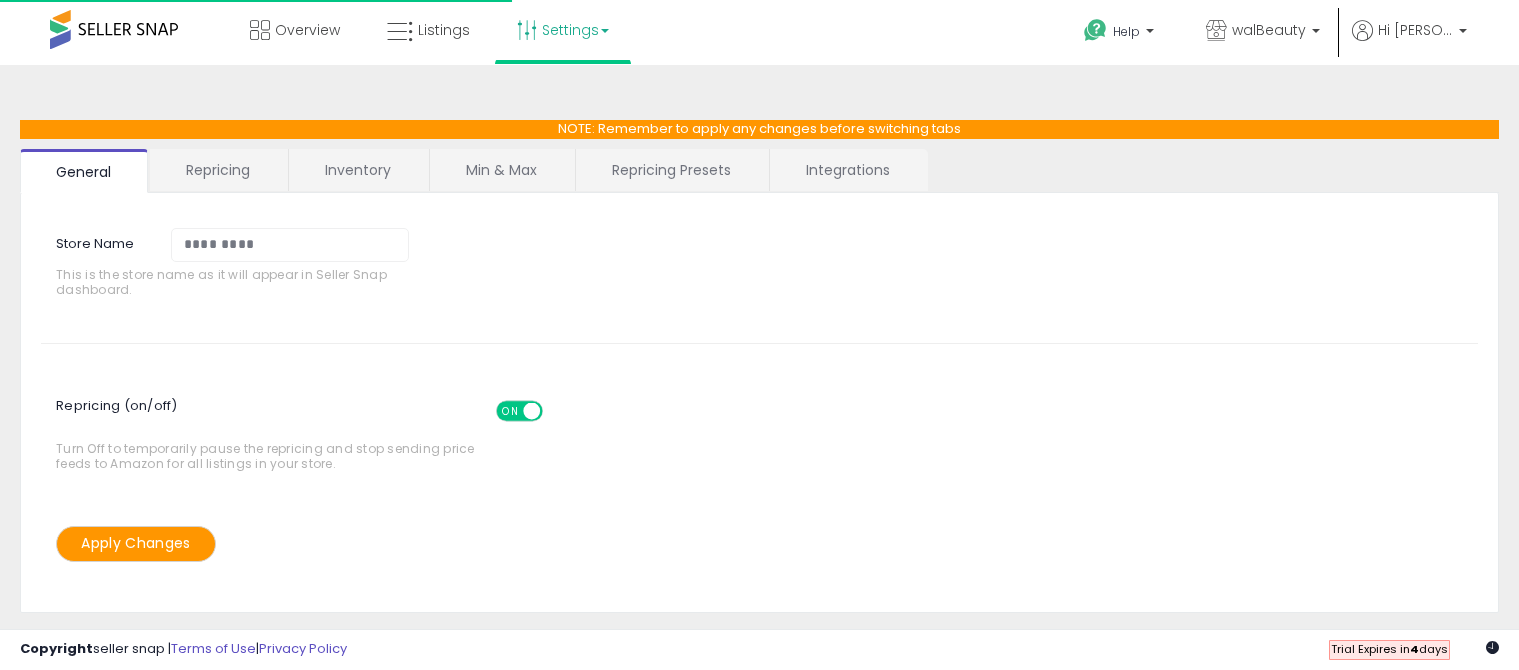 scroll, scrollTop: 0, scrollLeft: 0, axis: both 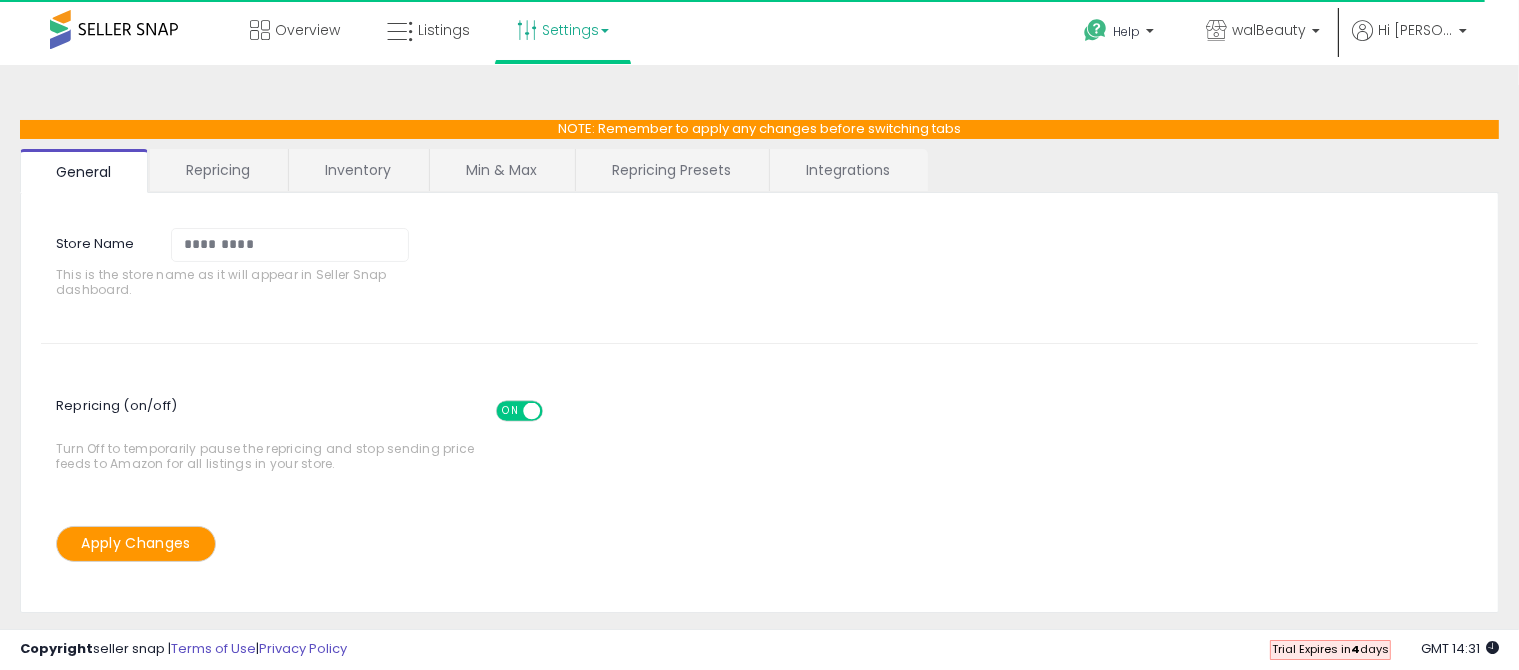 click on "ON" at bounding box center [510, 410] 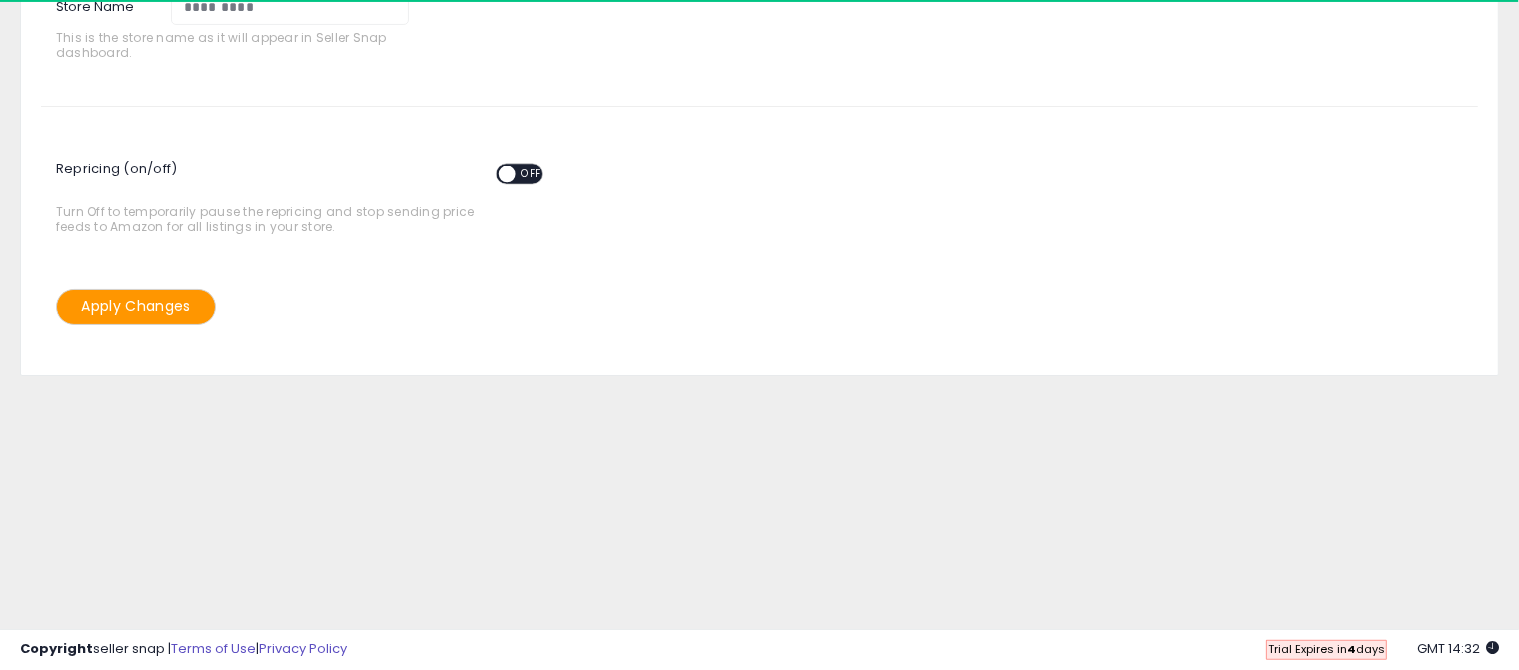 scroll, scrollTop: 173, scrollLeft: 0, axis: vertical 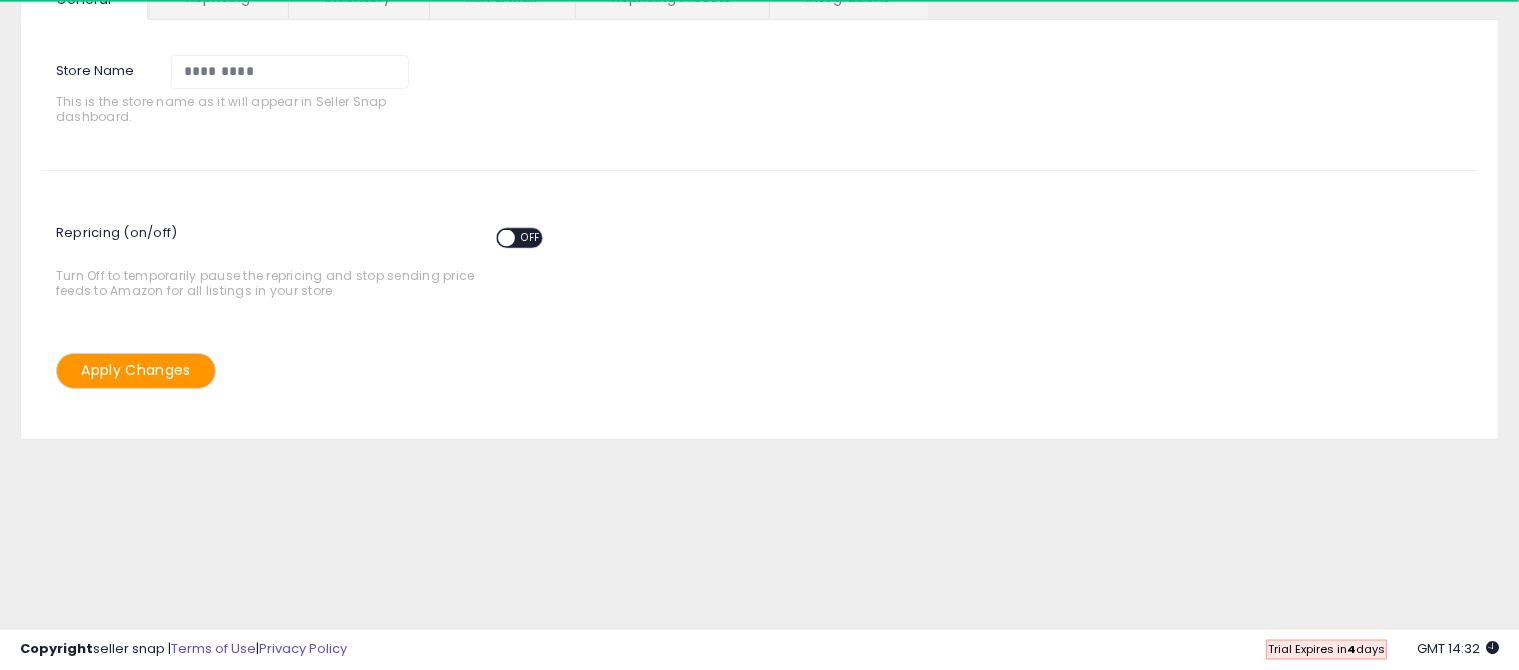click on "Apply Changes" at bounding box center [136, 370] 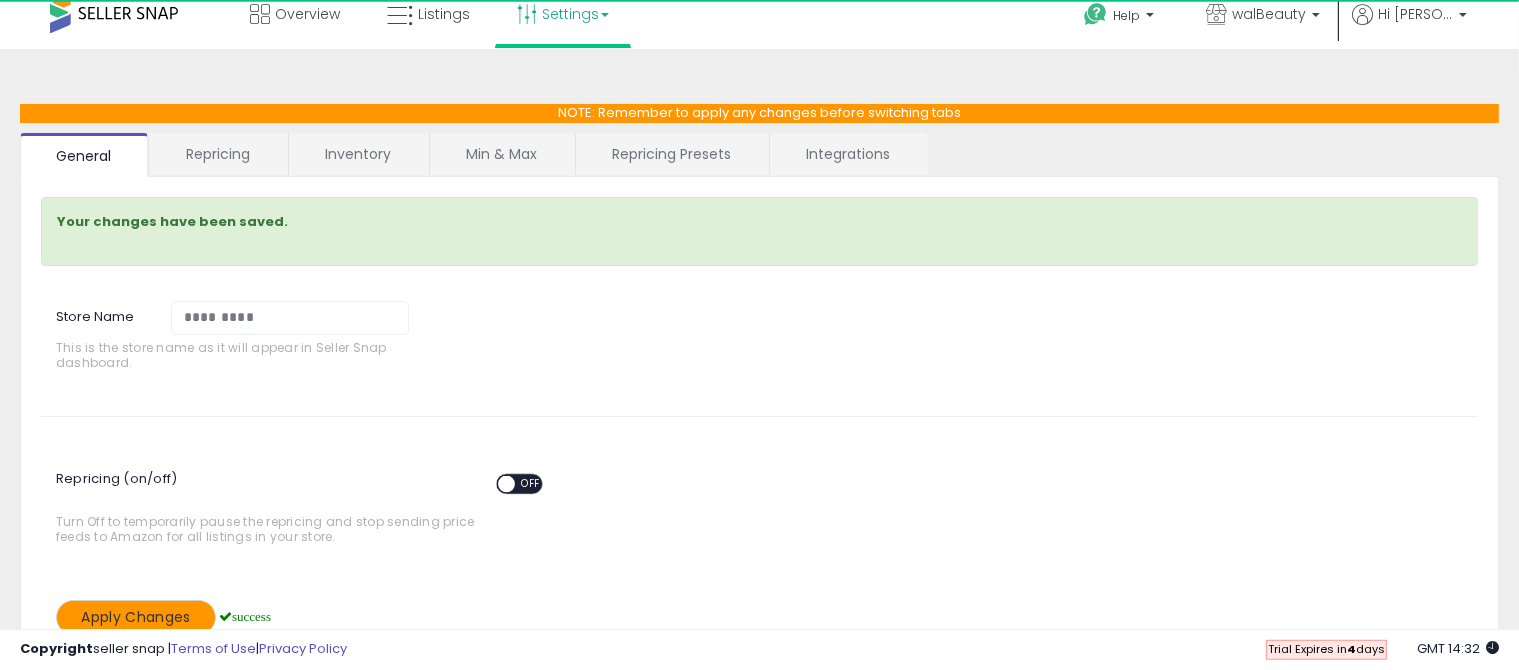 scroll, scrollTop: 0, scrollLeft: 0, axis: both 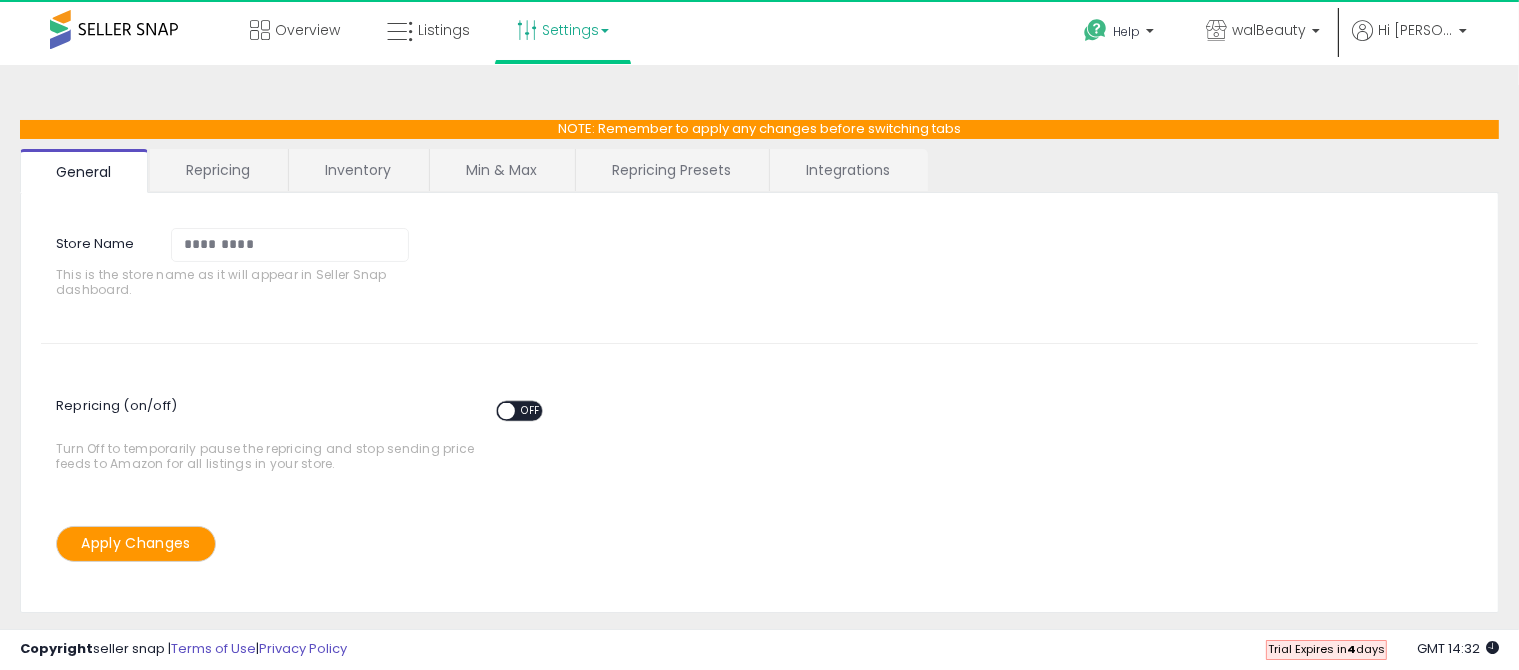 click on "Integrations" at bounding box center [848, 170] 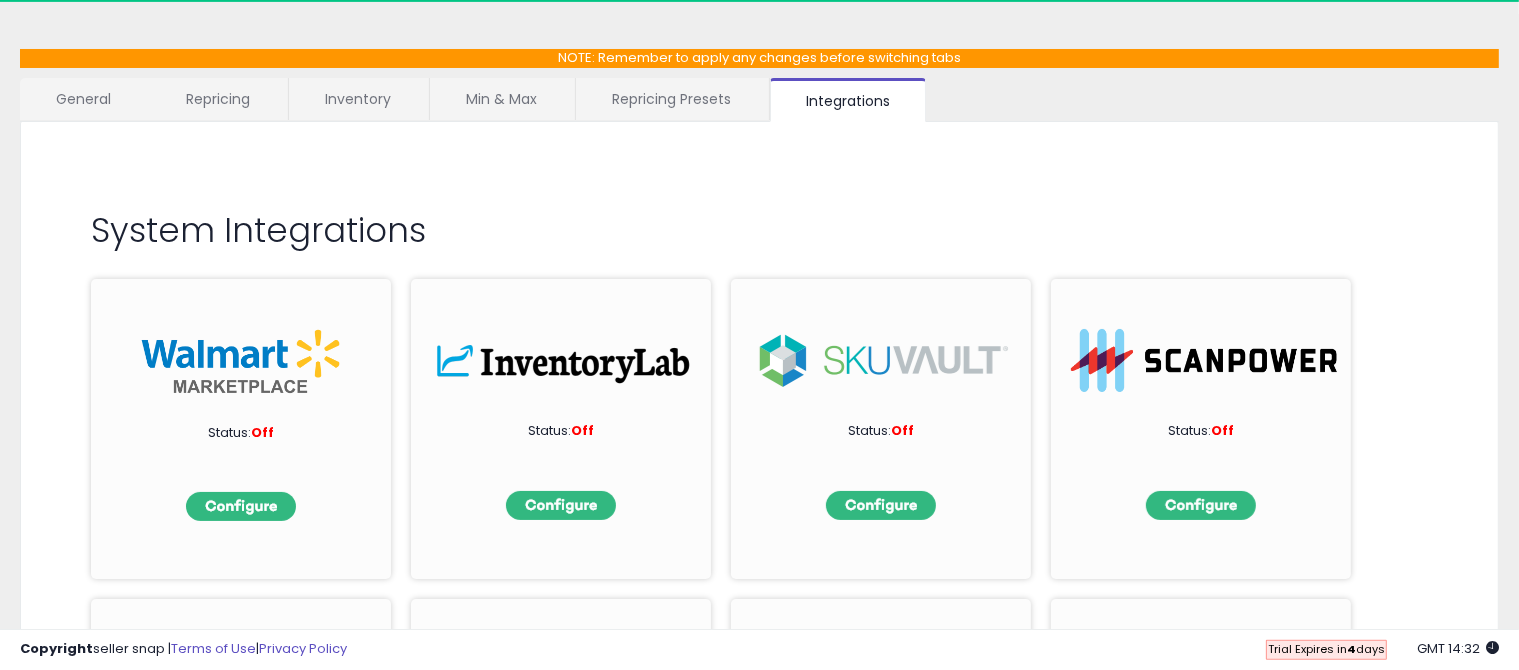 scroll, scrollTop: 0, scrollLeft: 0, axis: both 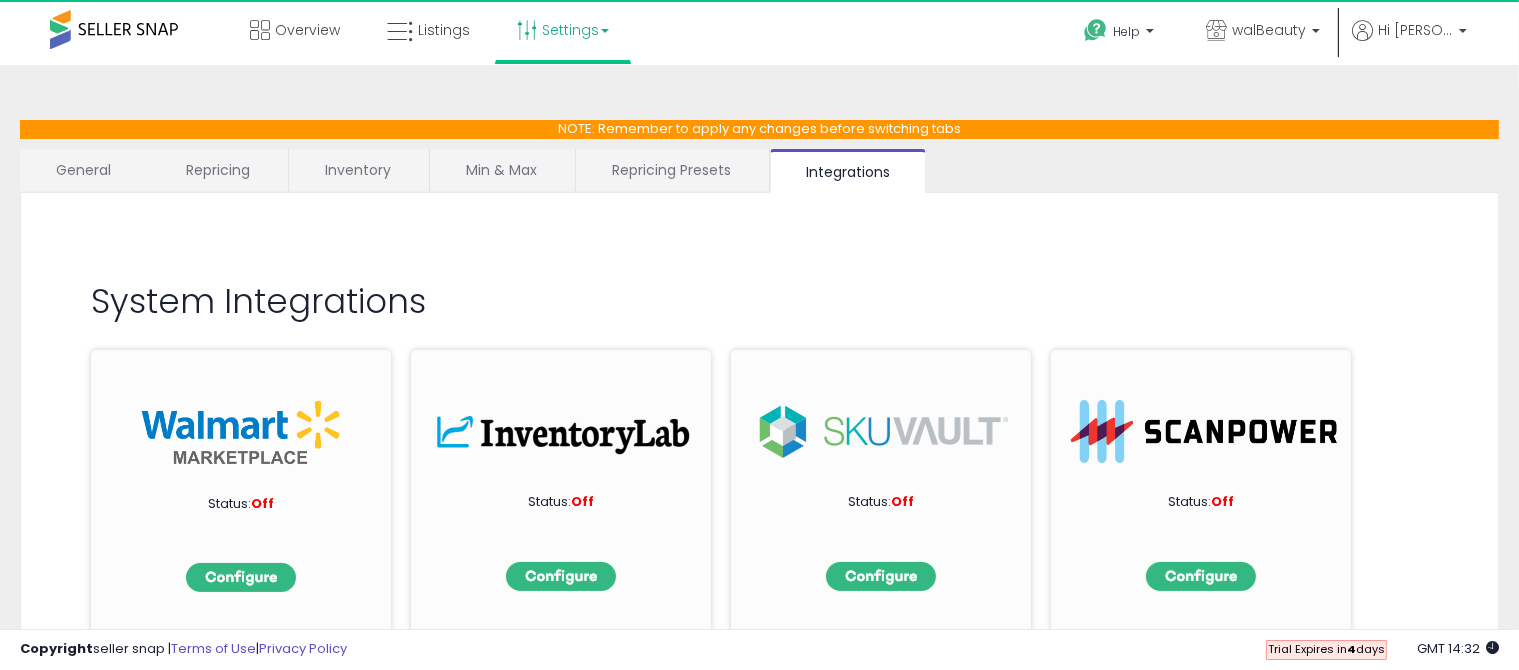 click on "Repricing Presets" at bounding box center [671, 170] 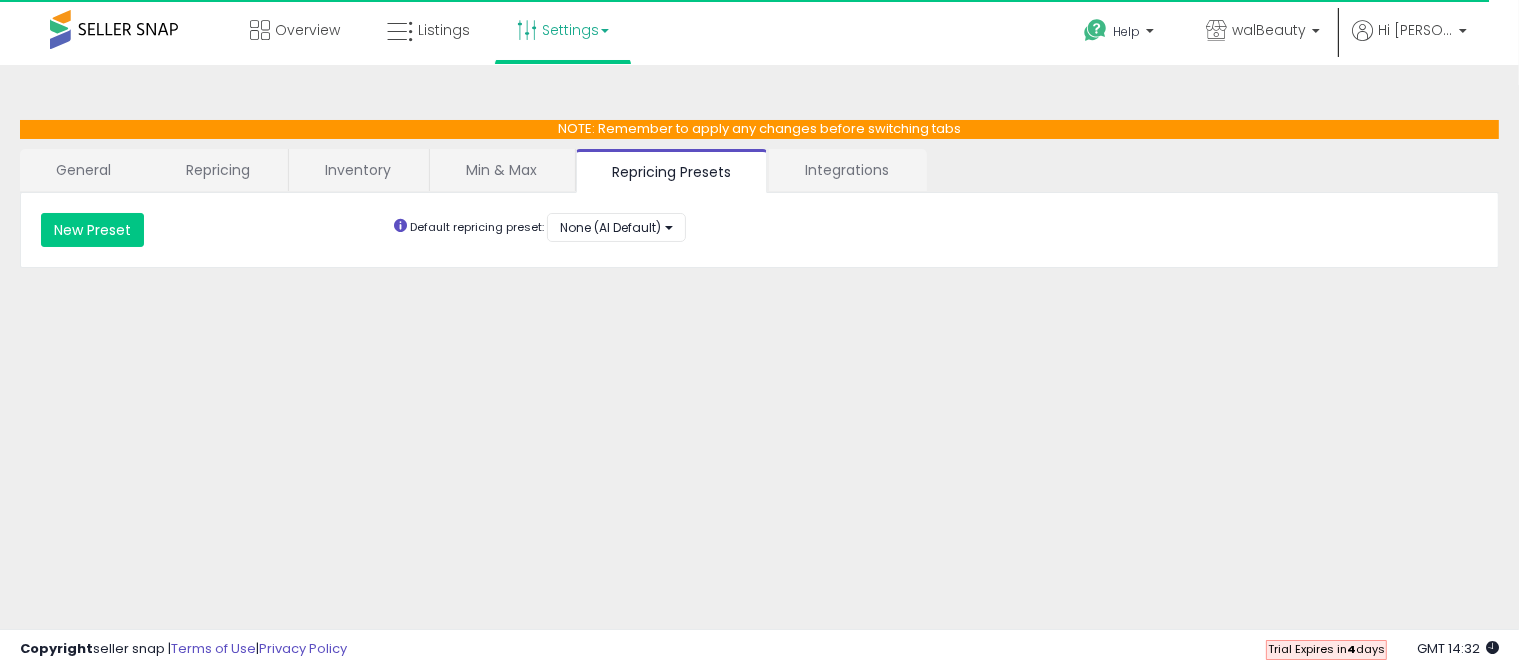 click on "Min & Max" at bounding box center [501, 170] 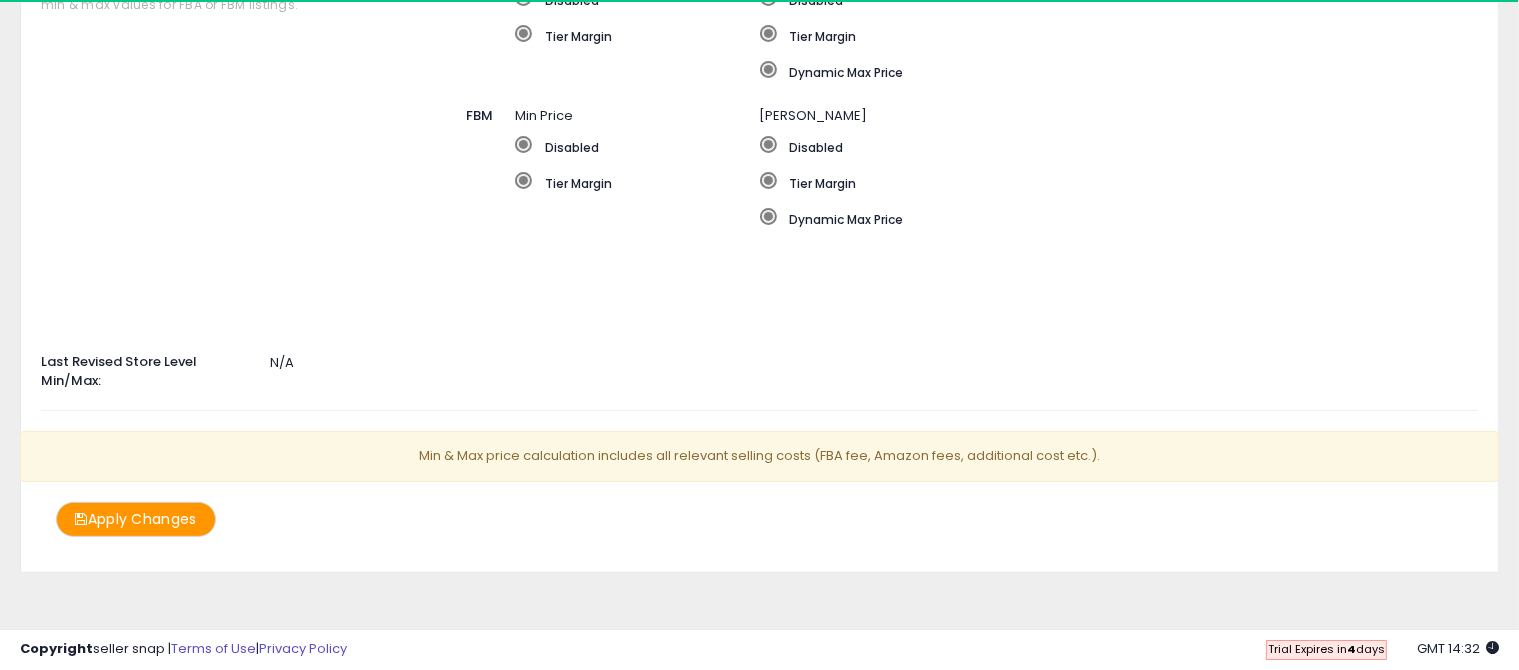 scroll, scrollTop: 0, scrollLeft: 0, axis: both 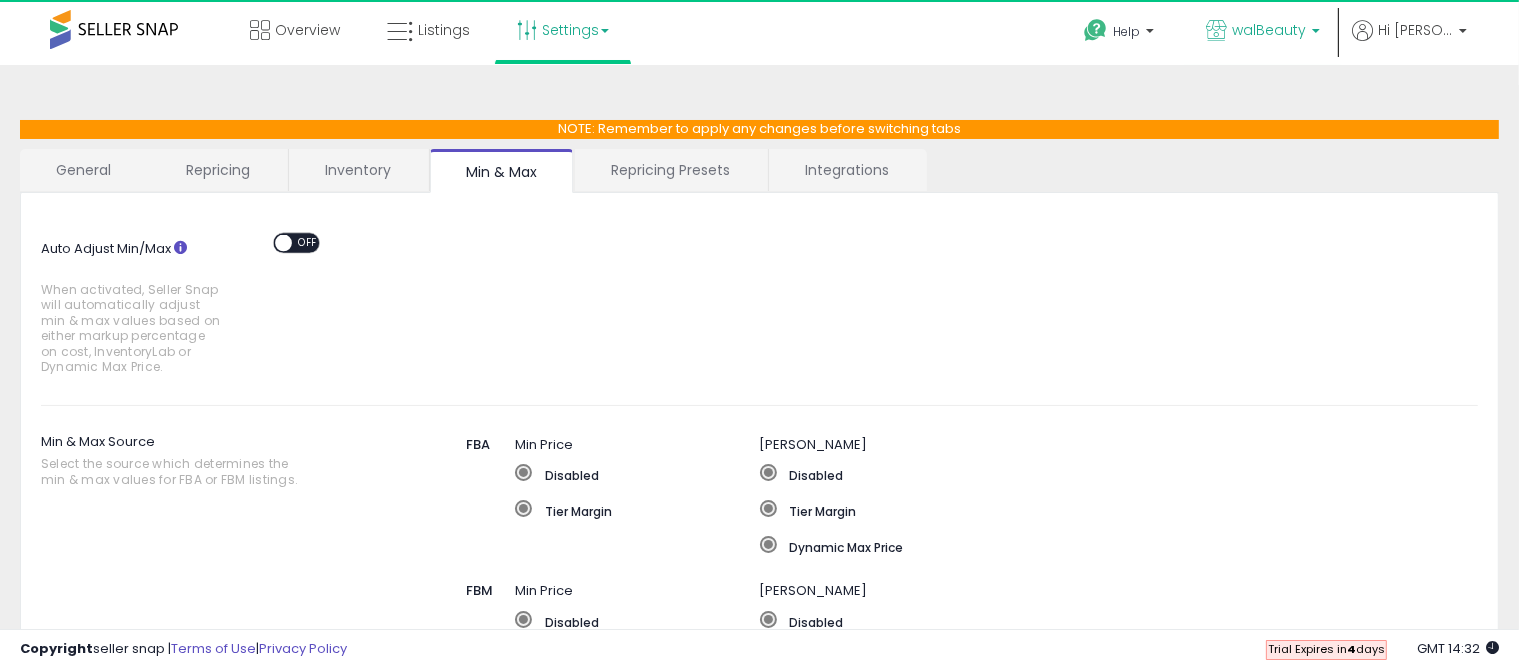 click on "walBeauty" at bounding box center (1269, 30) 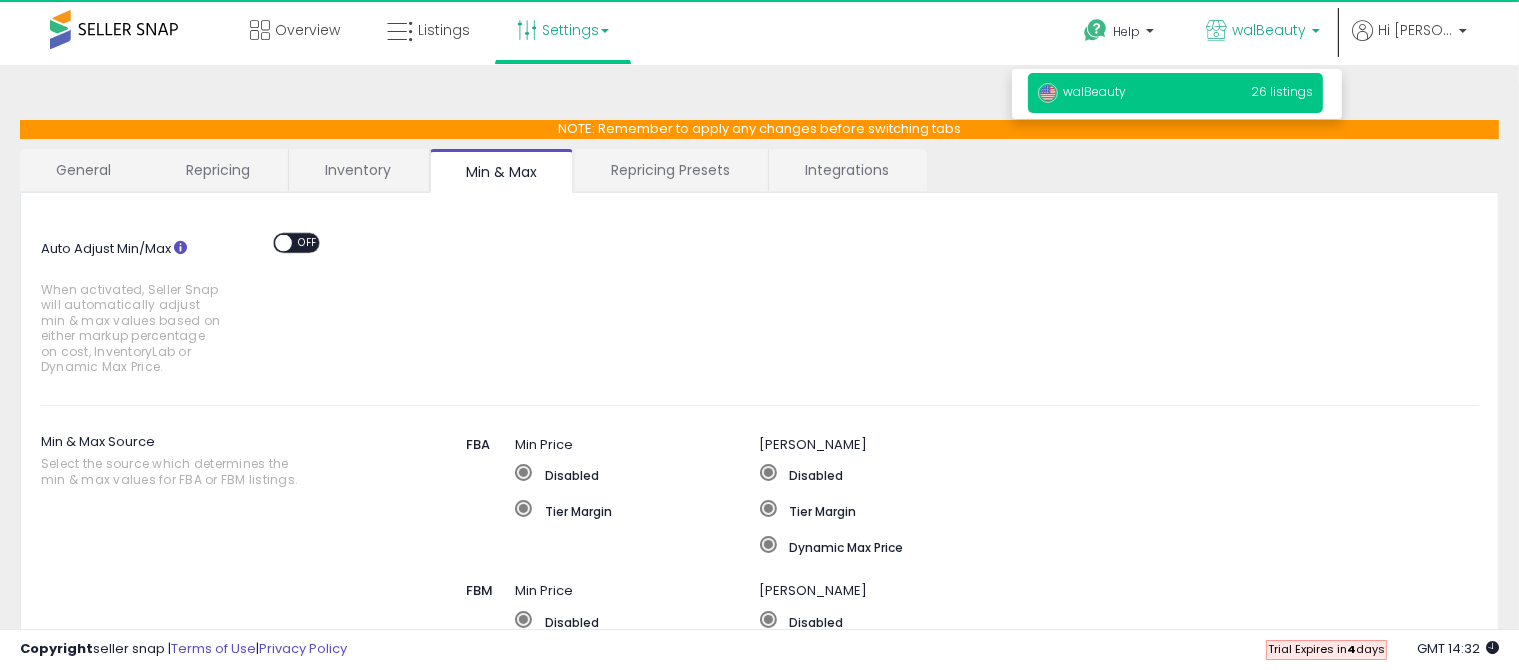 click on "walBeauty" at bounding box center (1082, 91) 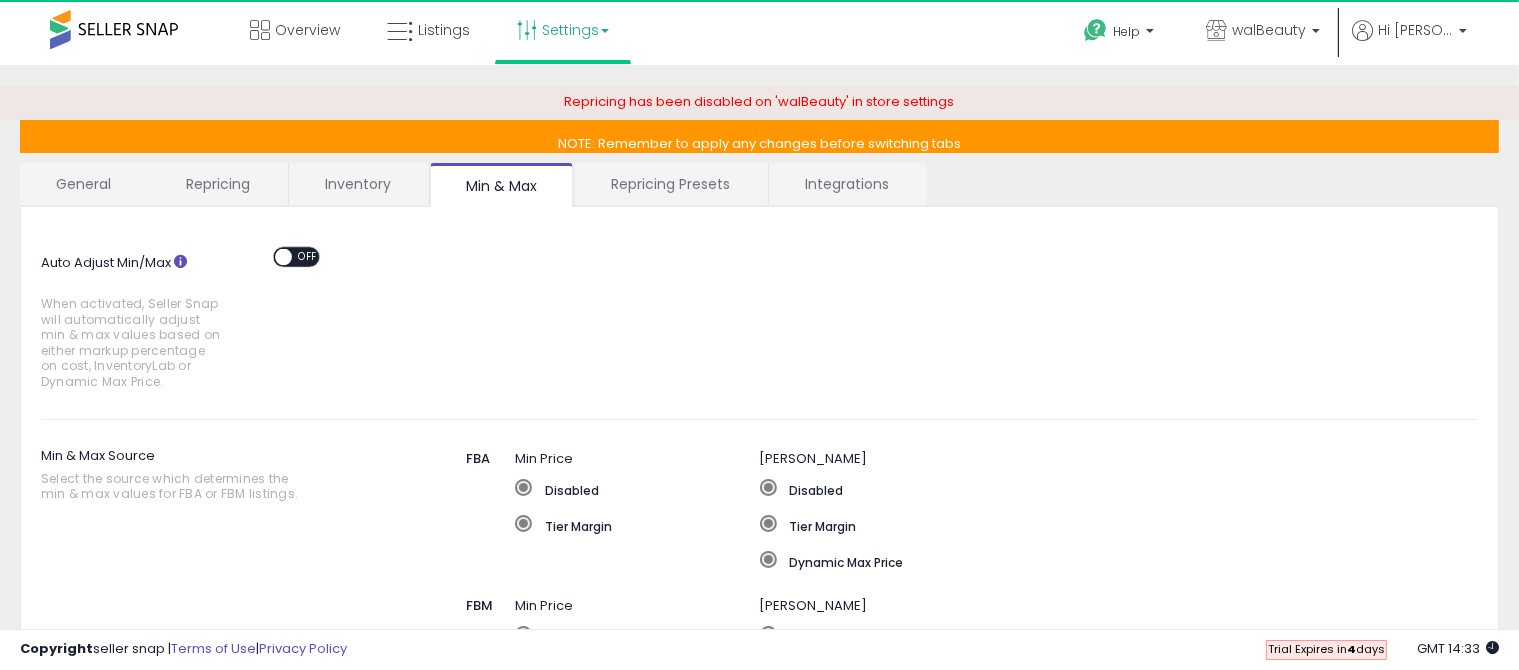 scroll, scrollTop: 490, scrollLeft: 0, axis: vertical 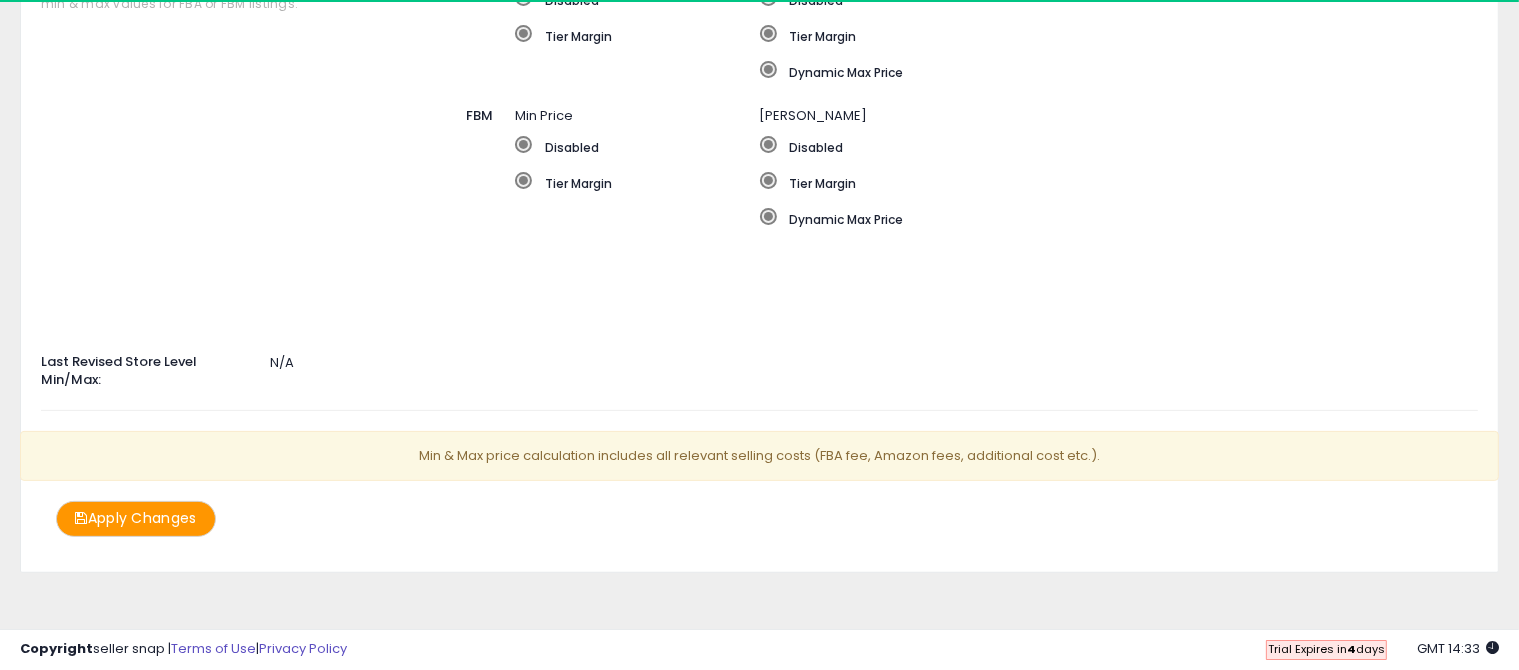 click on "Trial Expires [DATE]" at bounding box center [1326, 649] 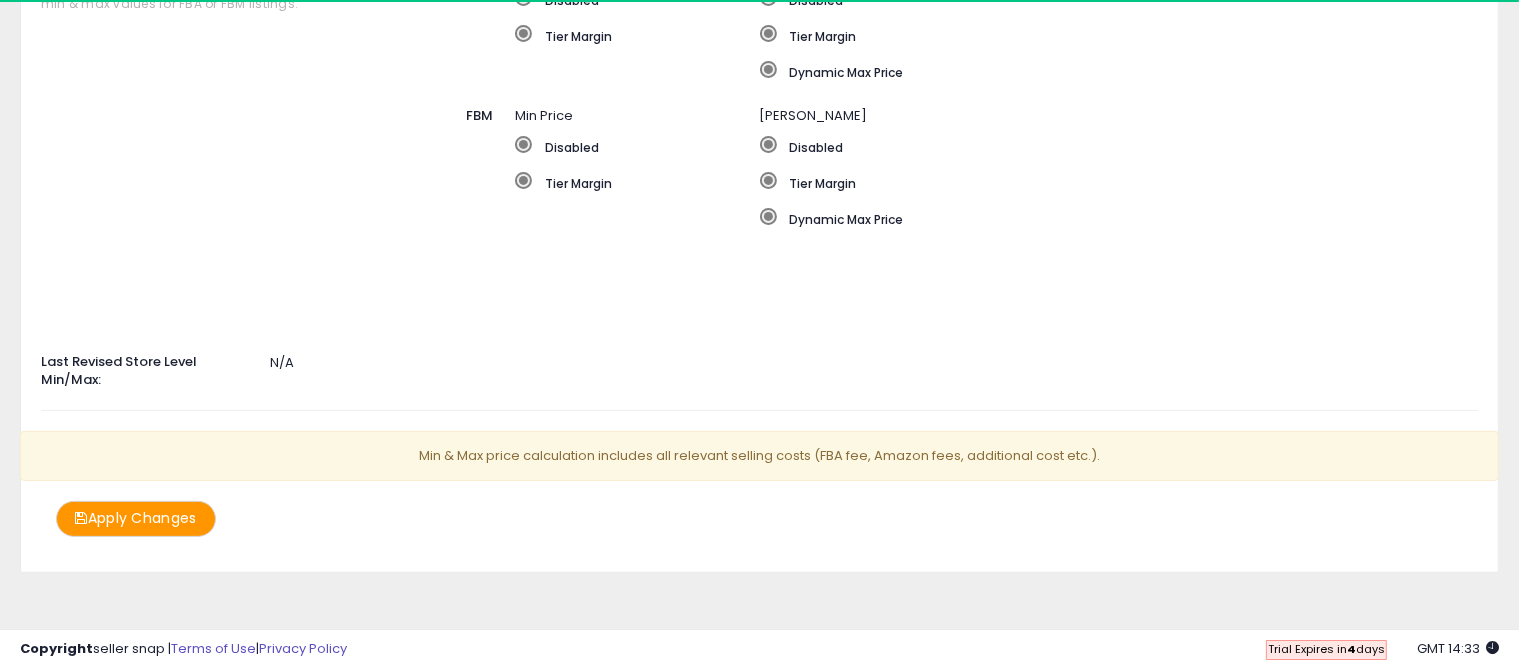 click on "Trial Expires [DATE]" at bounding box center (1326, 649) 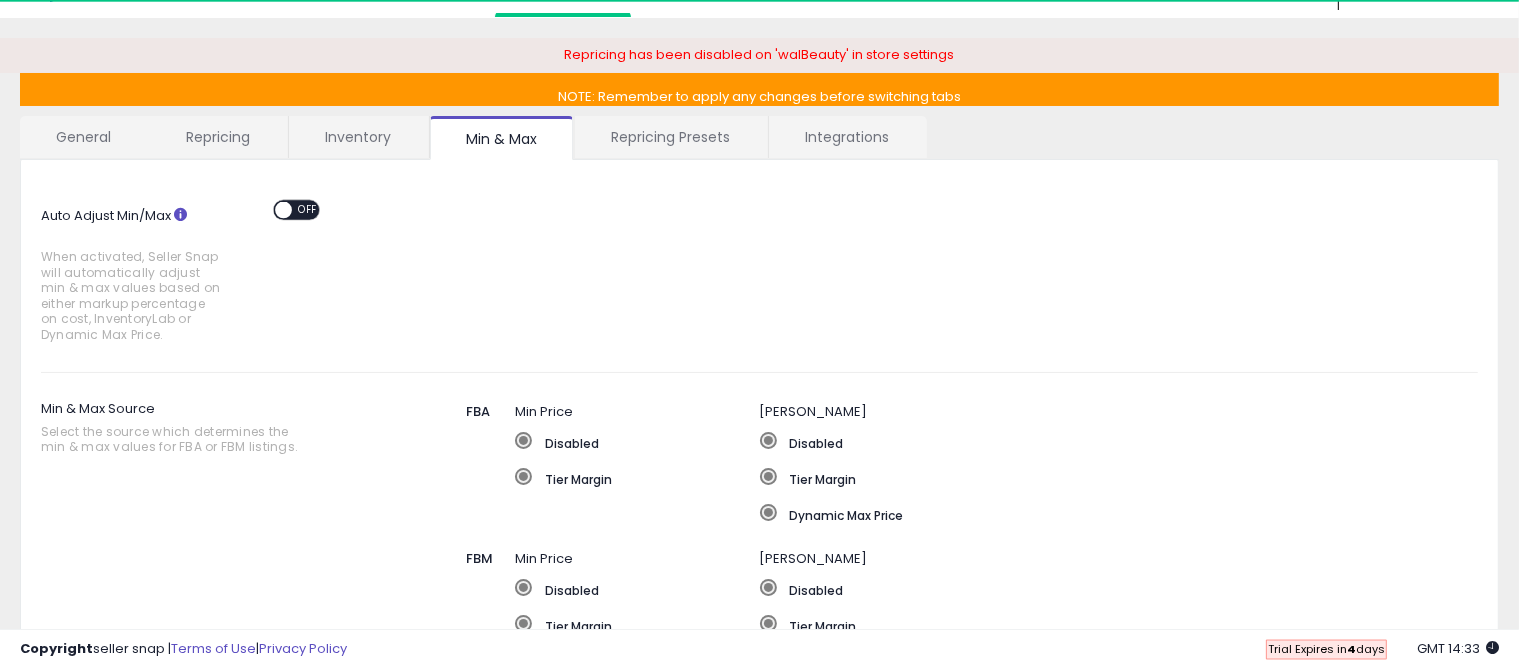 scroll, scrollTop: 0, scrollLeft: 0, axis: both 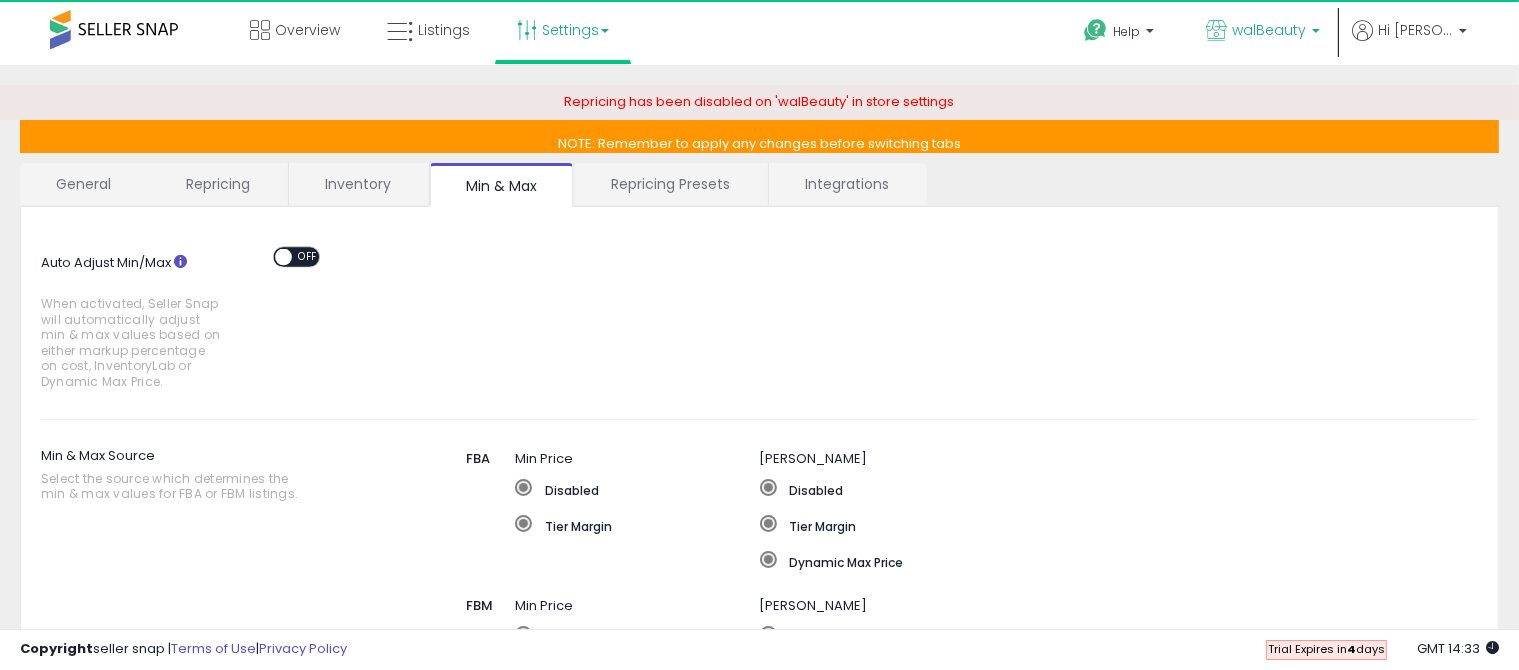 click on "walBeauty" at bounding box center [1269, 30] 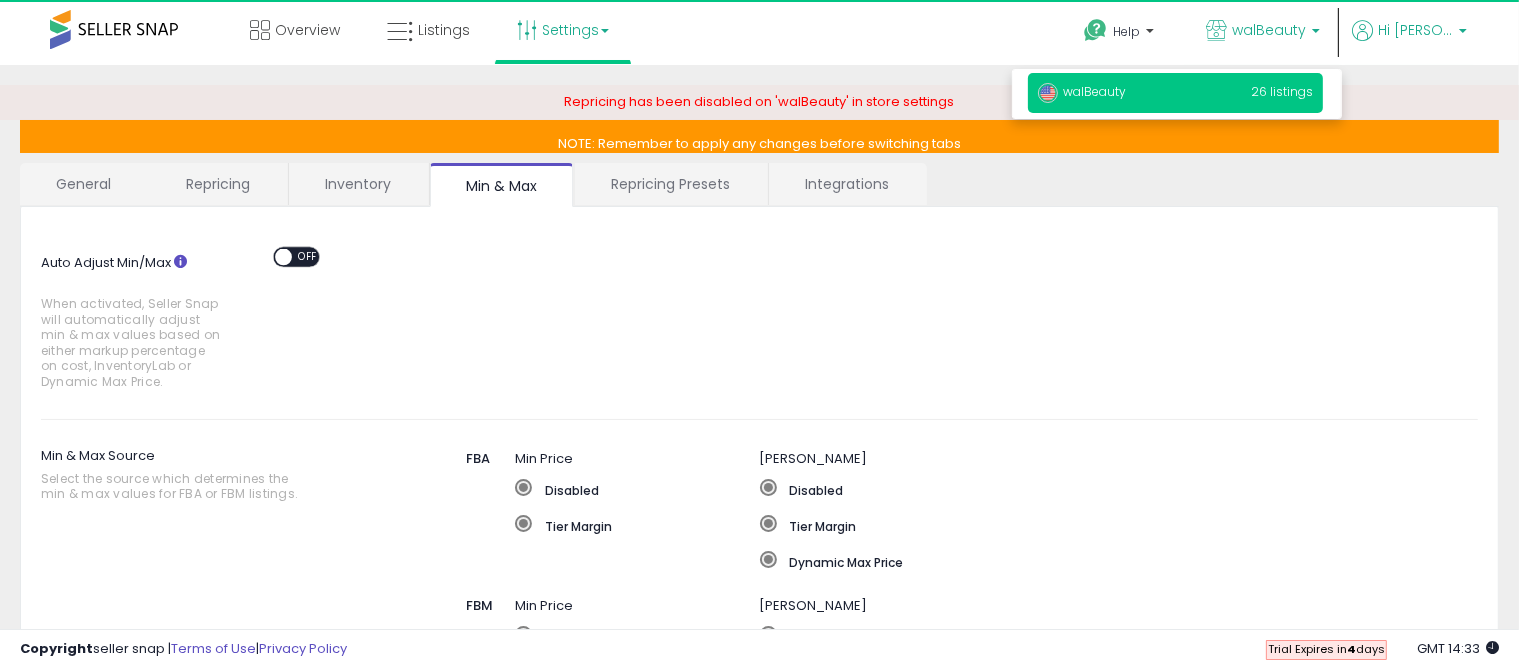 click on "Hi [PERSON_NAME]" at bounding box center (1415, 30) 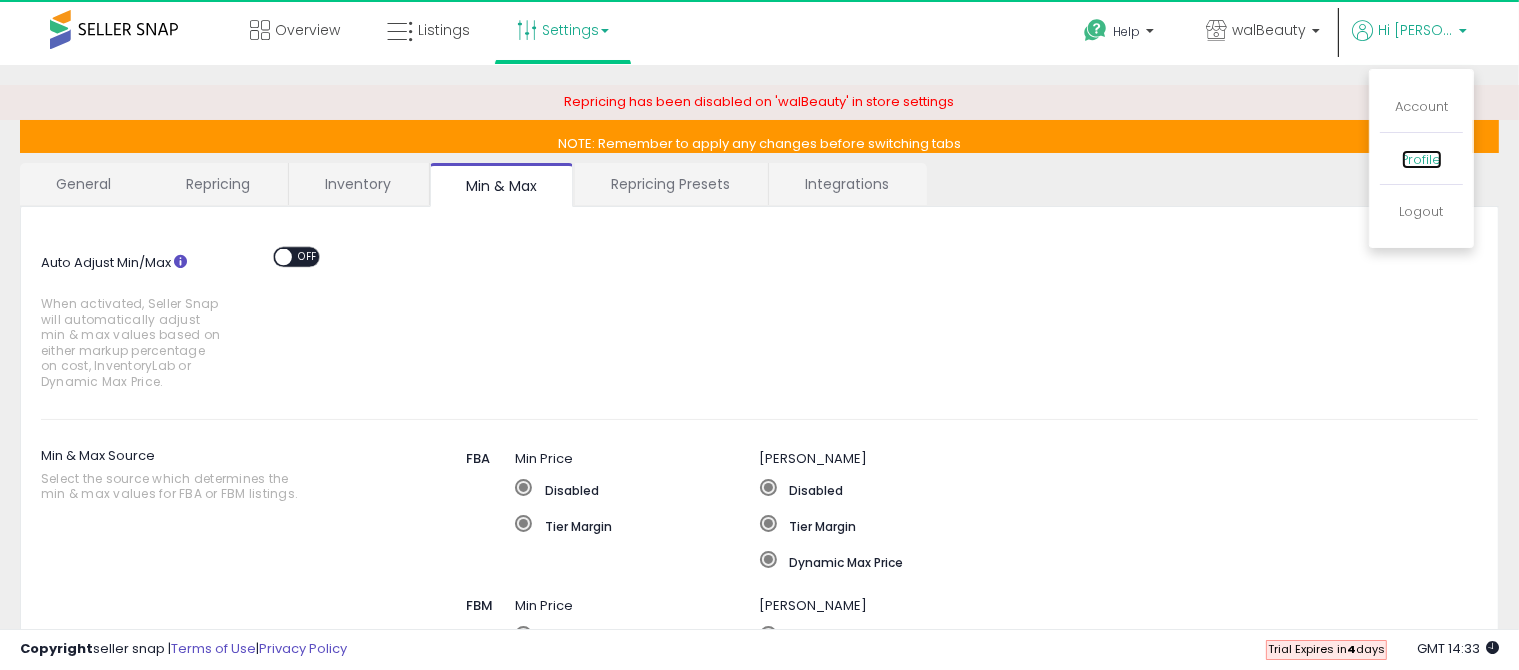 click on "Profile" at bounding box center [1422, 159] 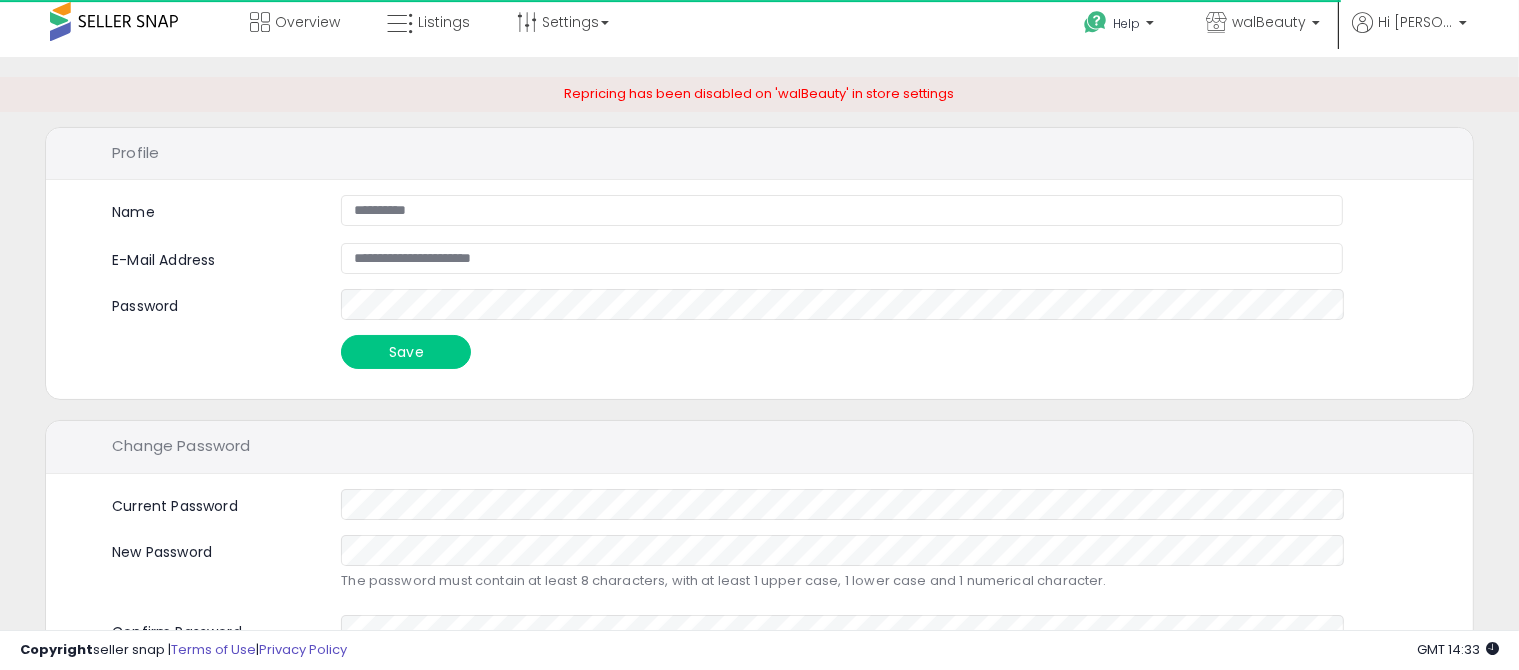 scroll, scrollTop: 0, scrollLeft: 0, axis: both 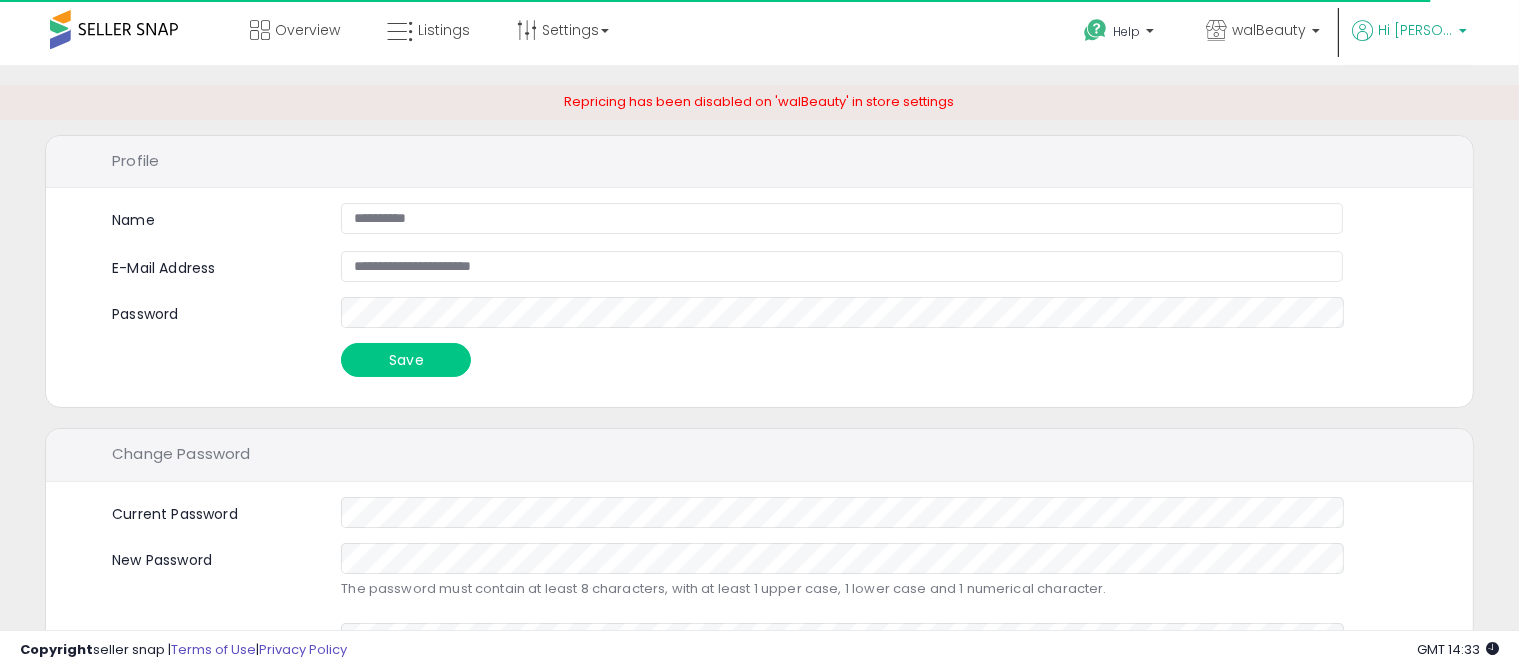 click at bounding box center [1463, 36] 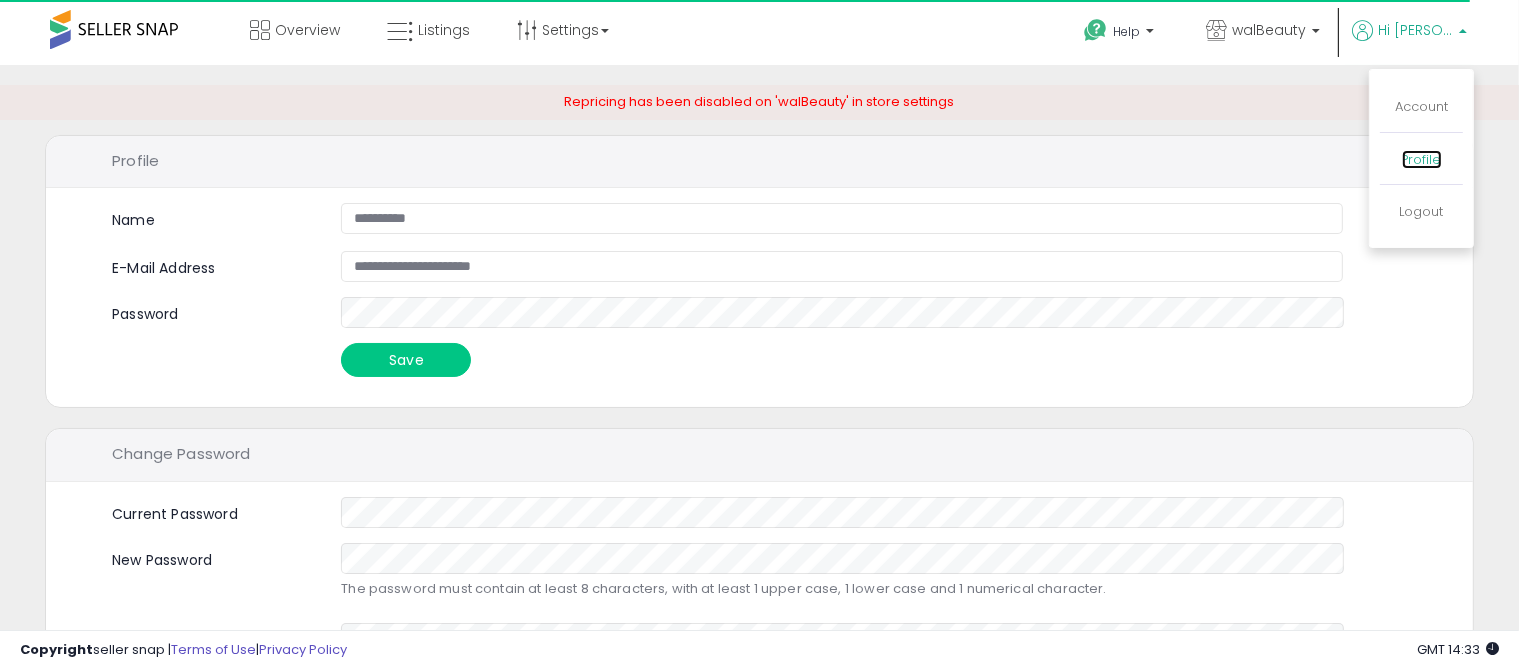click on "Profile" at bounding box center (1422, 159) 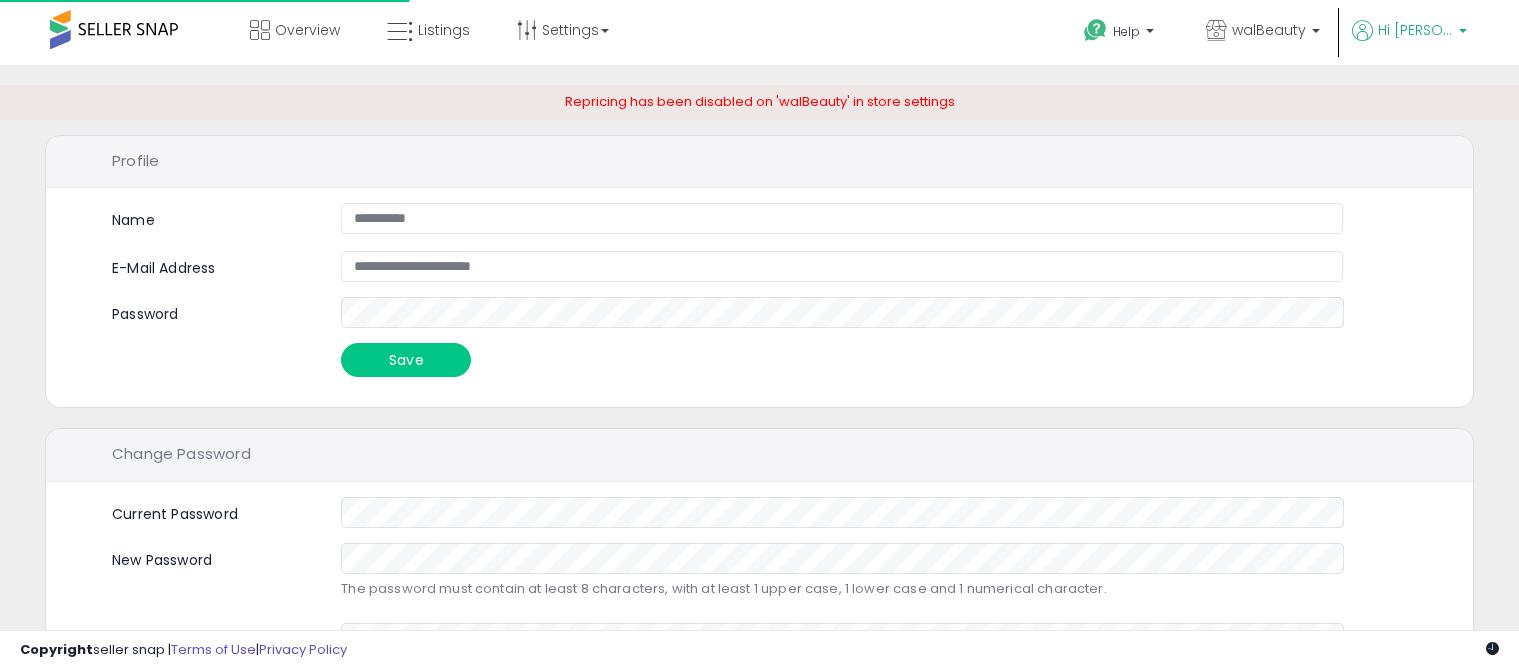 scroll, scrollTop: 0, scrollLeft: 0, axis: both 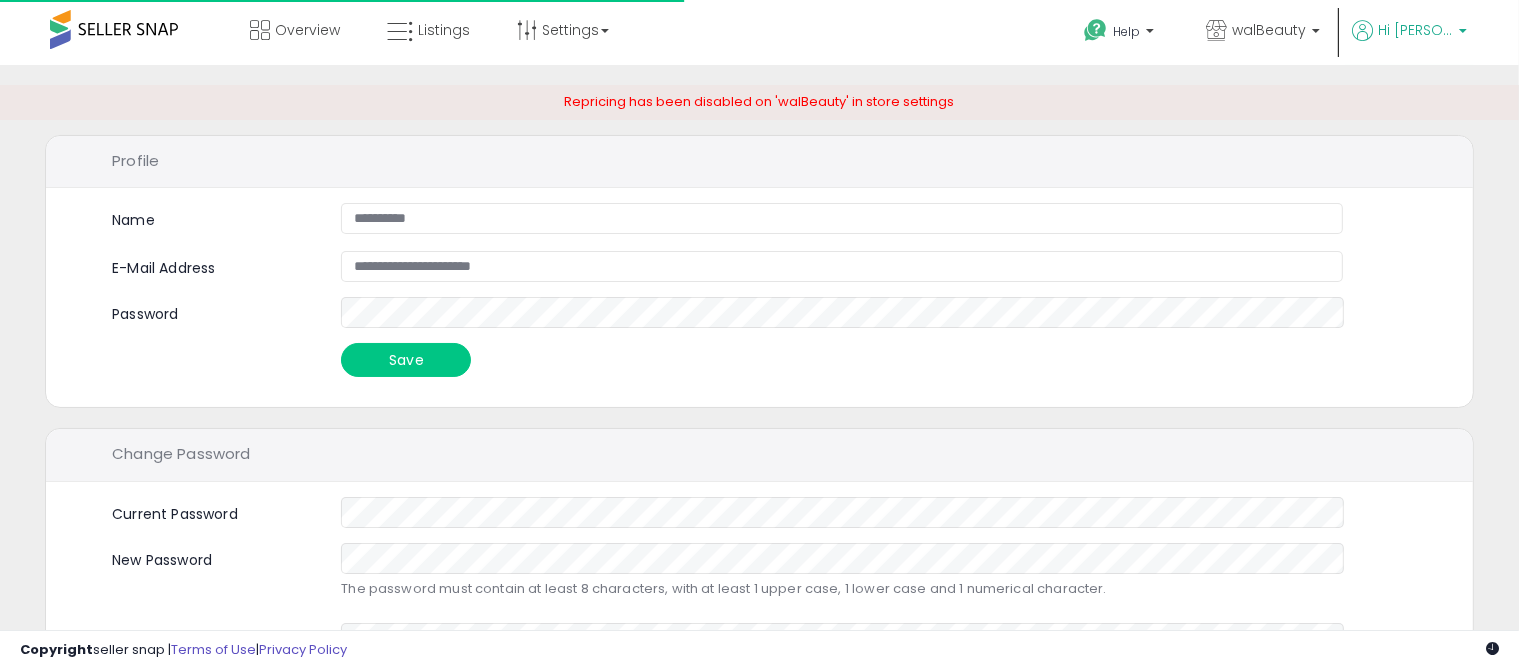 click on "Hi [PERSON_NAME]" at bounding box center (1415, 30) 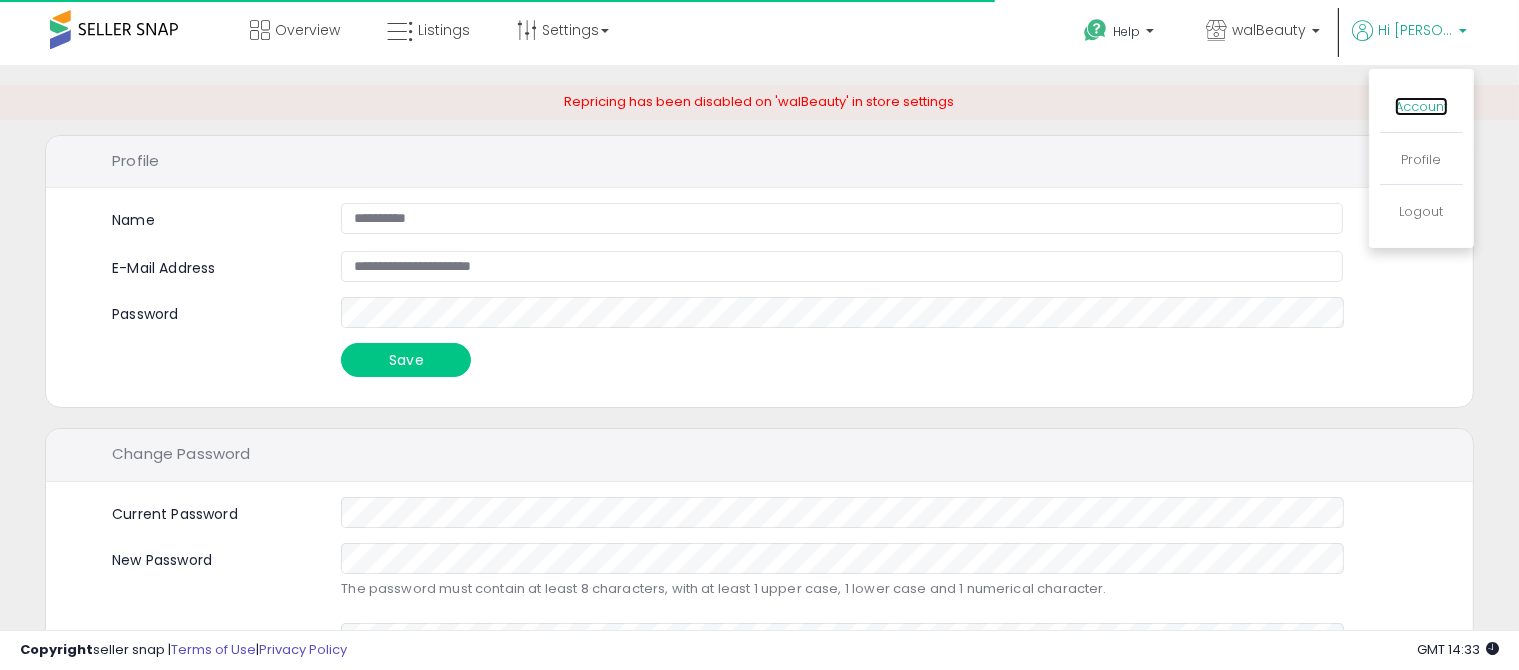 click on "Account" at bounding box center (1421, 106) 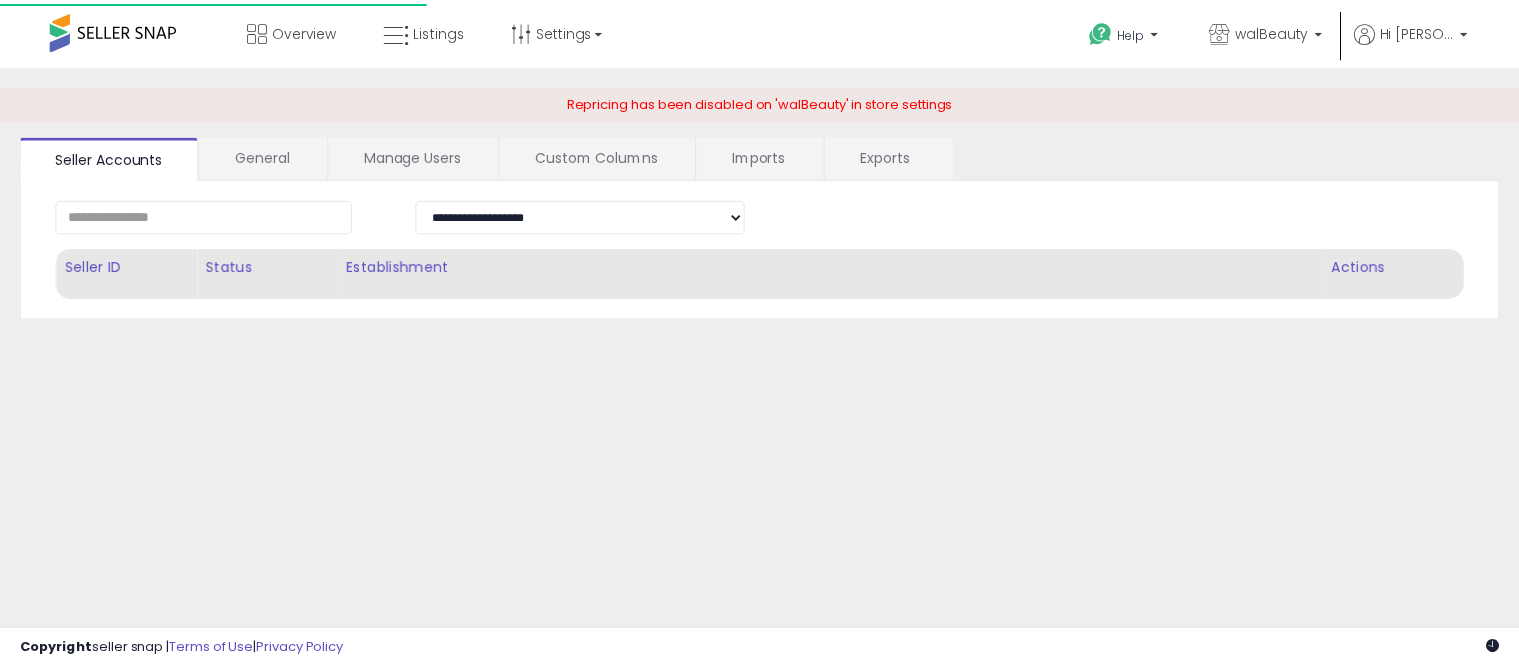 scroll, scrollTop: 0, scrollLeft: 0, axis: both 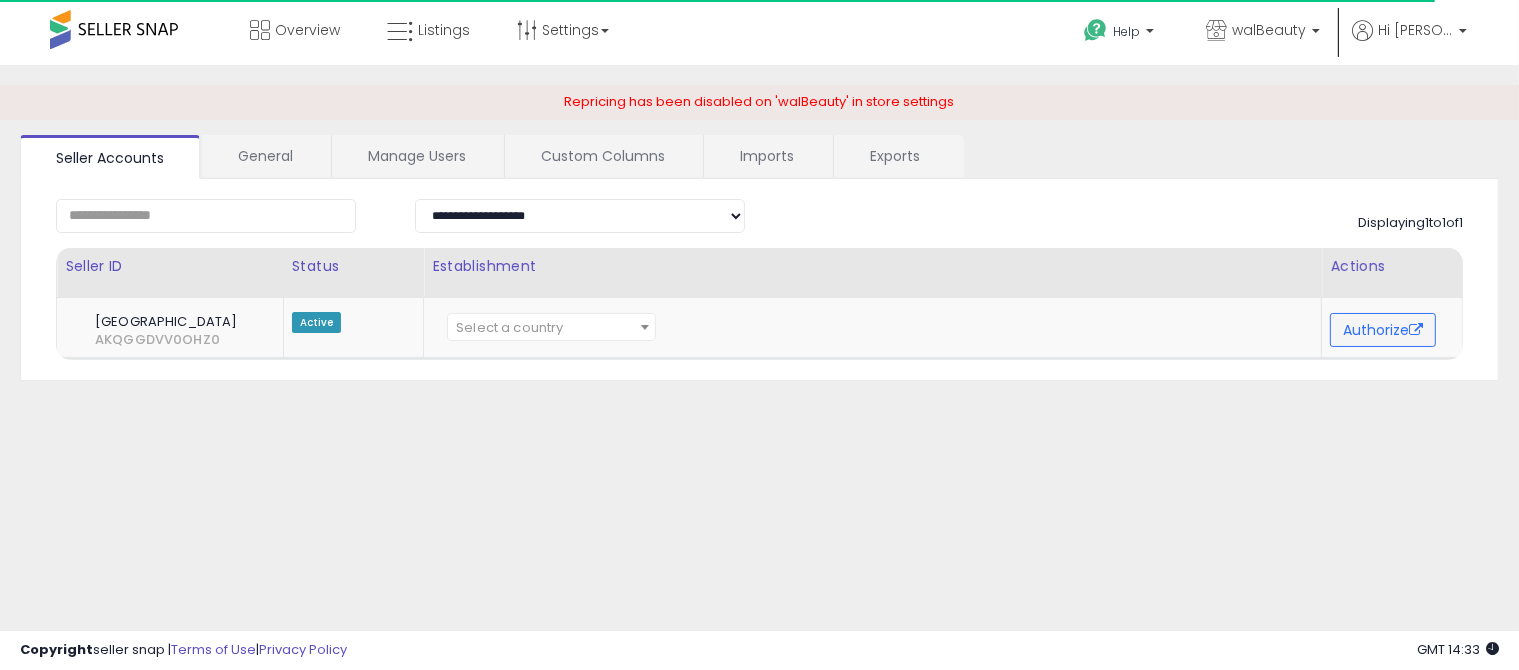 click on "Establishment" at bounding box center (872, 266) 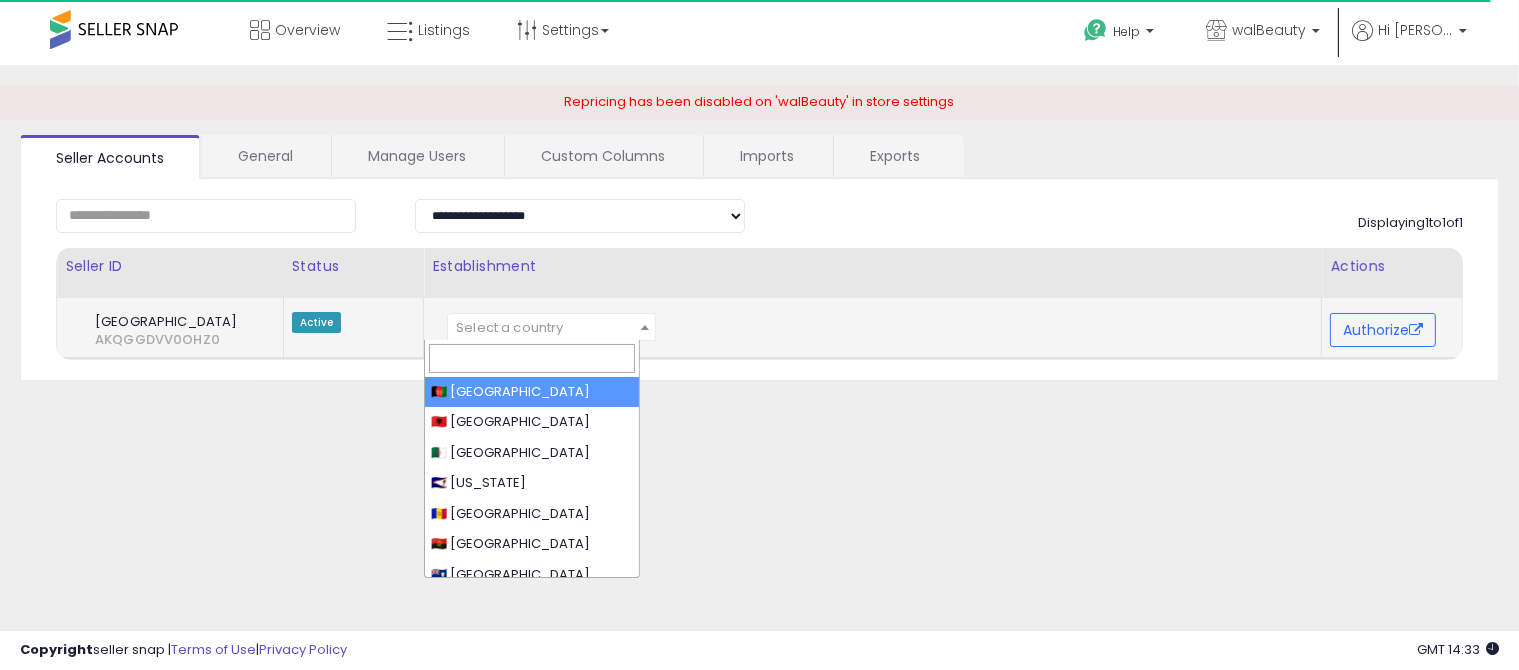click at bounding box center [645, 327] 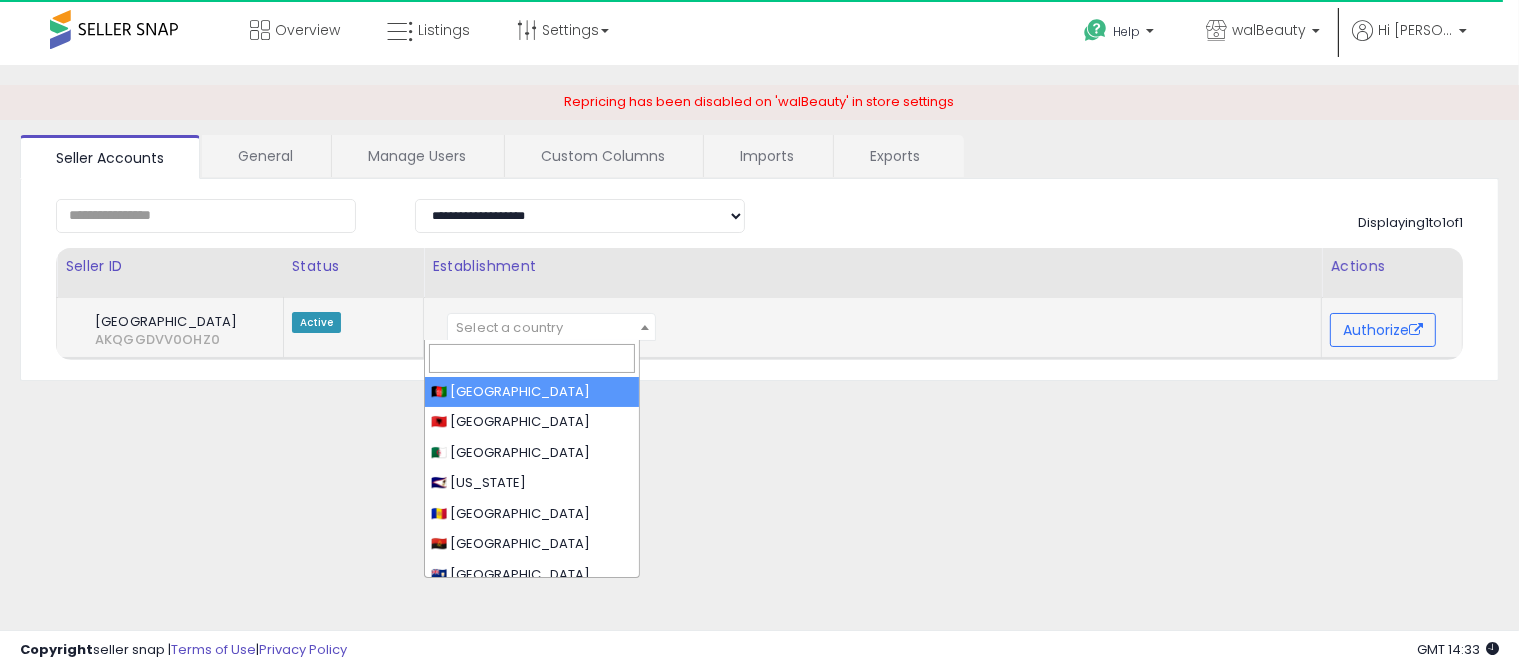 click at bounding box center [645, 327] 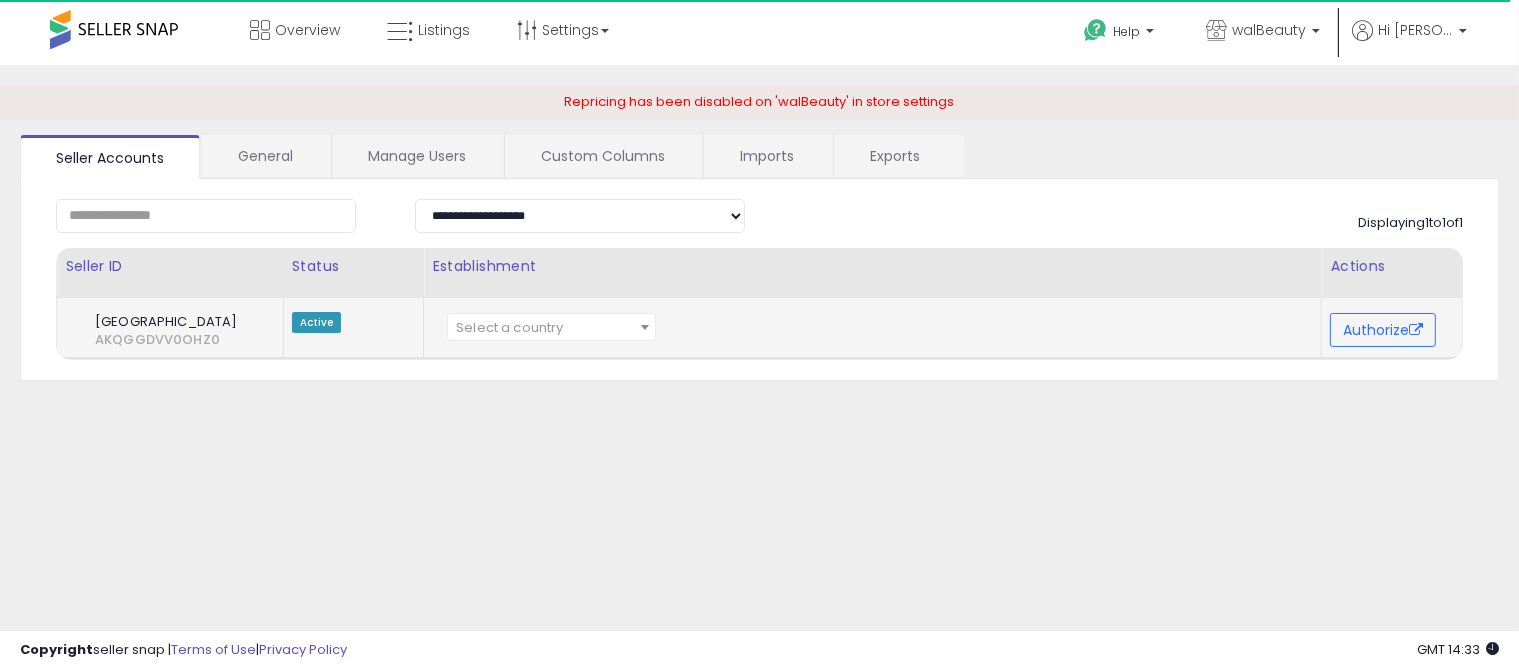 click on "Active" at bounding box center (317, 322) 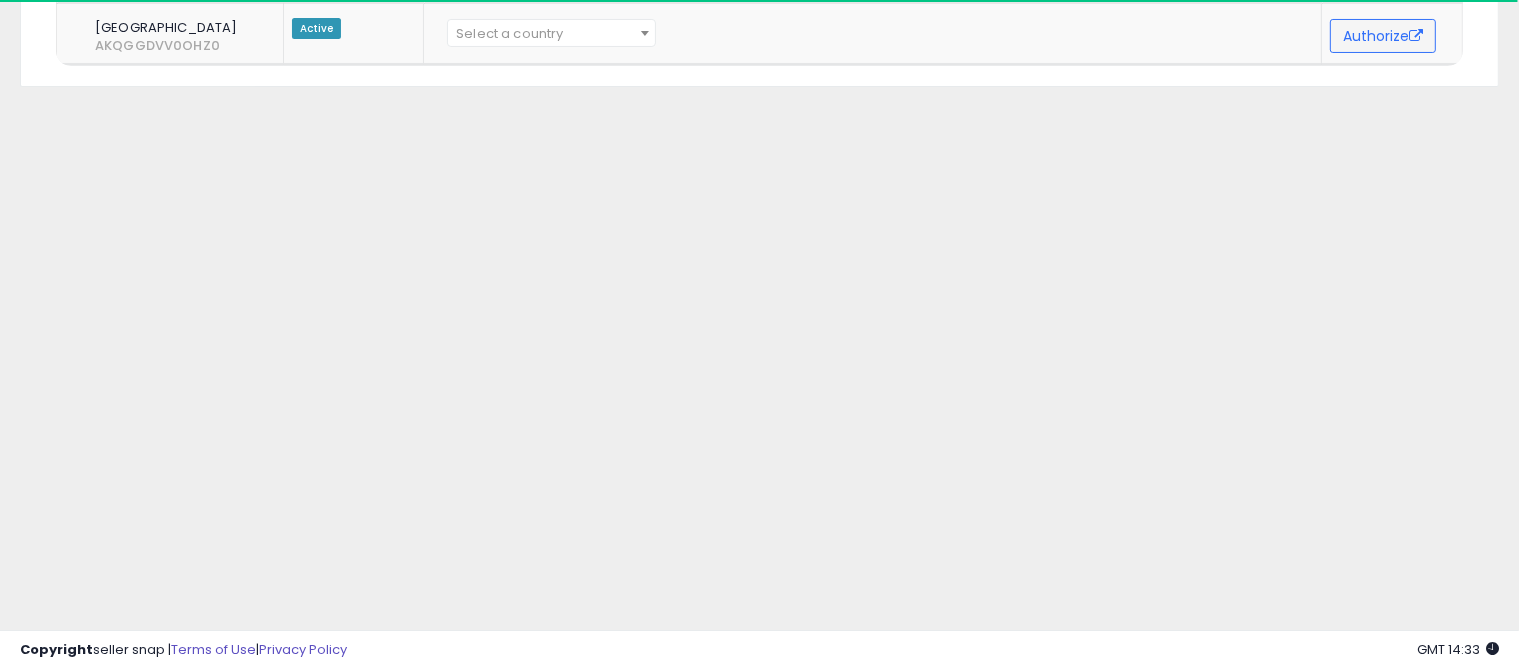 scroll, scrollTop: 0, scrollLeft: 0, axis: both 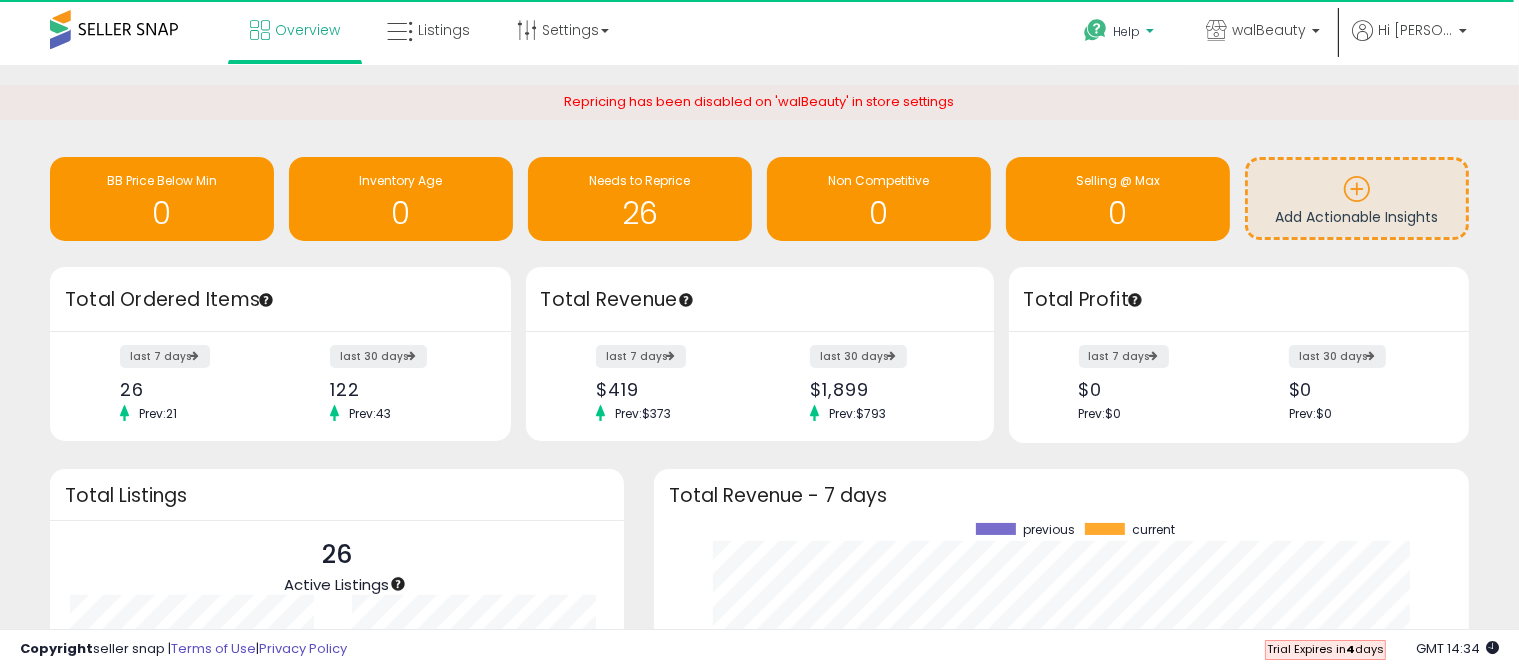 click at bounding box center [1150, 36] 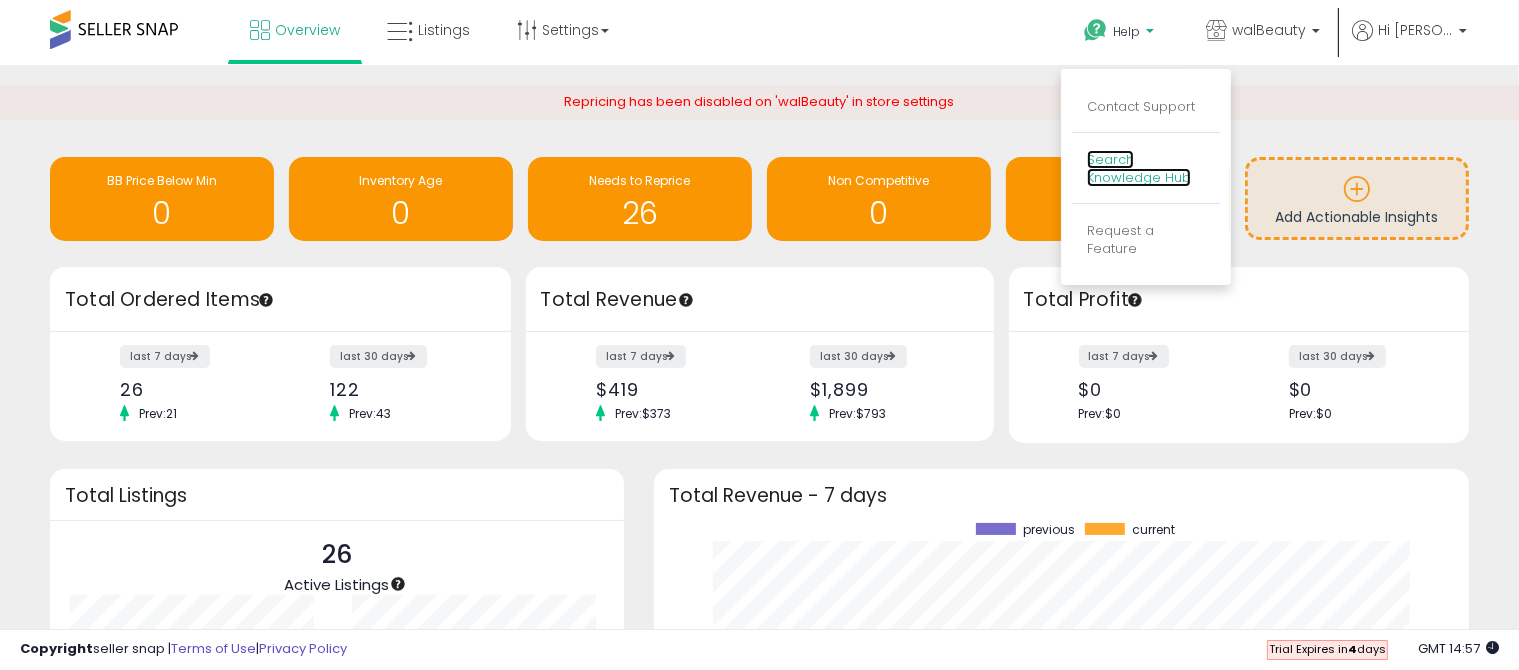 click on "Search Knowledge Hub" at bounding box center [1139, 169] 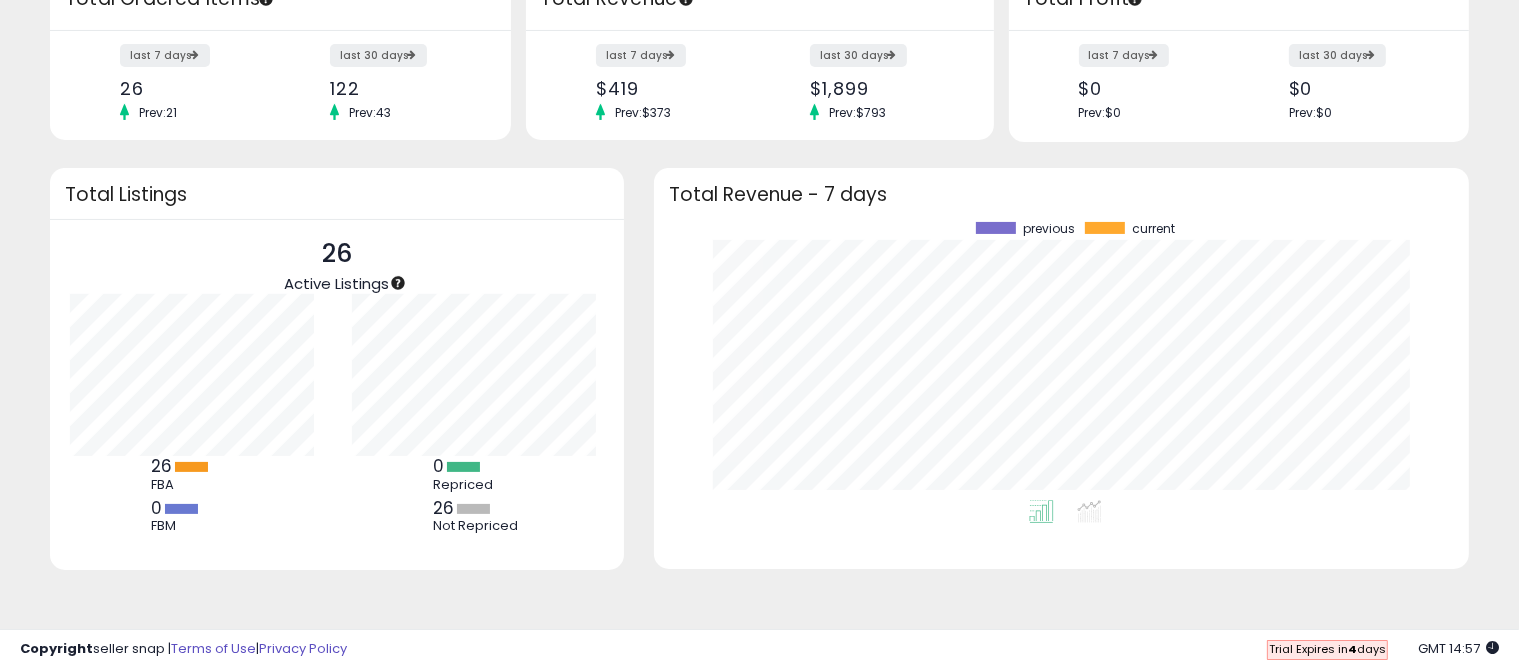 scroll, scrollTop: 0, scrollLeft: 0, axis: both 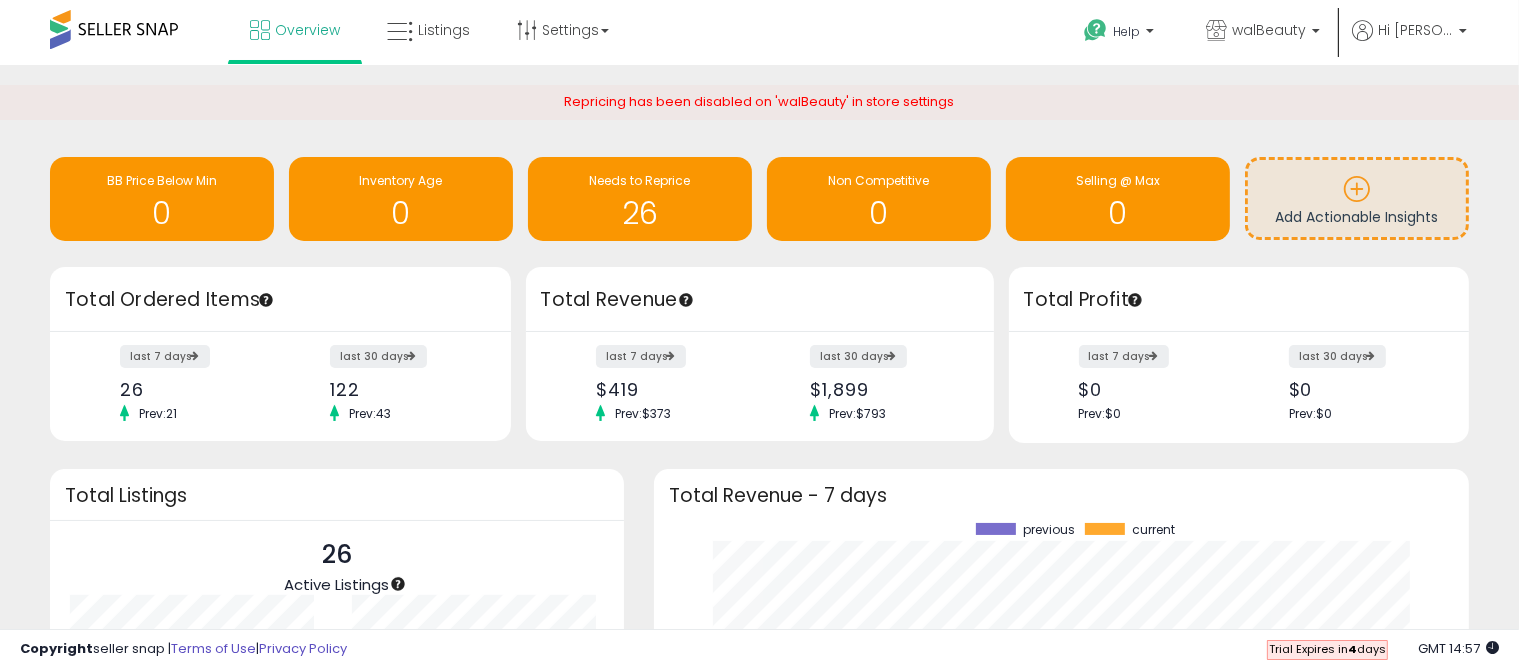 click at bounding box center (114, 29) 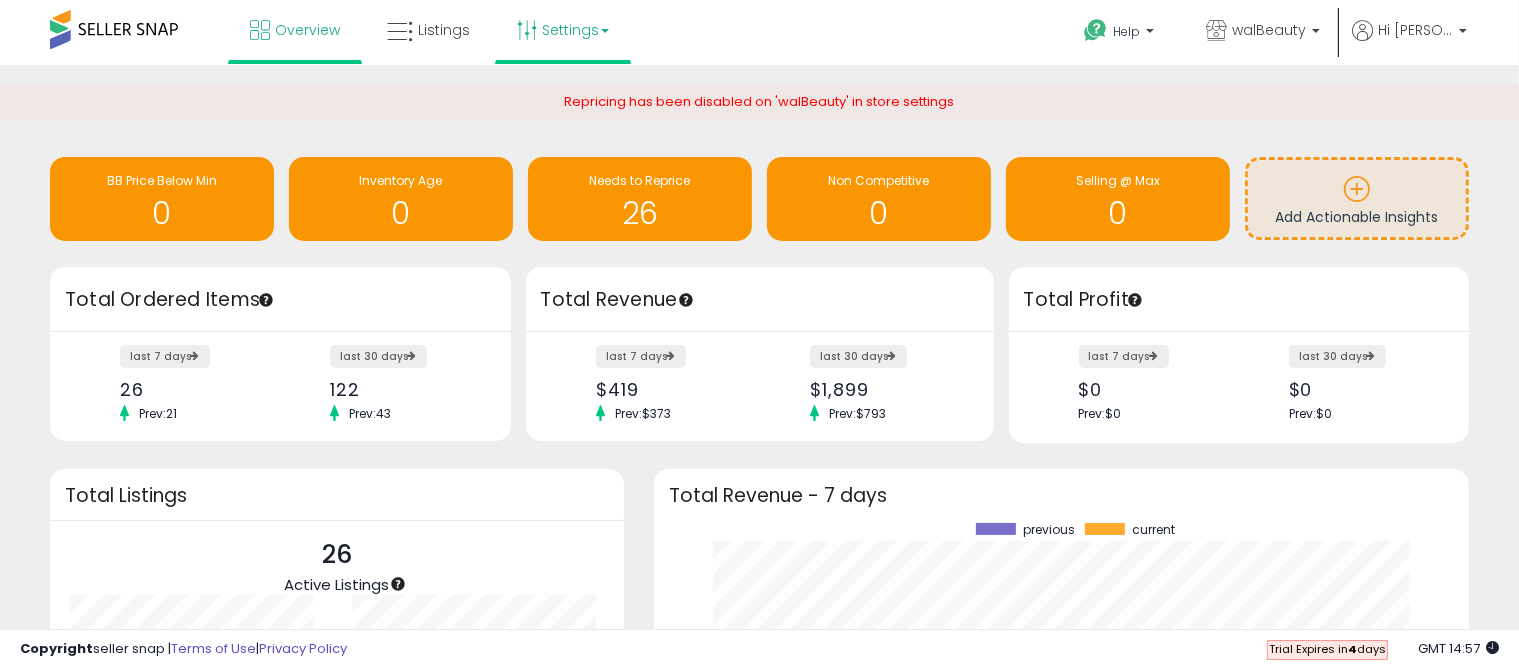 click on "Settings" at bounding box center [563, 30] 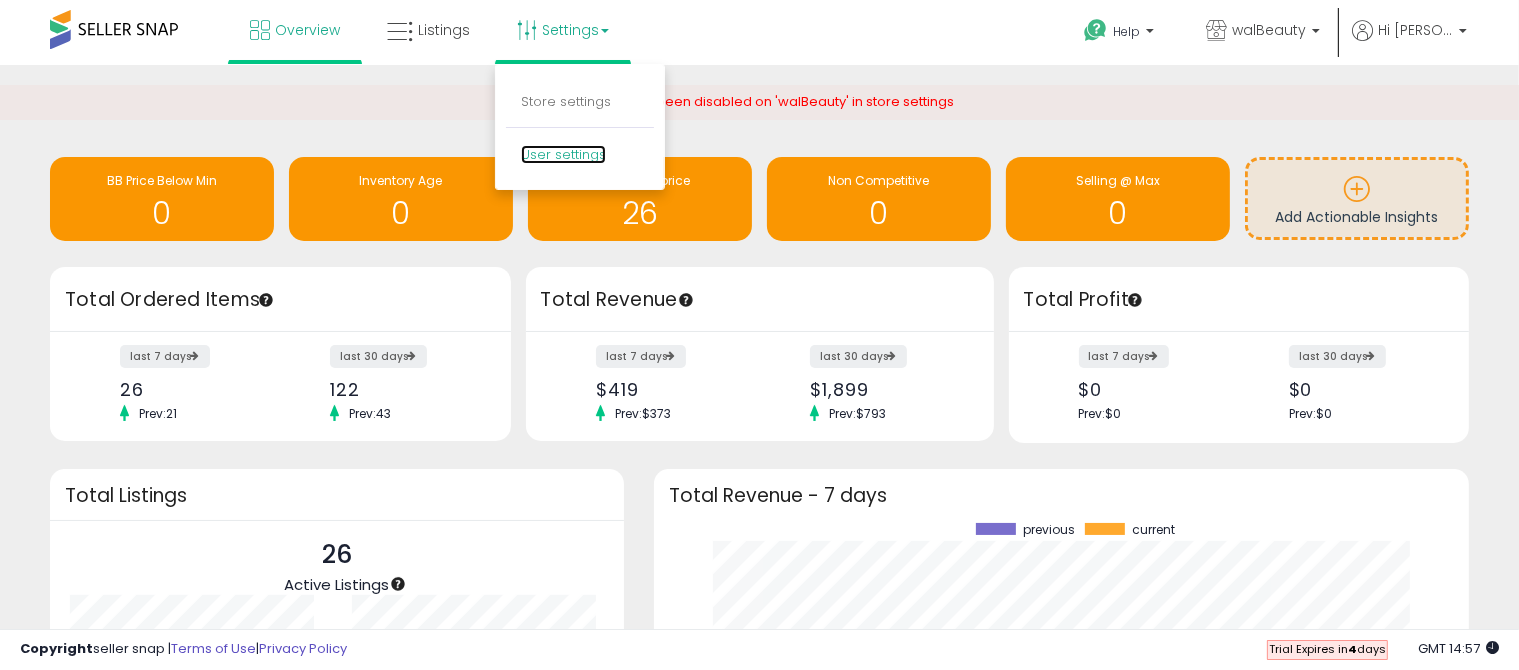 click on "User
settings" at bounding box center [563, 154] 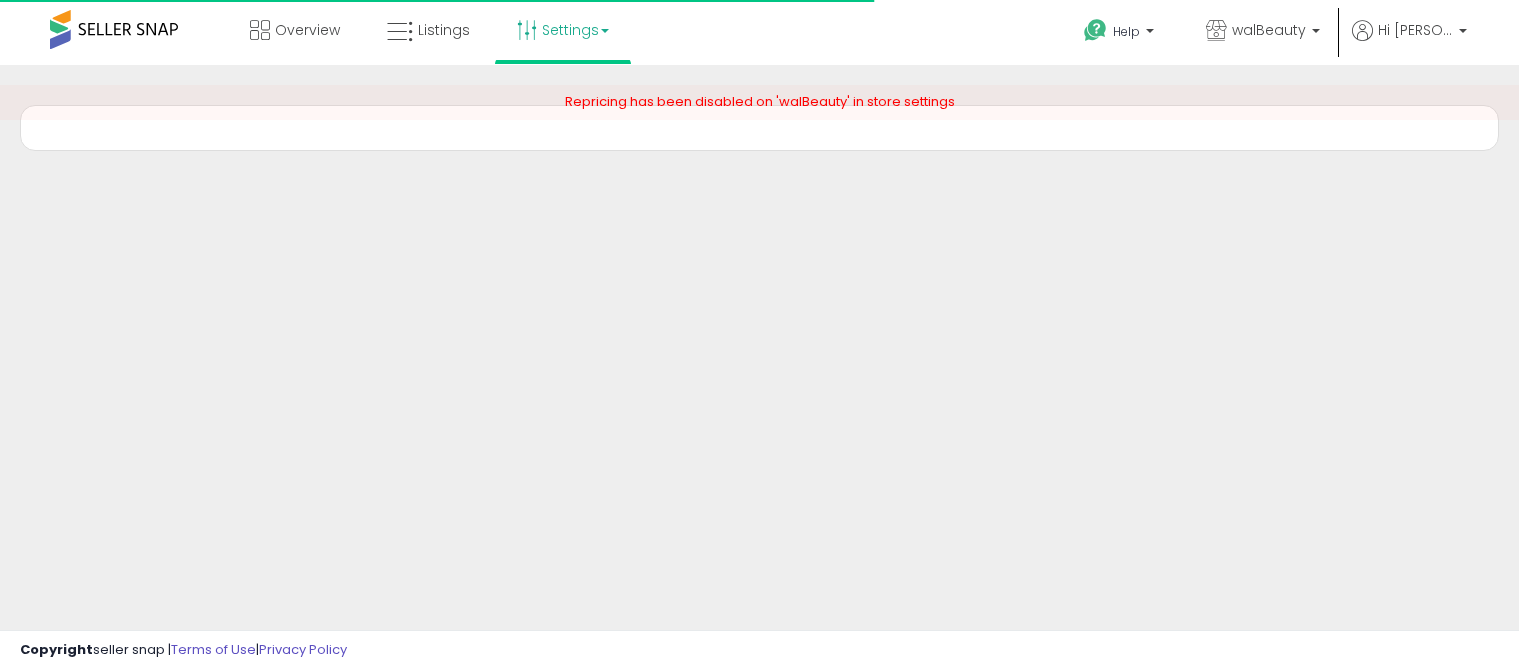 scroll, scrollTop: 0, scrollLeft: 0, axis: both 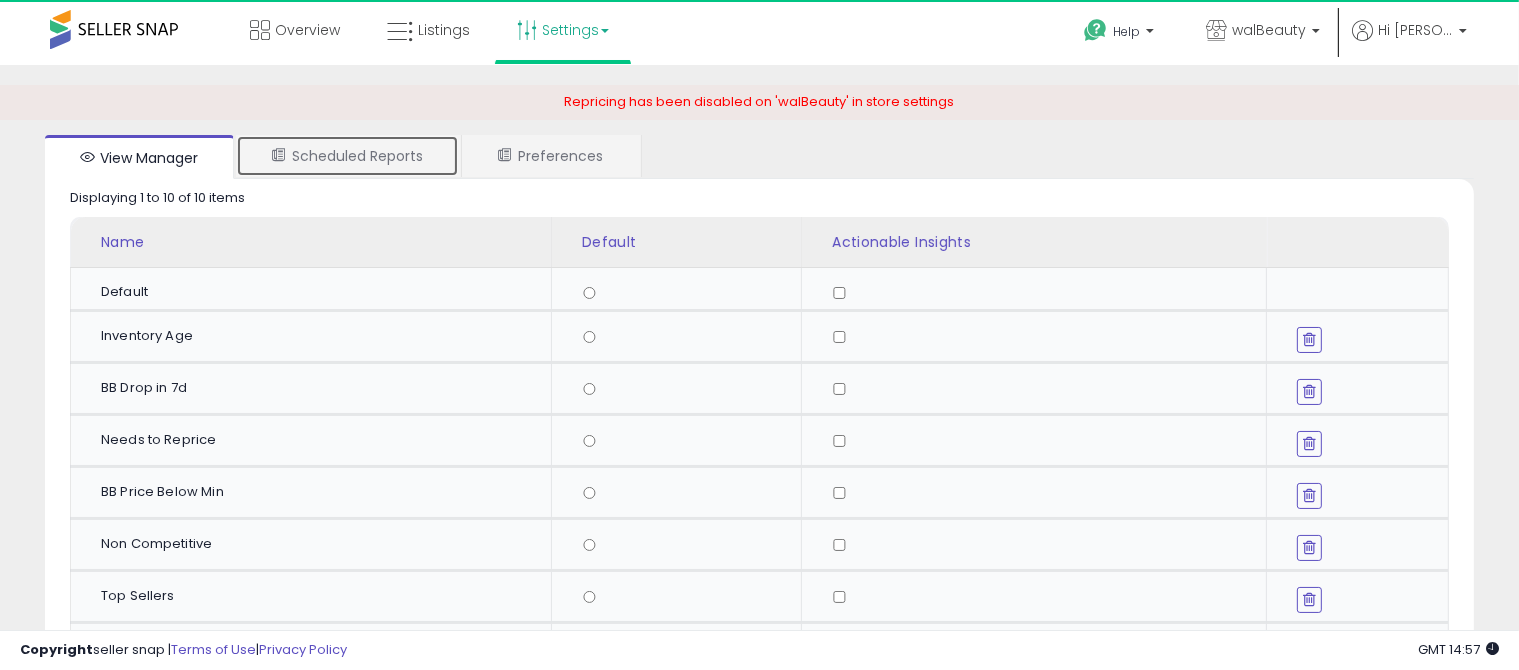 click on "Scheduled Reports" at bounding box center (347, 156) 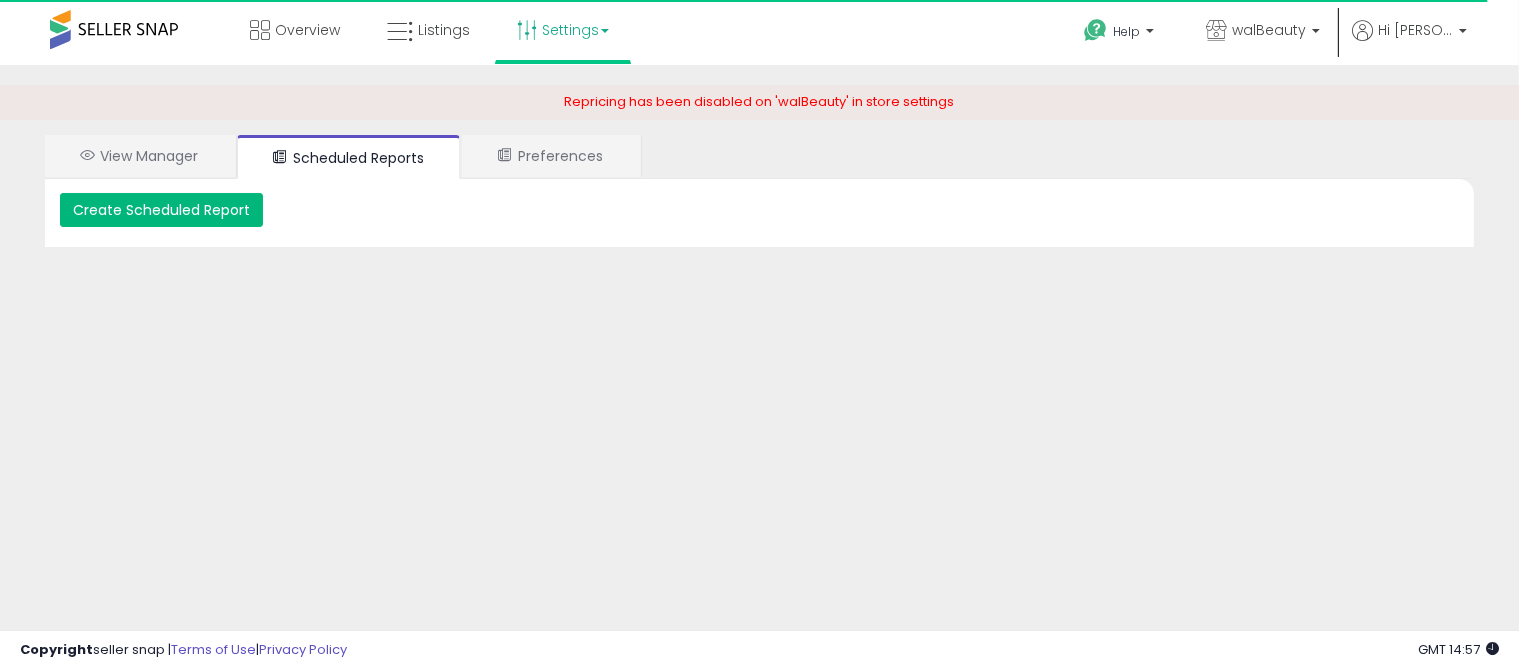 click on "Create Scheduled Report" at bounding box center [161, 210] 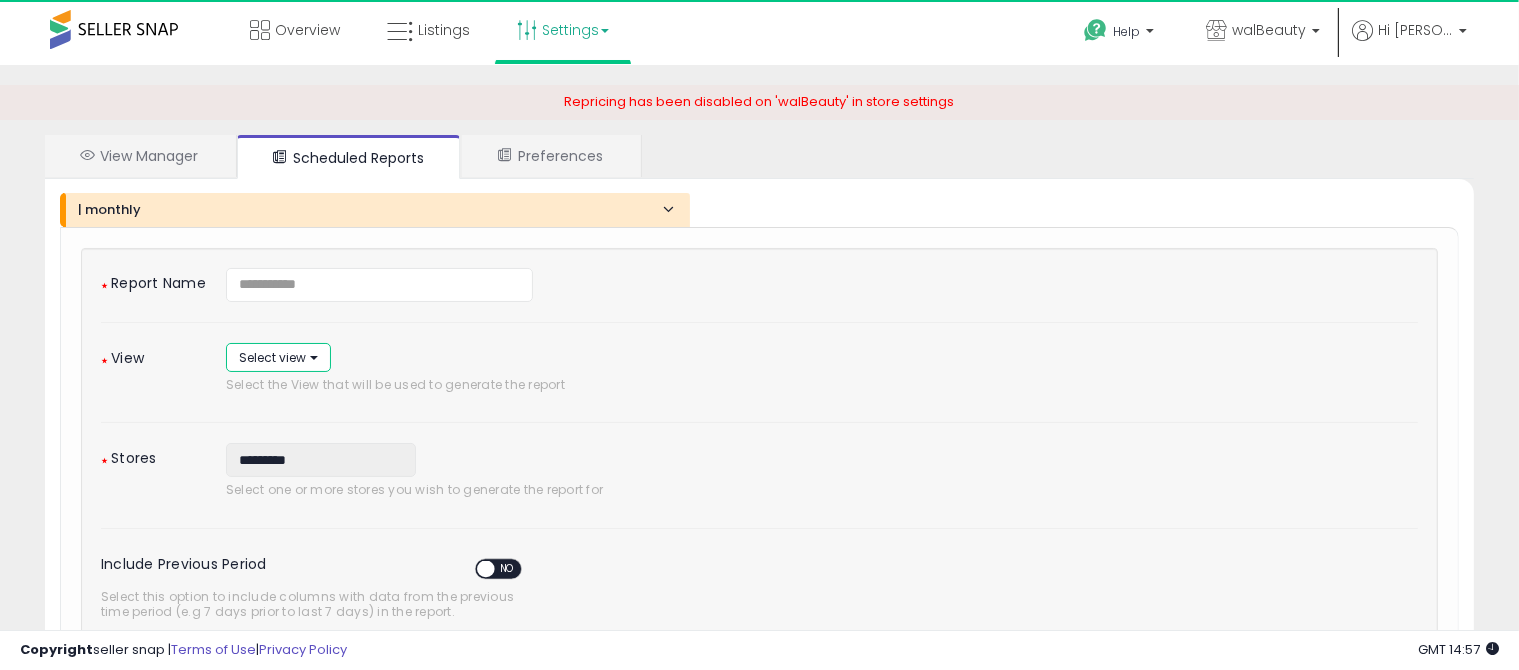 click on "Select view" at bounding box center (278, 357) 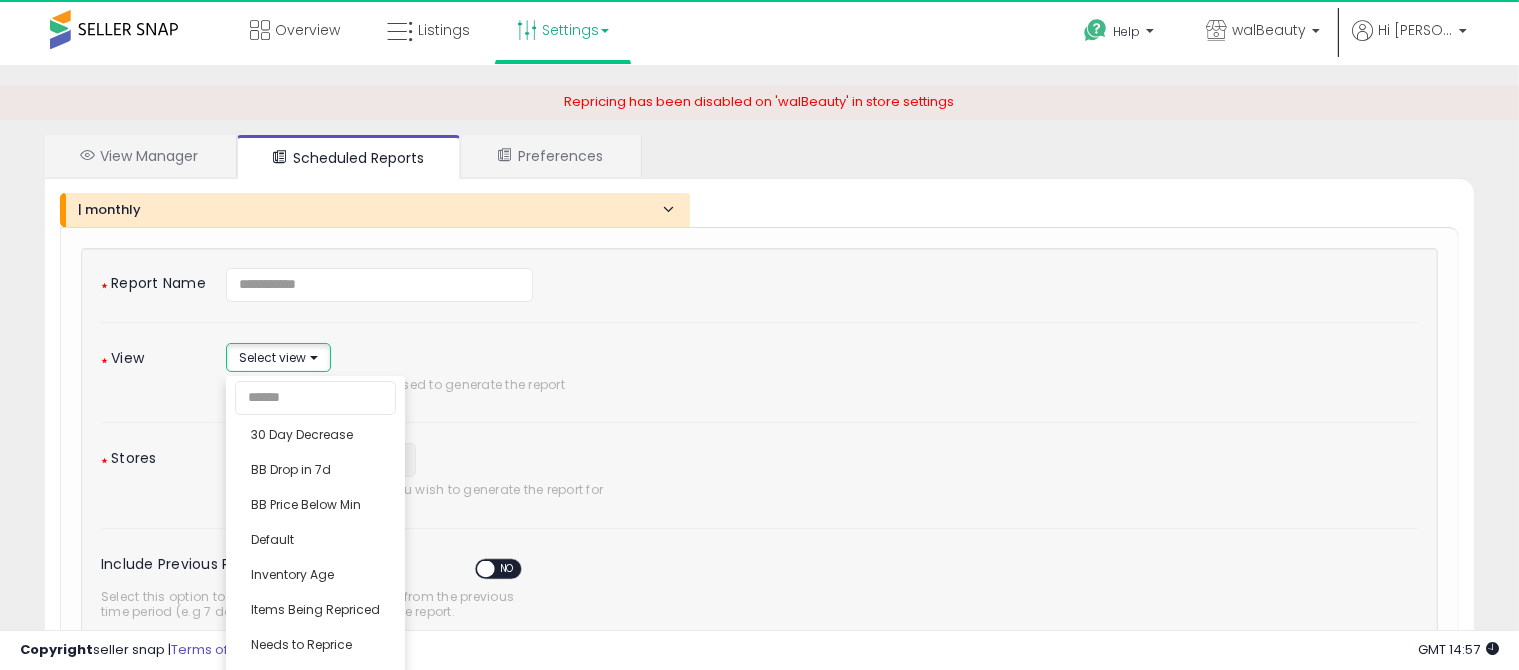 click on "Select view" at bounding box center [278, 357] 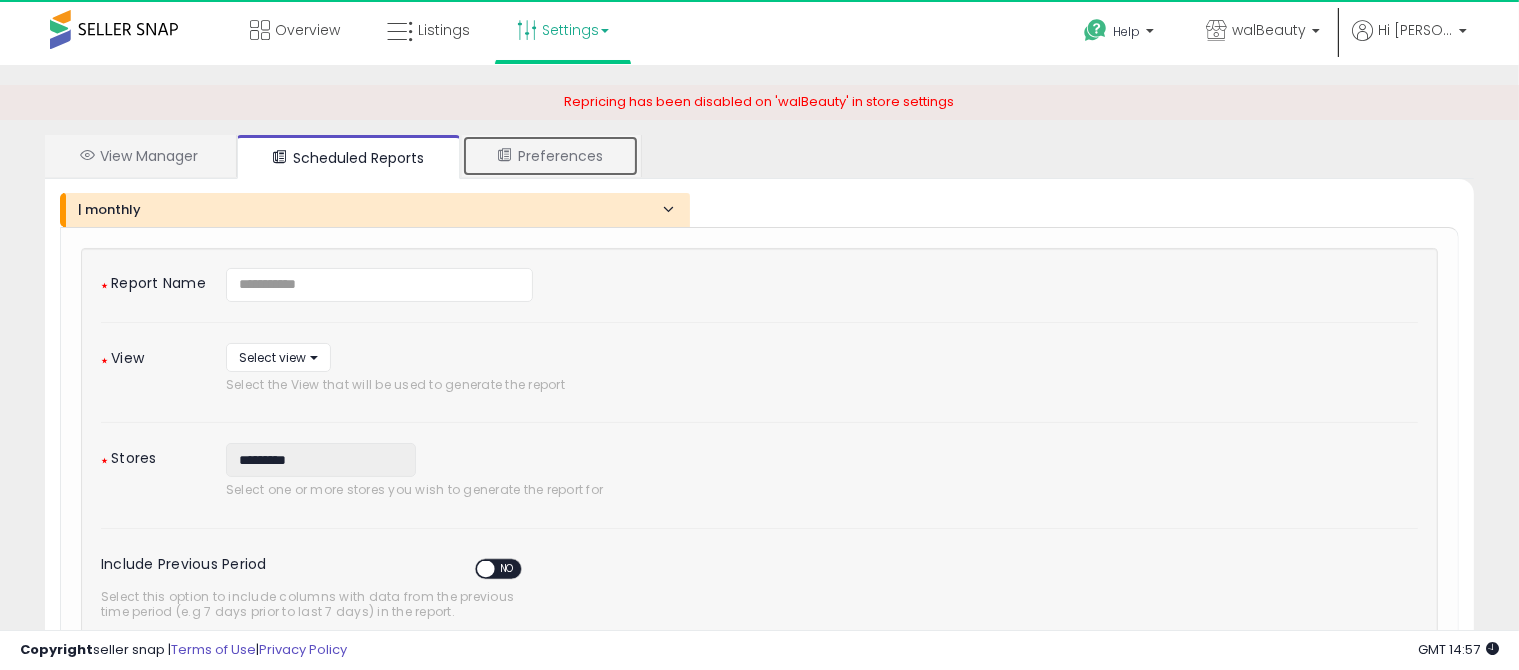 click on "Preferences" at bounding box center [550, 156] 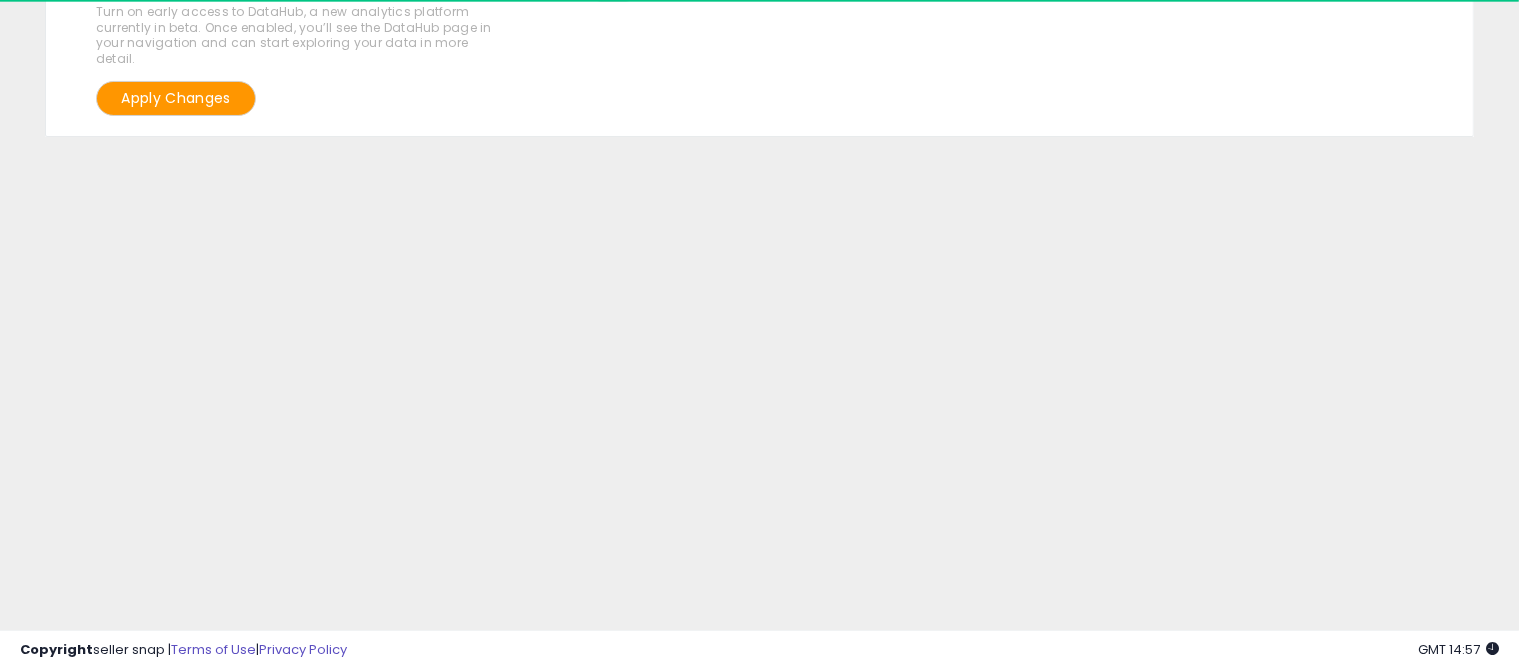 scroll, scrollTop: 0, scrollLeft: 0, axis: both 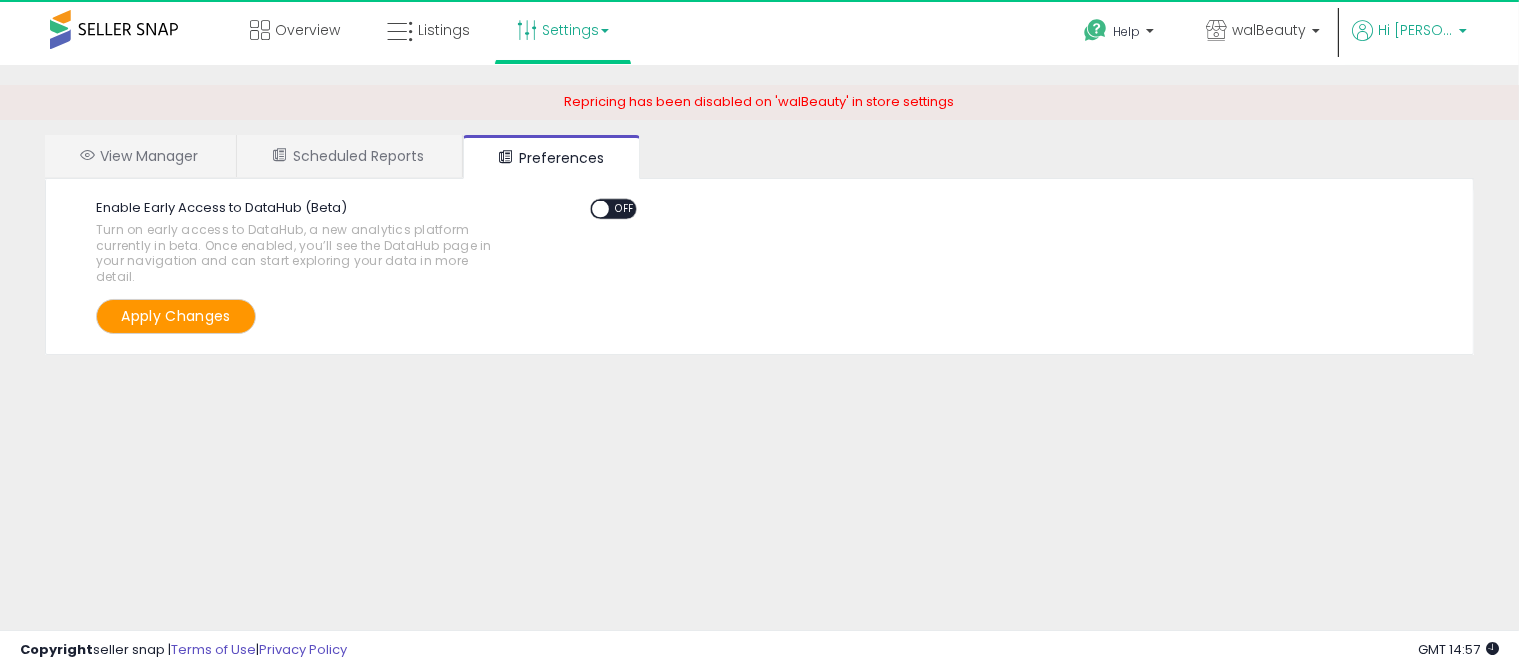 click on "Hi [PERSON_NAME]" at bounding box center (1415, 30) 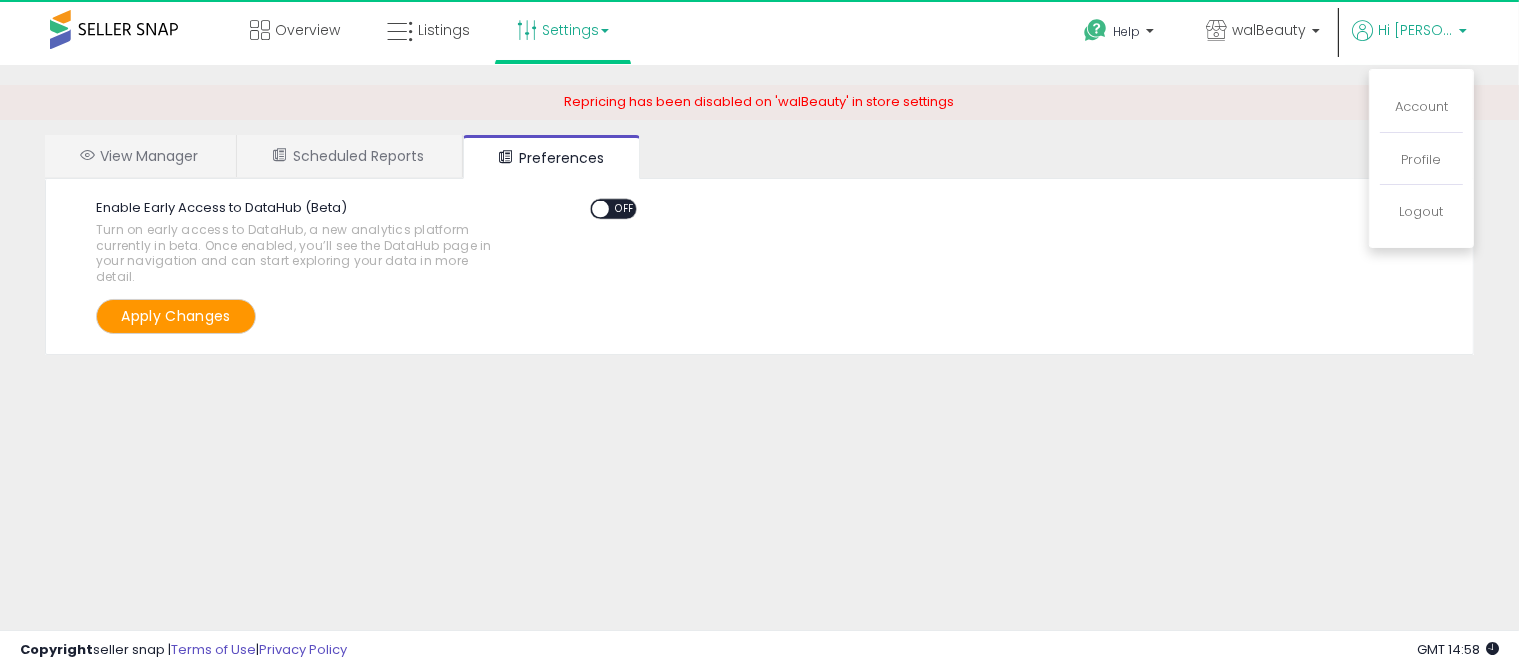 click at bounding box center (114, 29) 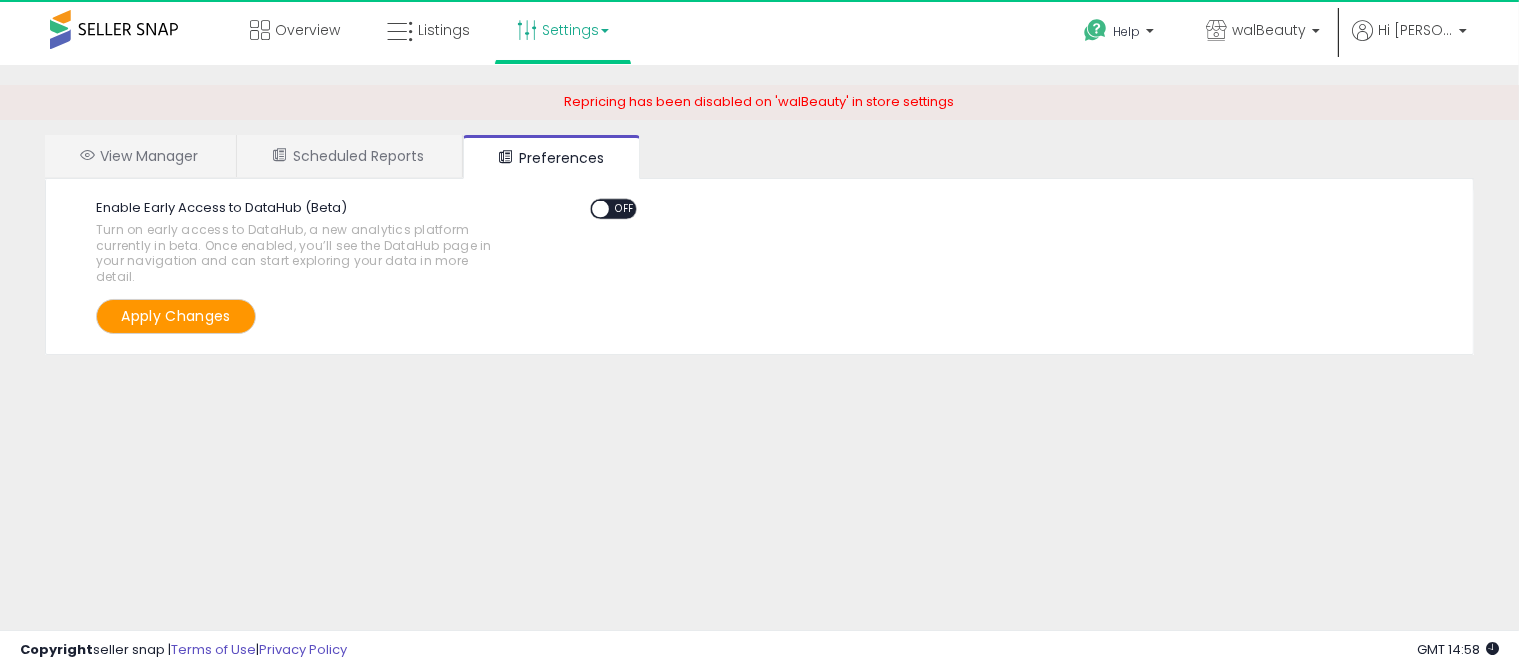 click at bounding box center (114, 29) 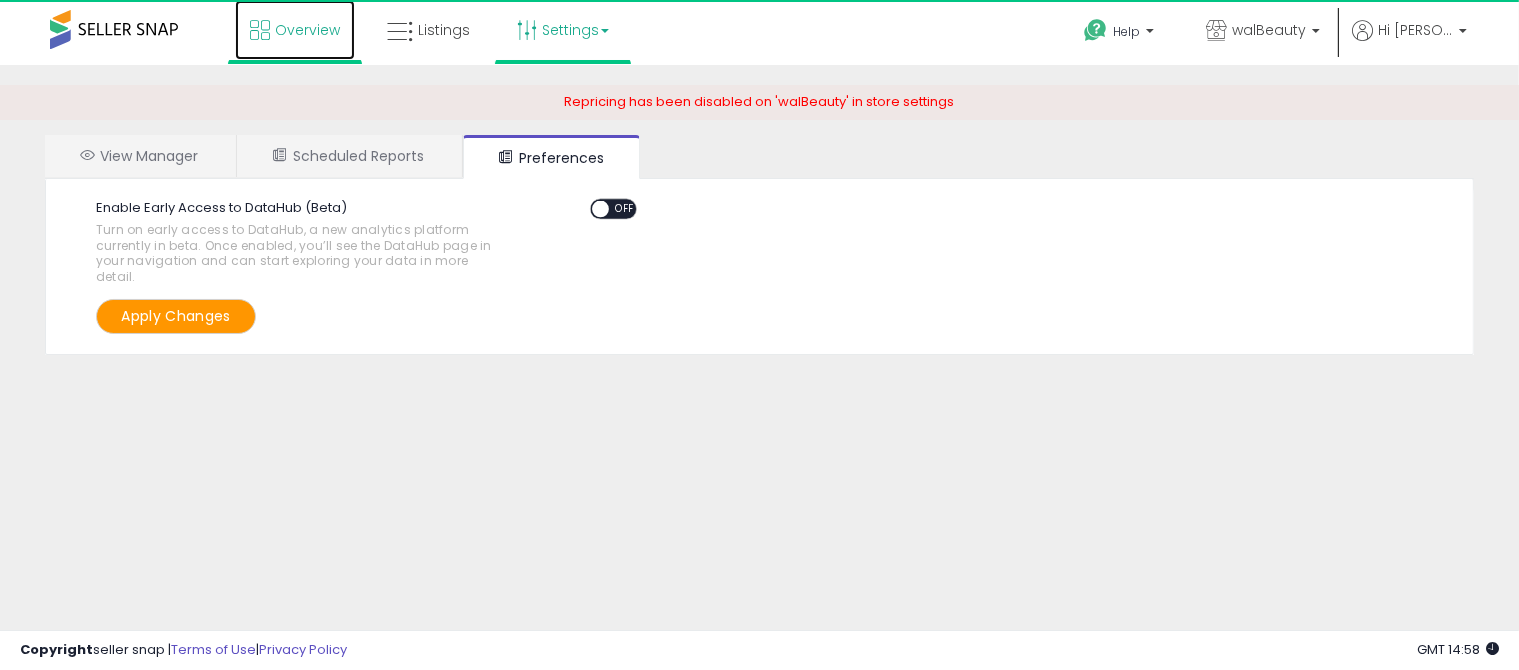 click on "Overview" at bounding box center (307, 30) 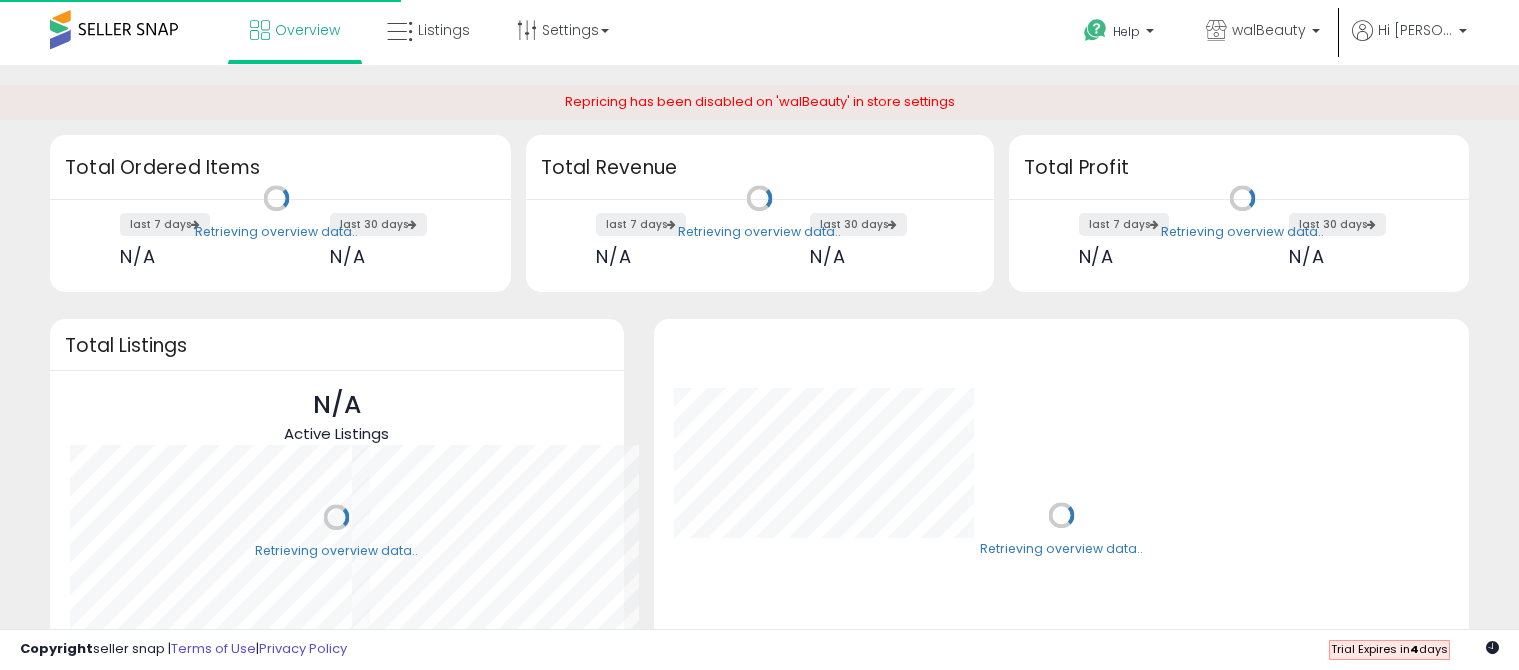 scroll, scrollTop: 0, scrollLeft: 0, axis: both 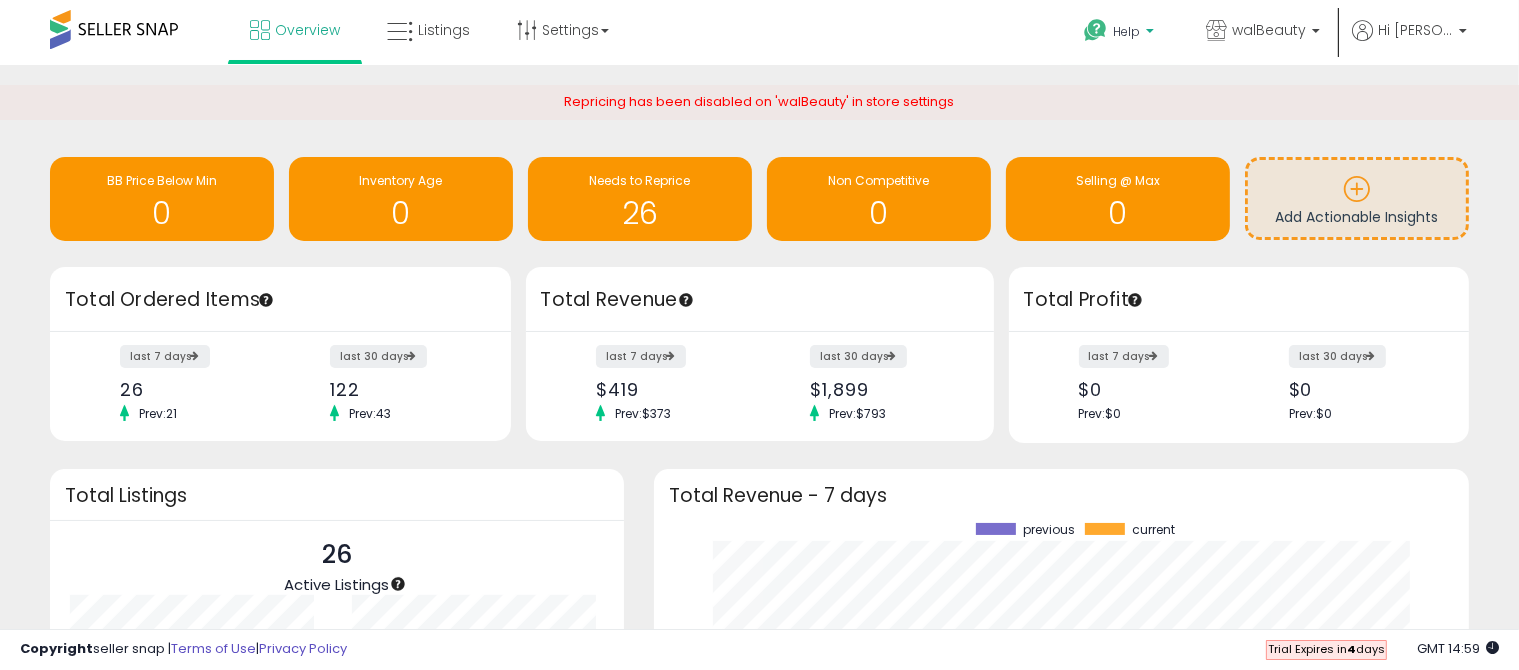 click on "Help" at bounding box center (1121, 34) 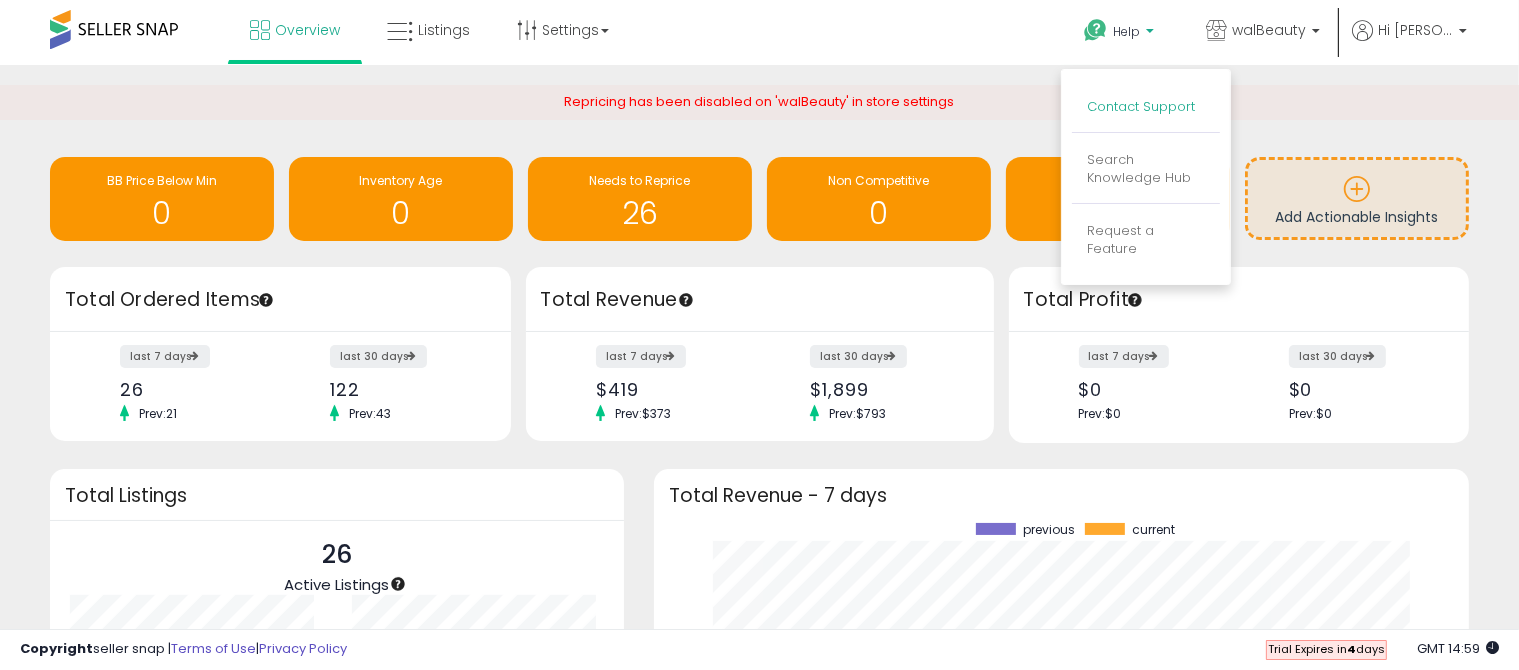 click on "Contact Support" at bounding box center [1141, 106] 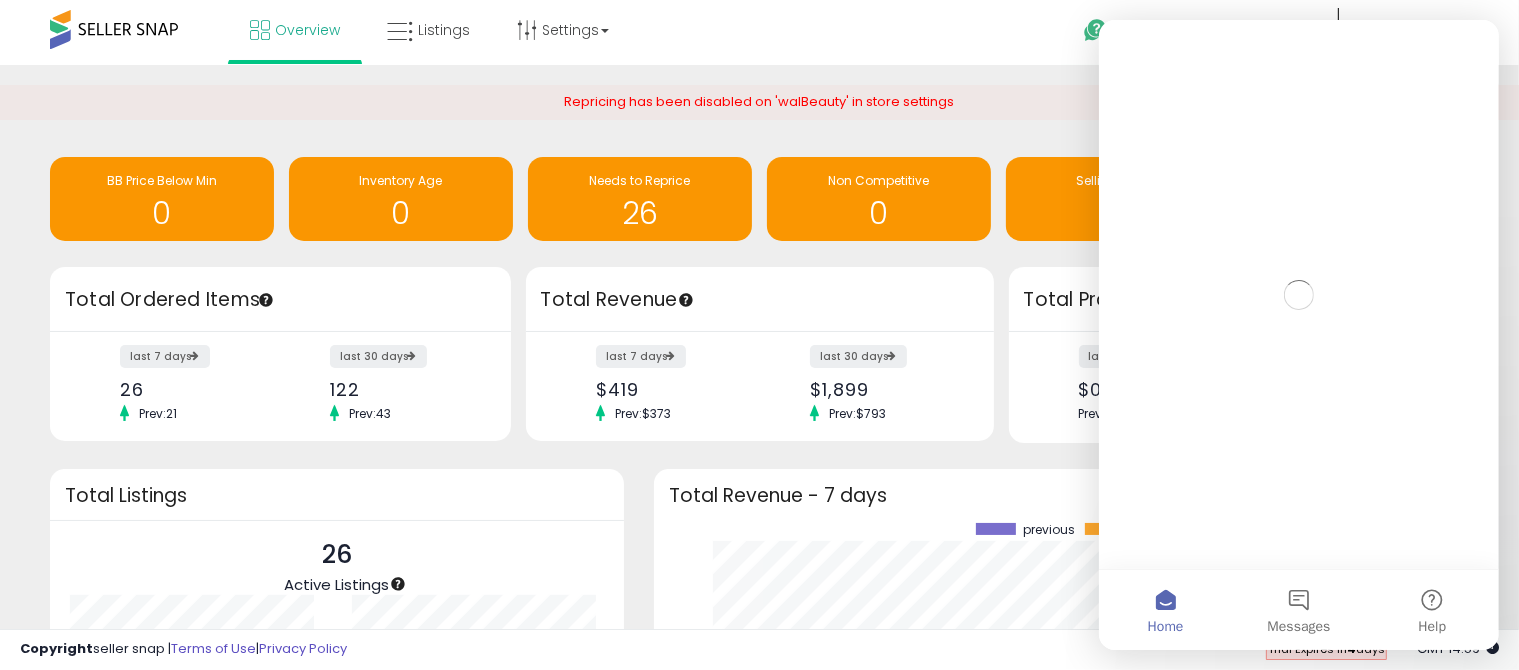 scroll, scrollTop: 0, scrollLeft: 0, axis: both 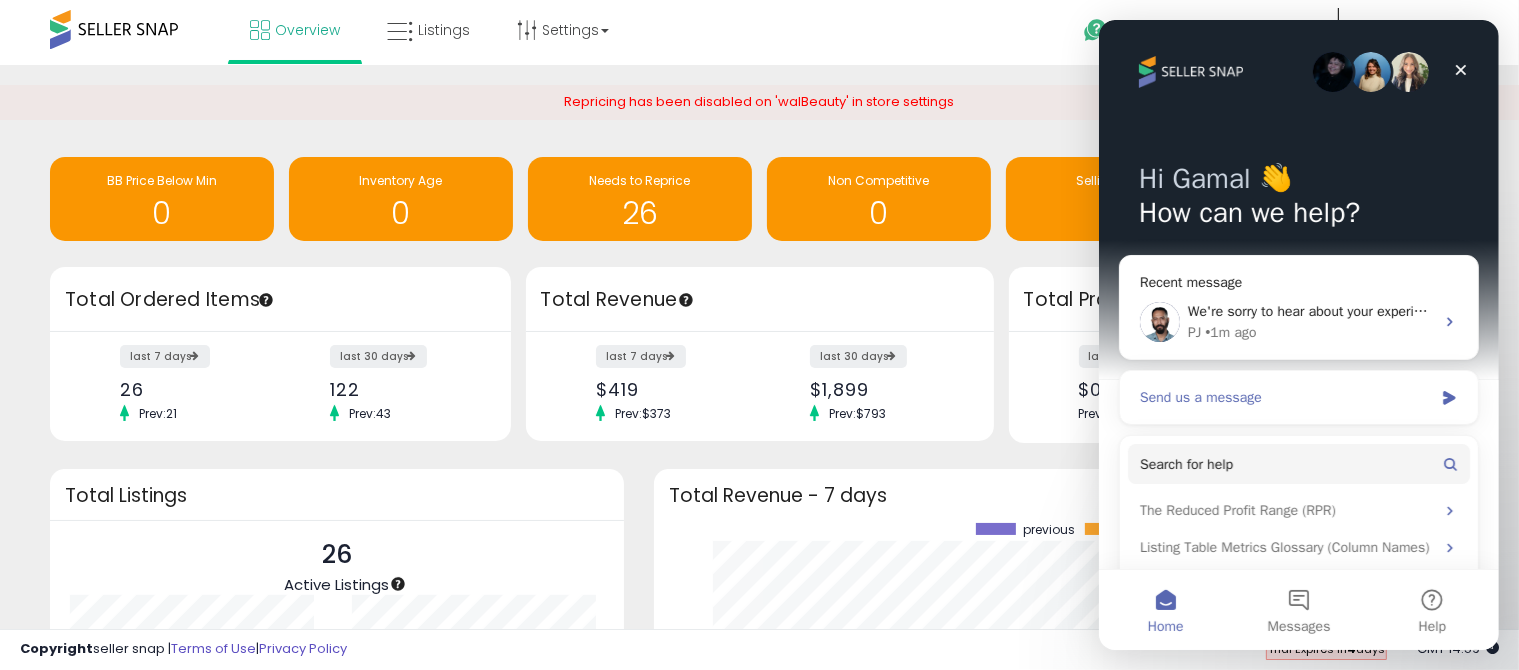 click on "Send us a message" at bounding box center [1285, 397] 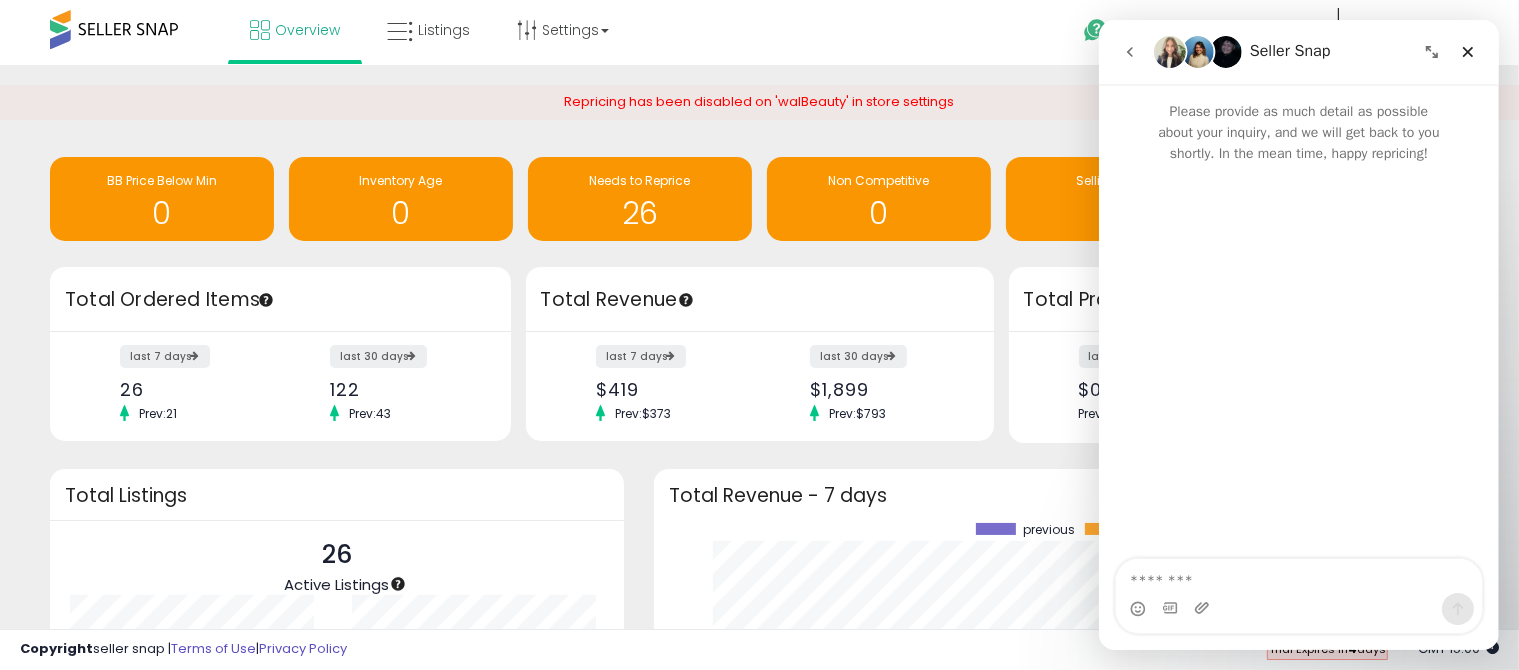 click at bounding box center (1298, 576) 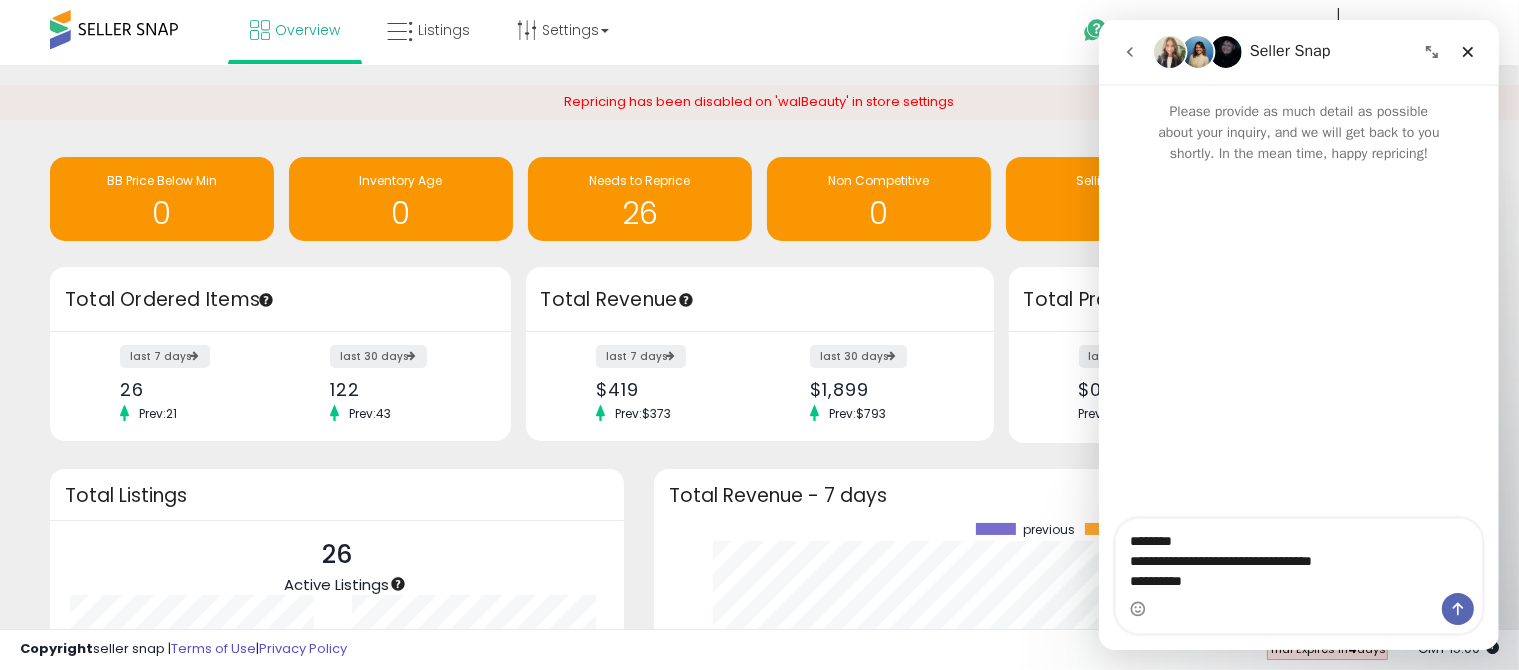 type on "**********" 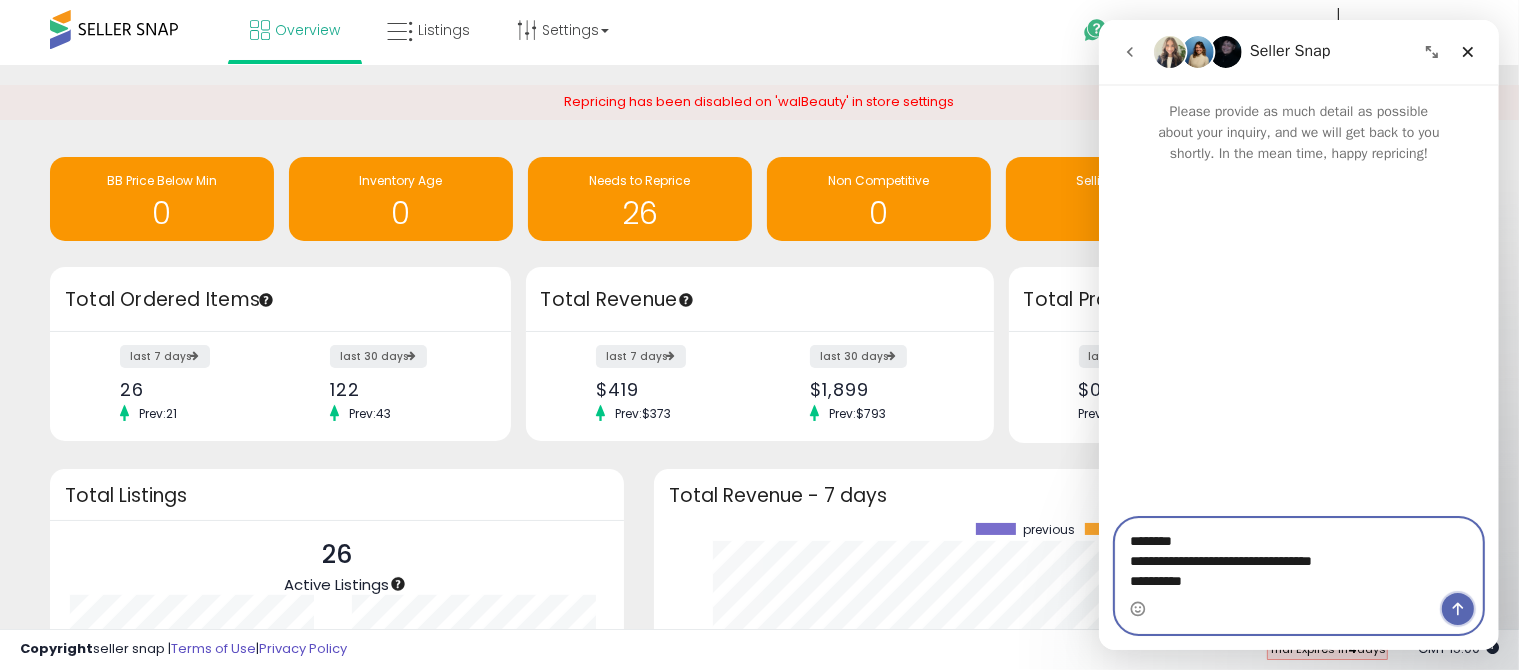click 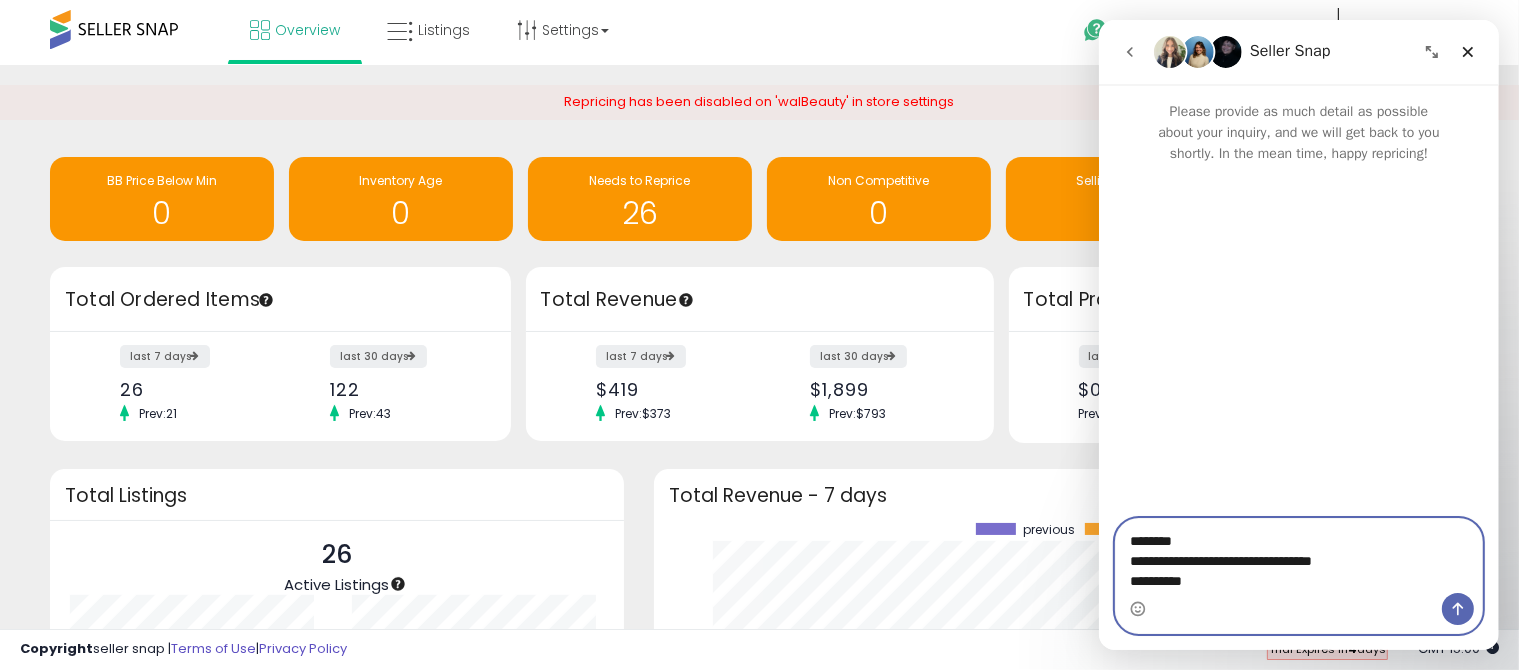 type 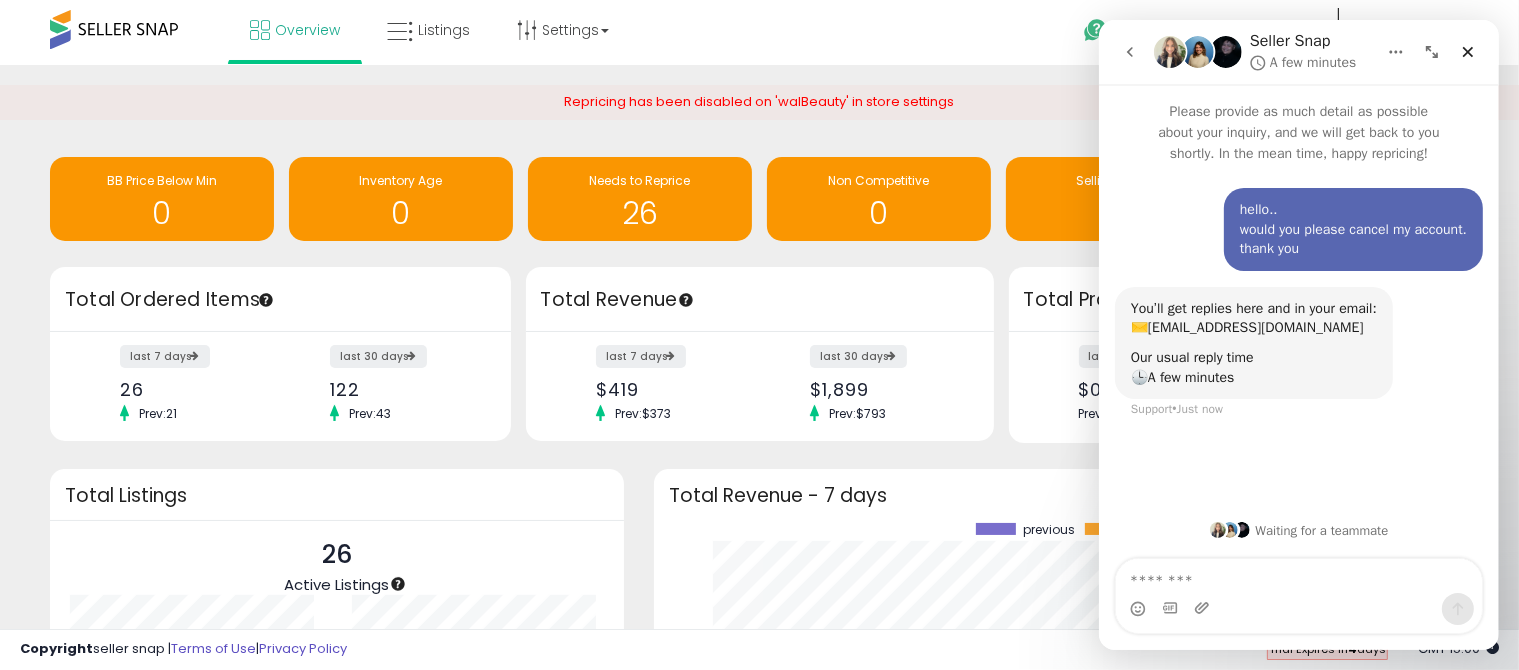 click on "[EMAIL_ADDRESS][DOMAIN_NAME]" at bounding box center [1255, 327] 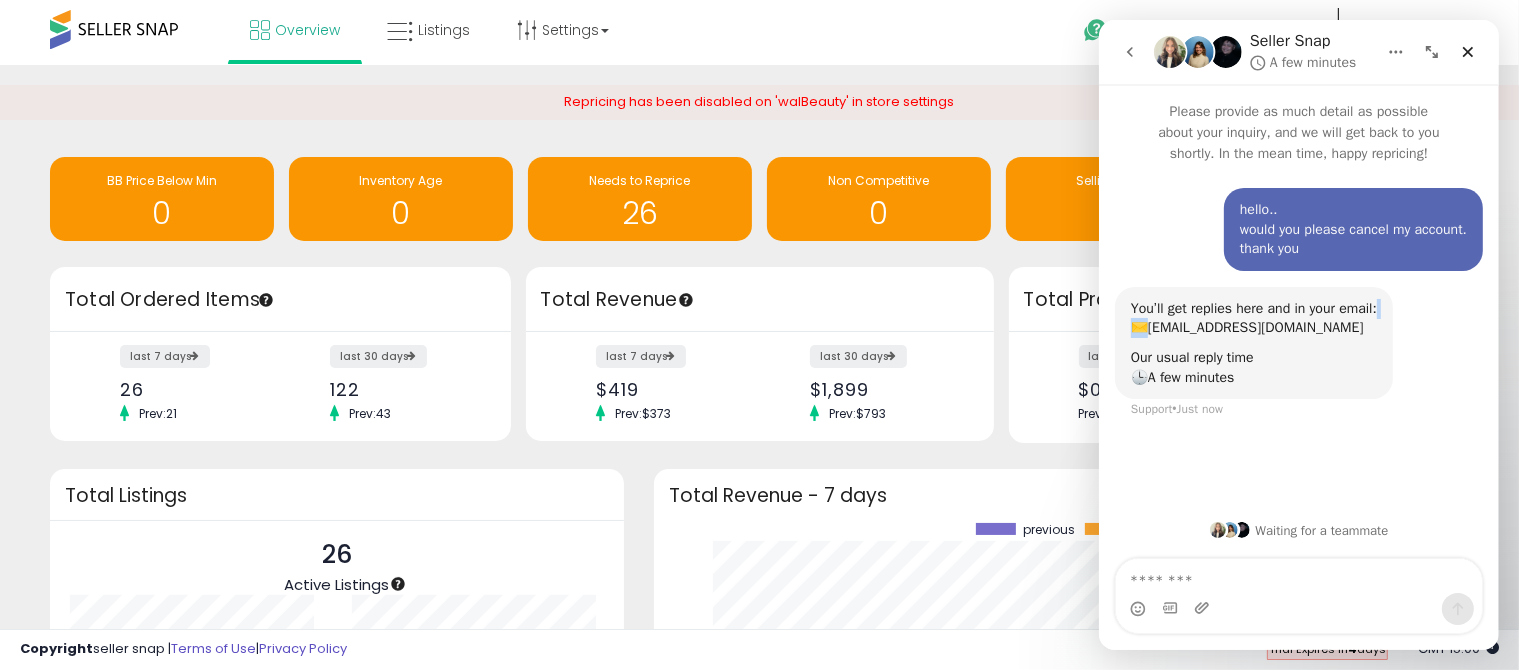 click on "[EMAIL_ADDRESS][DOMAIN_NAME]" at bounding box center [1255, 327] 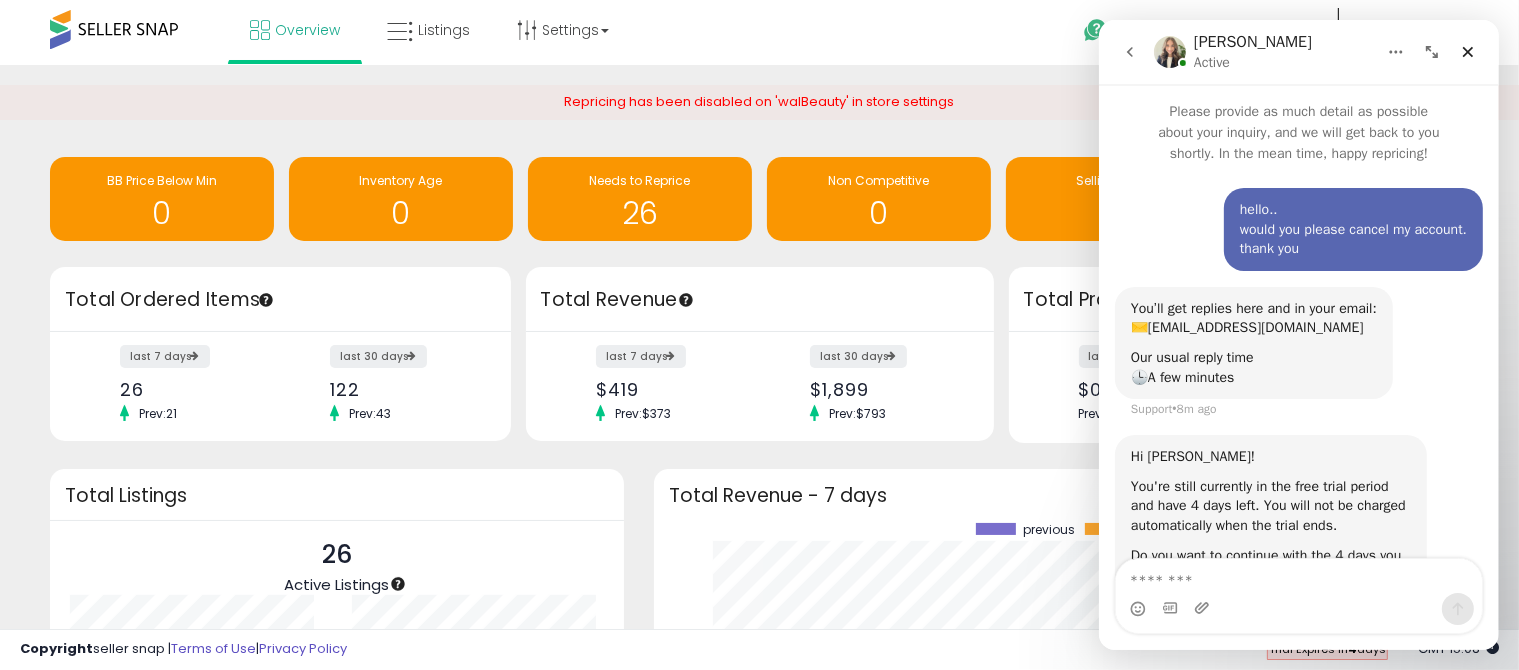 click on "Our usual reply time 🕒  A few minutes" at bounding box center (1253, 367) 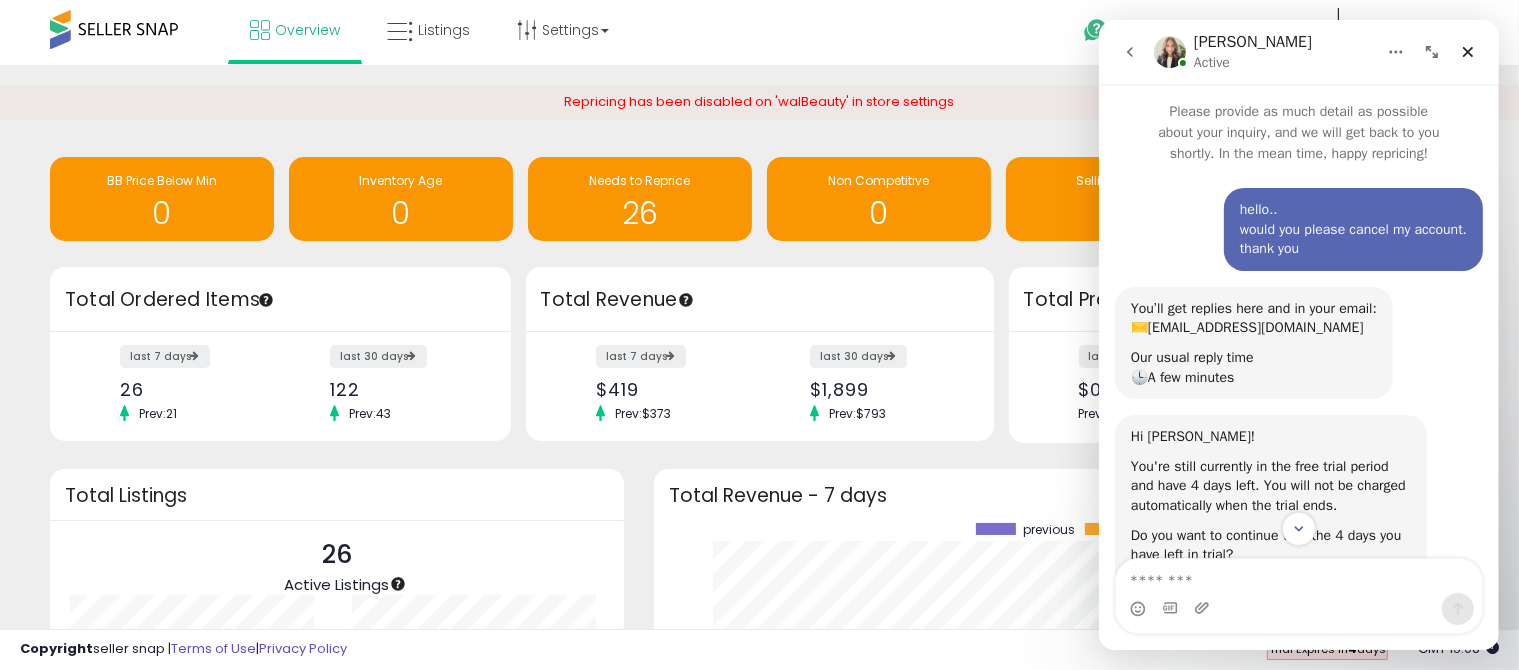 scroll, scrollTop: 124, scrollLeft: 0, axis: vertical 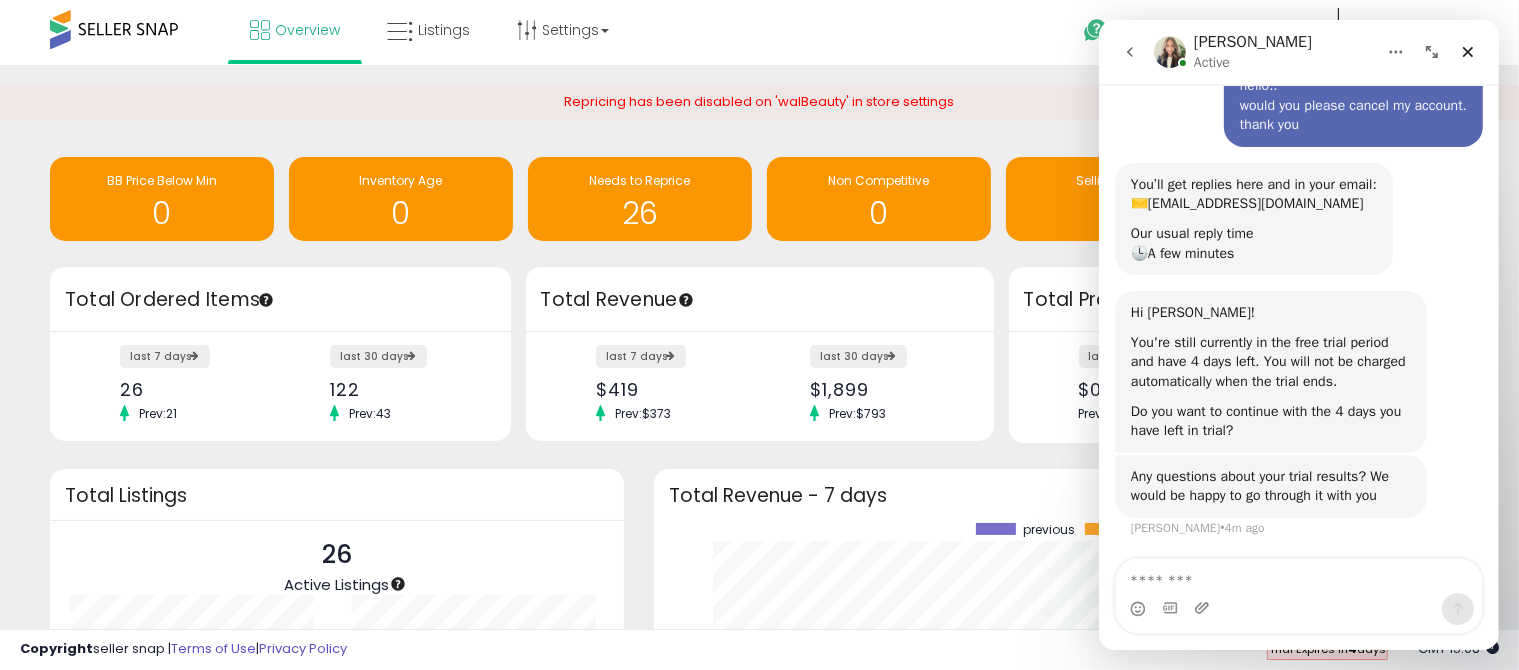 click on "Do you want to continue with the 4 days you have left in trial?" at bounding box center (1270, 421) 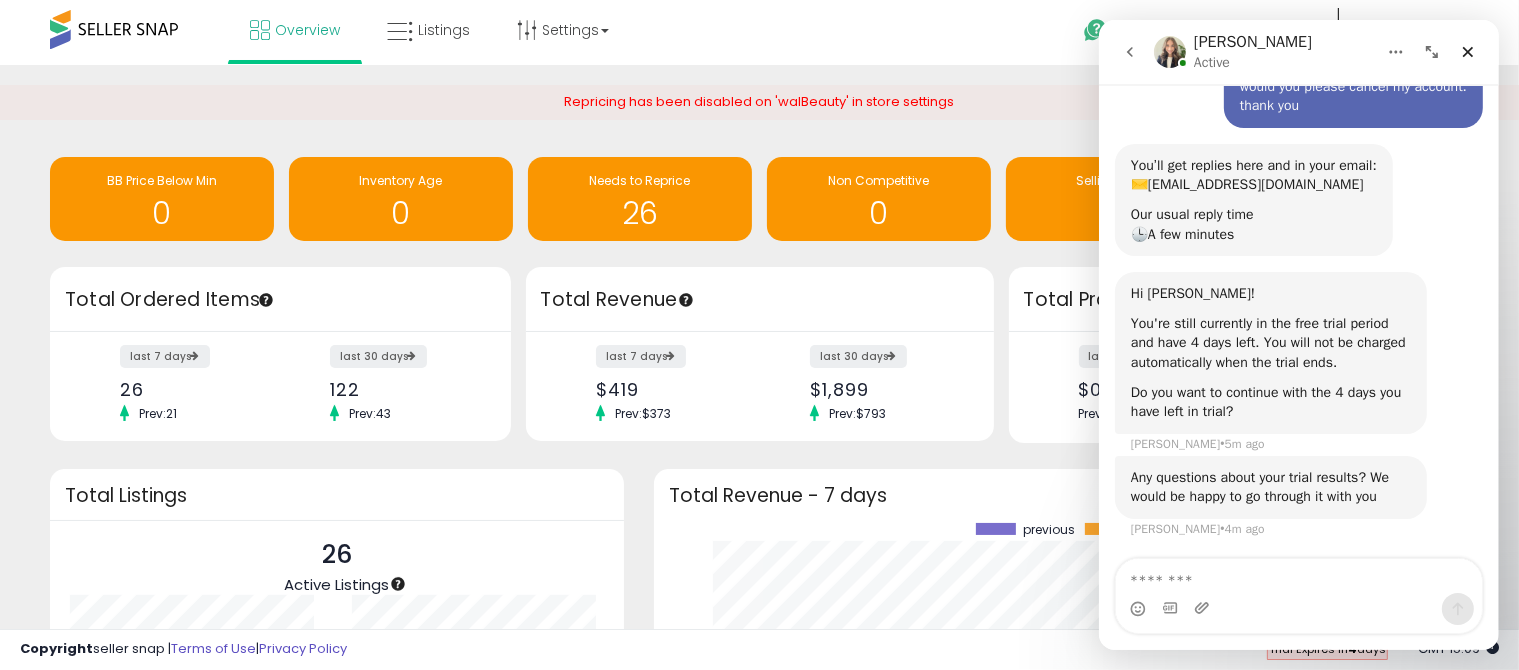 scroll, scrollTop: 144, scrollLeft: 0, axis: vertical 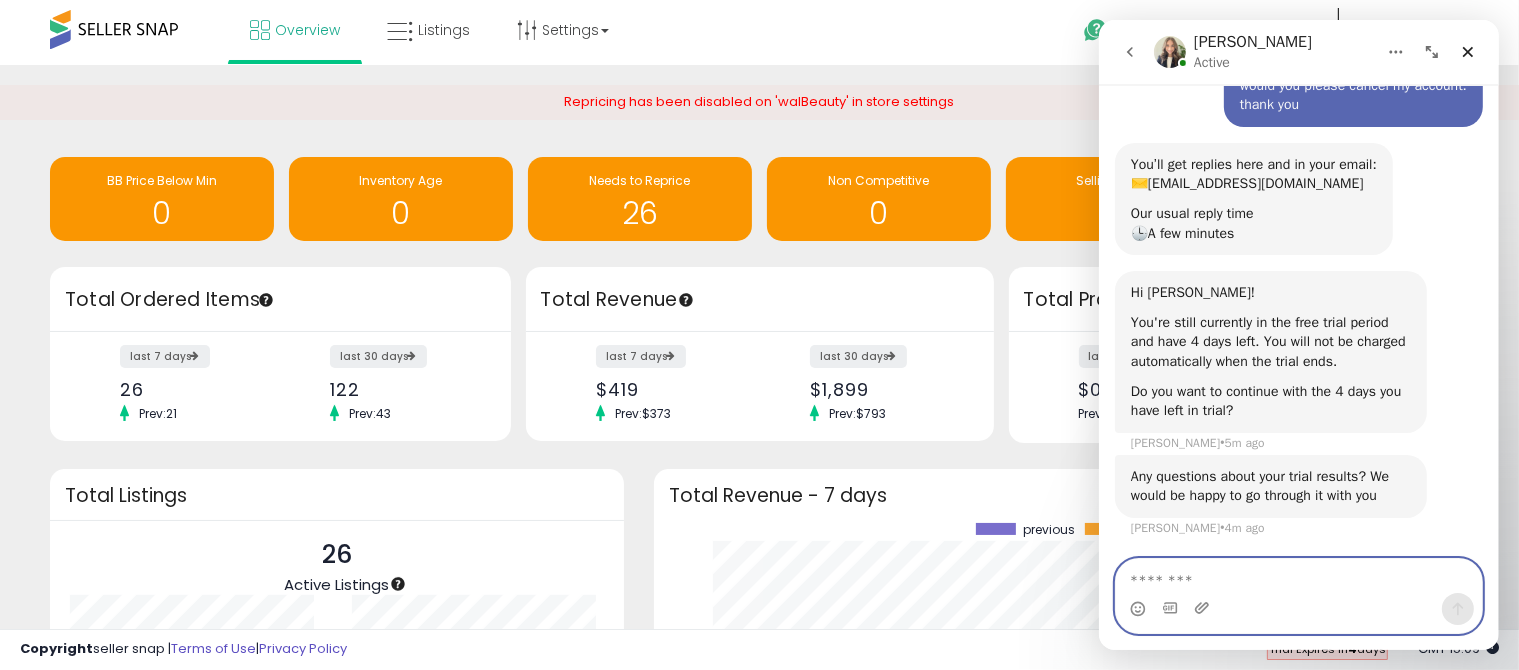 click at bounding box center [1298, 576] 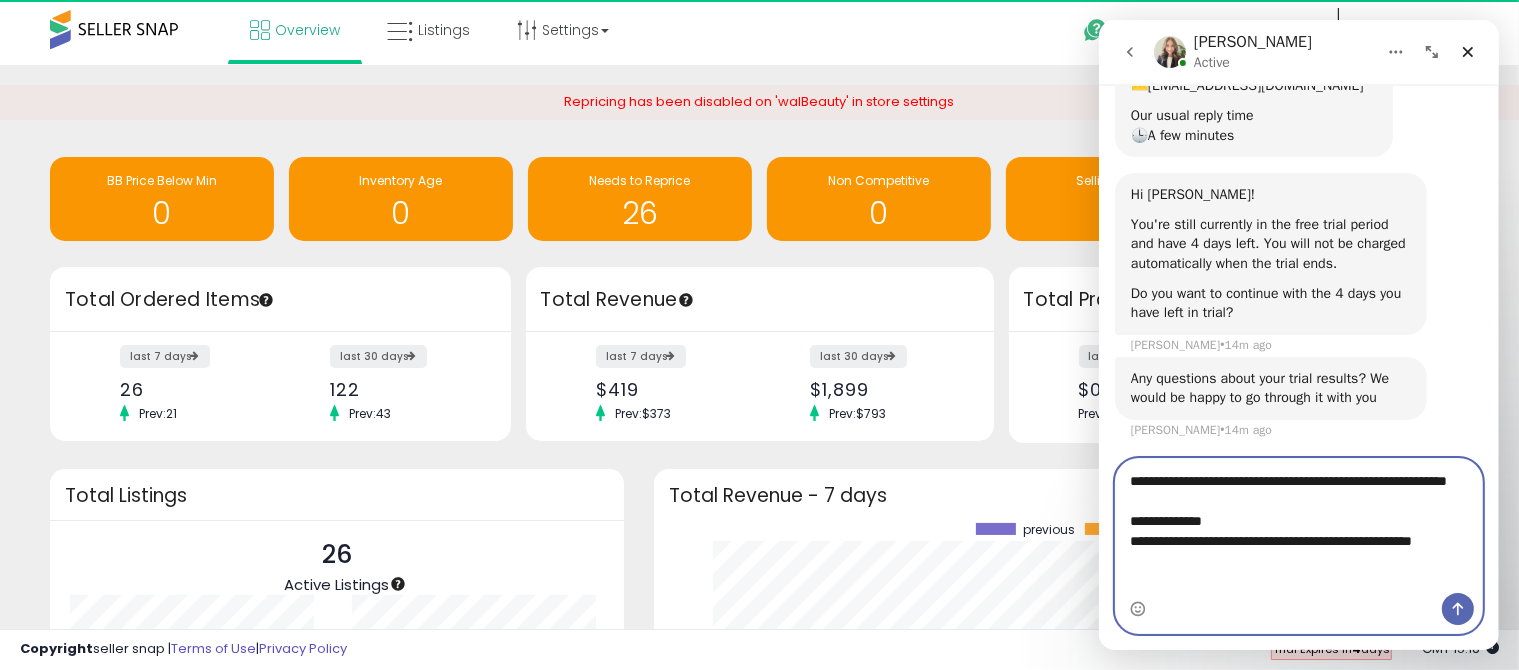scroll, scrollTop: 244, scrollLeft: 0, axis: vertical 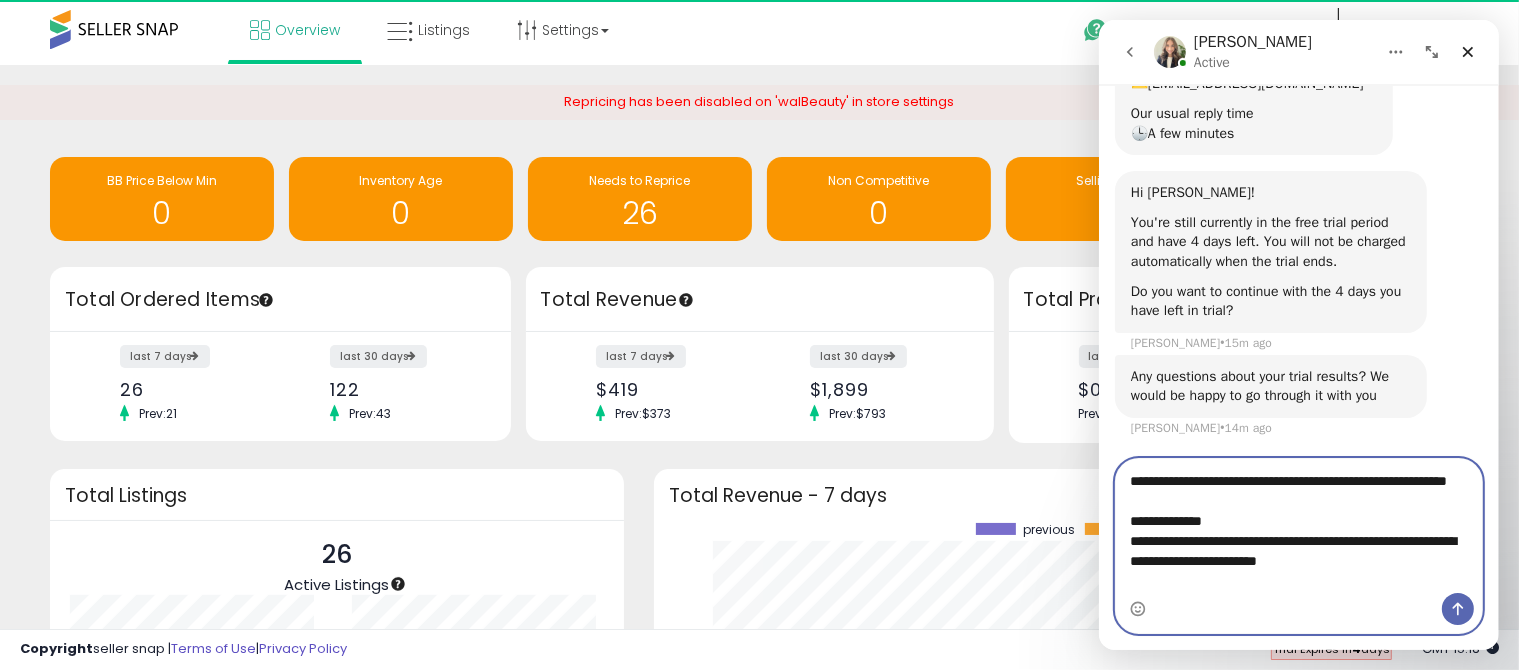 type on "**********" 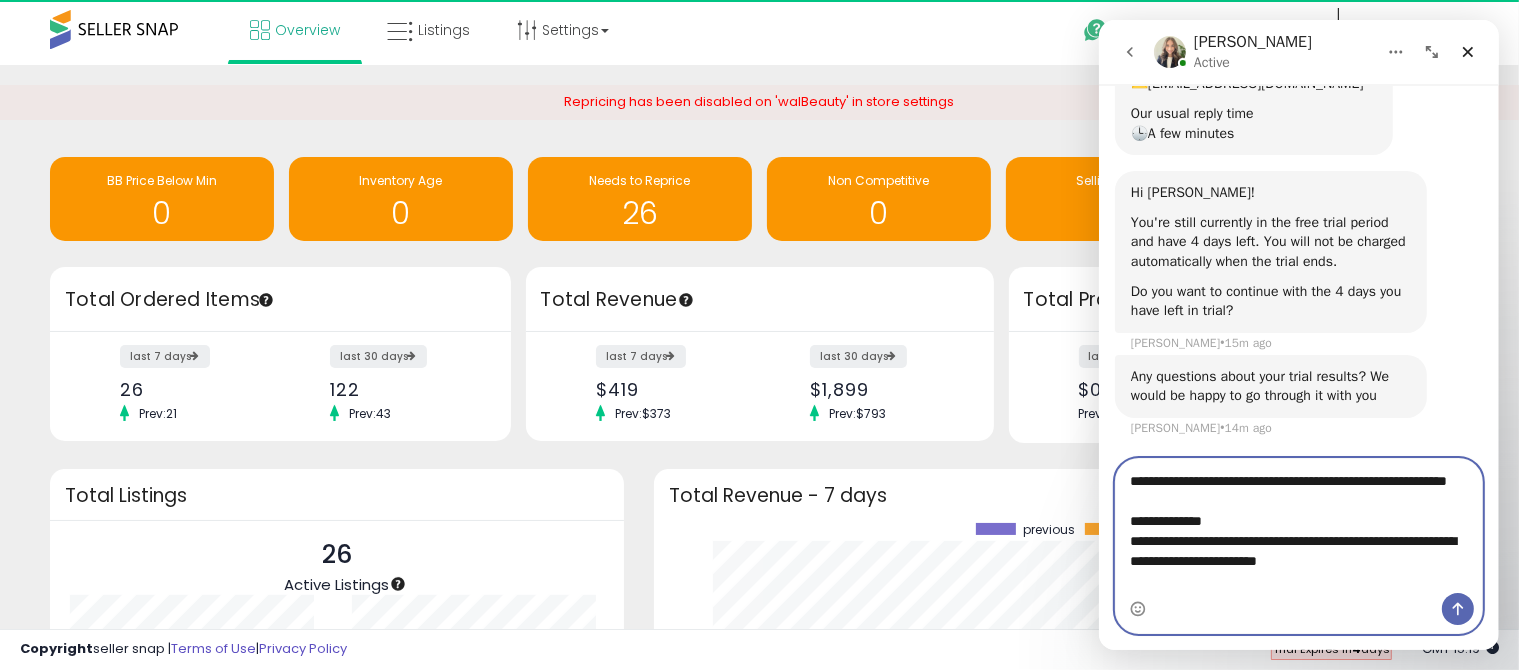 drag, startPoint x: 1389, startPoint y: 588, endPoint x: 1119, endPoint y: 570, distance: 270.59933 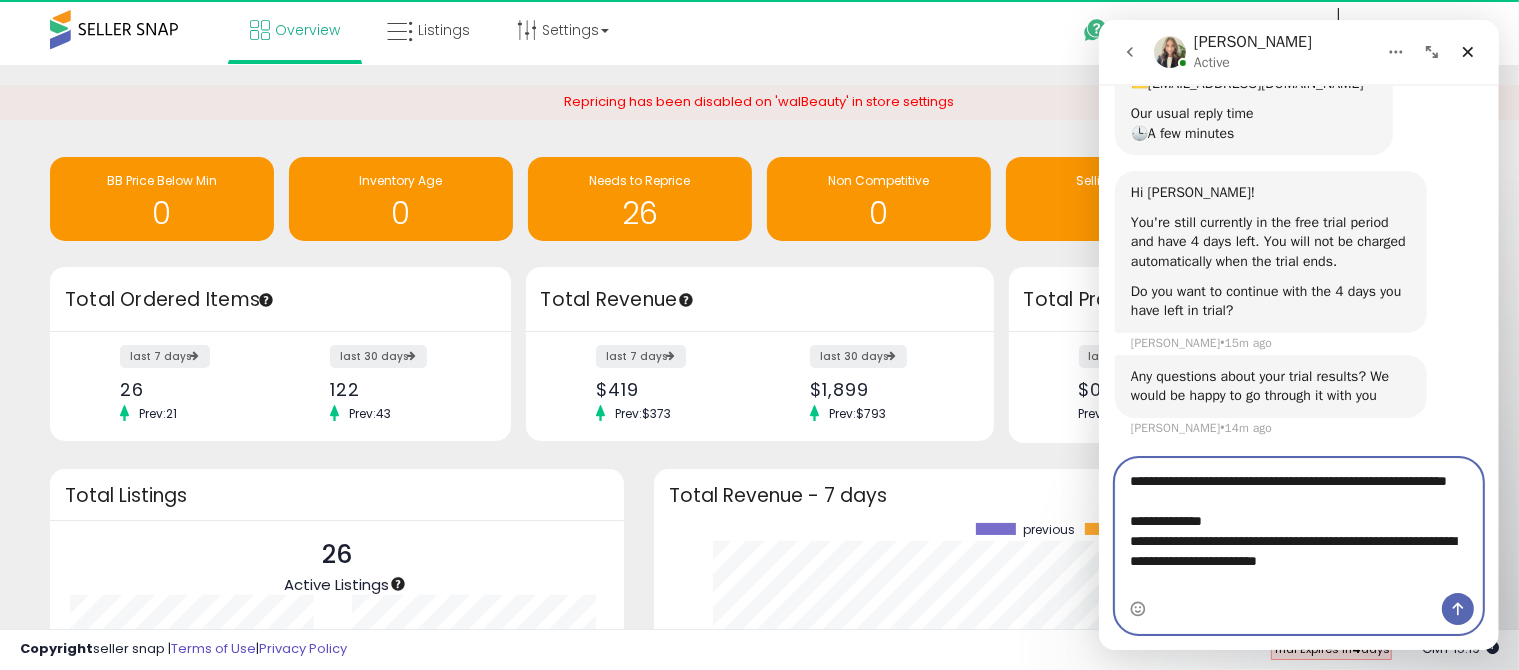 type on "**********" 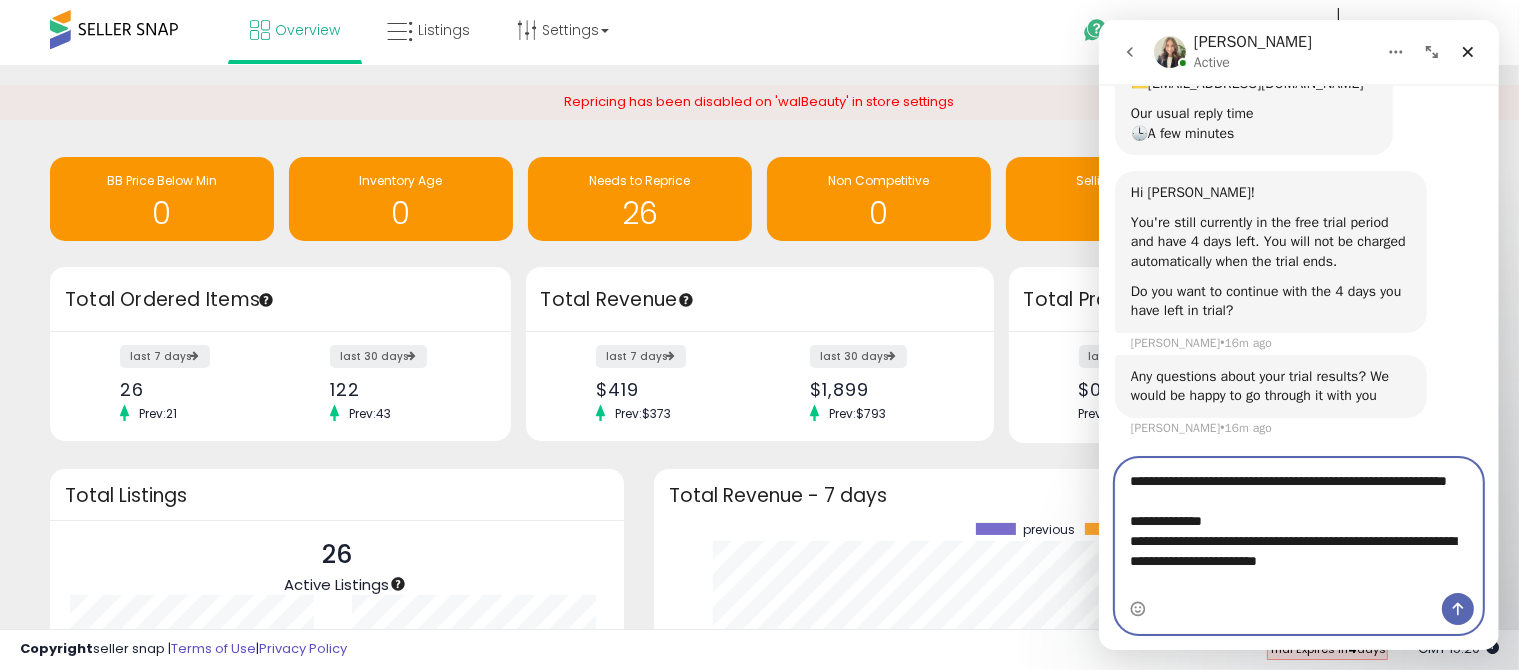 drag, startPoint x: 1130, startPoint y: 563, endPoint x: 1450, endPoint y: 622, distance: 325.39362 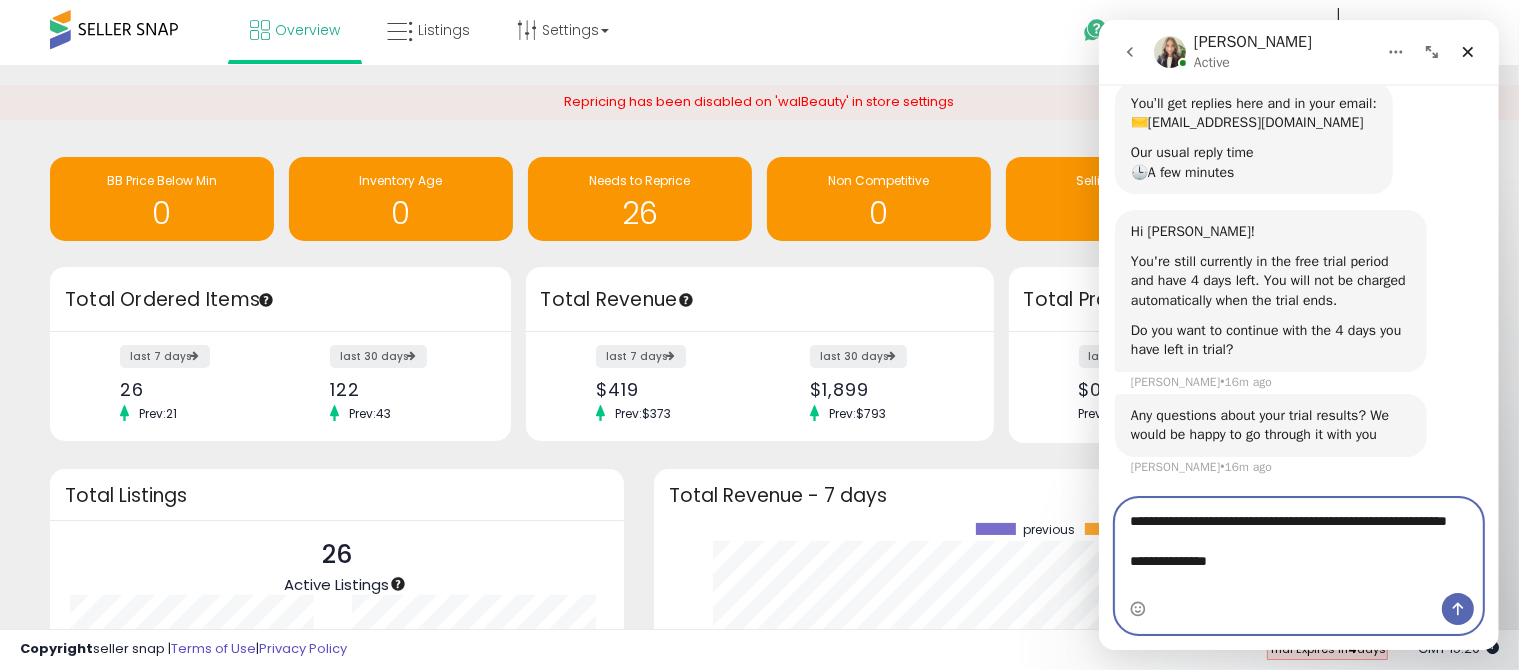 paste on "**********" 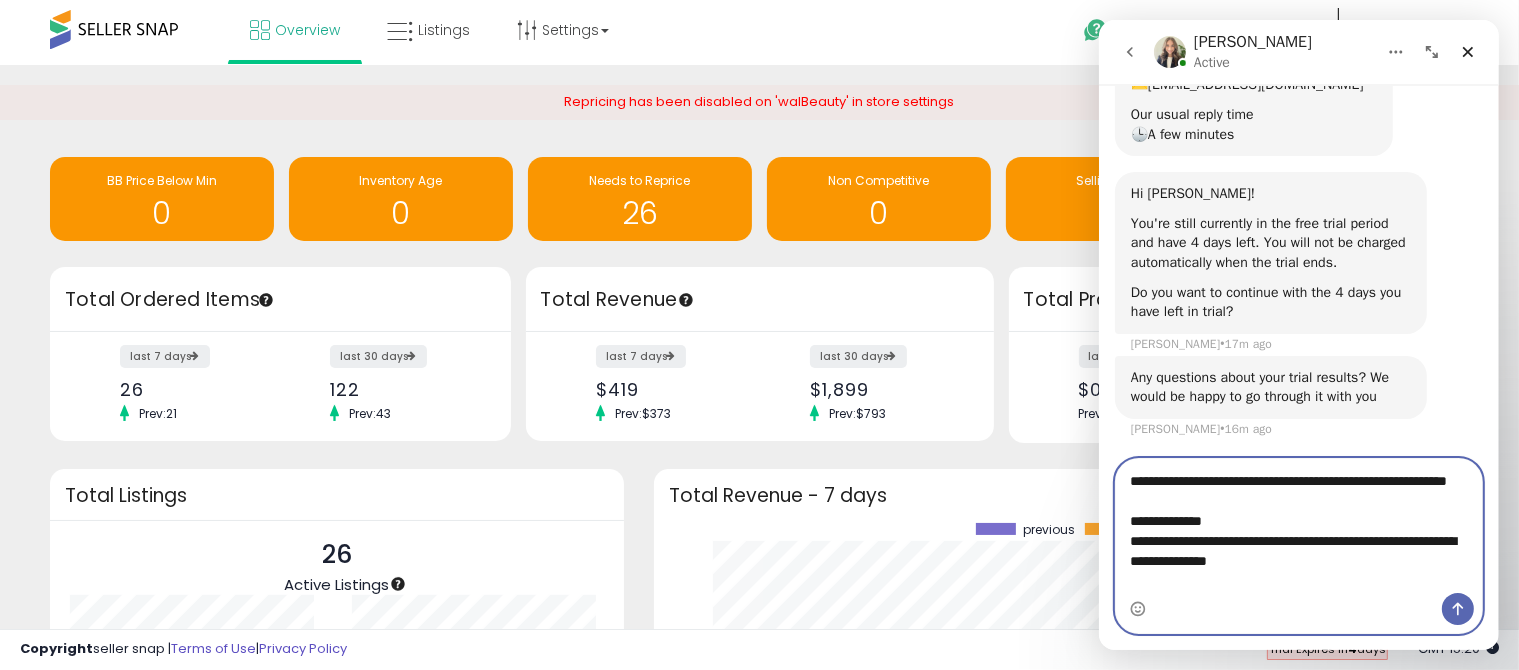 scroll, scrollTop: 244, scrollLeft: 0, axis: vertical 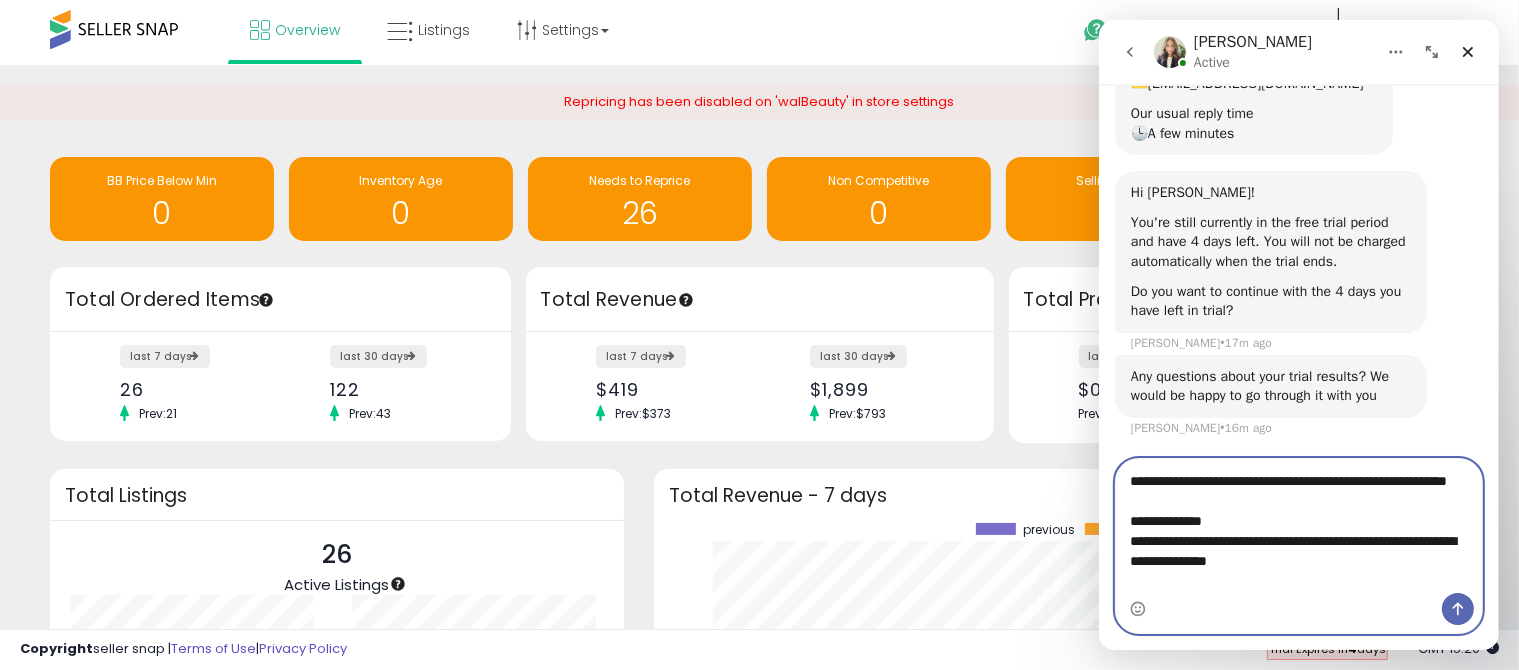 click on "**********" at bounding box center [1298, 526] 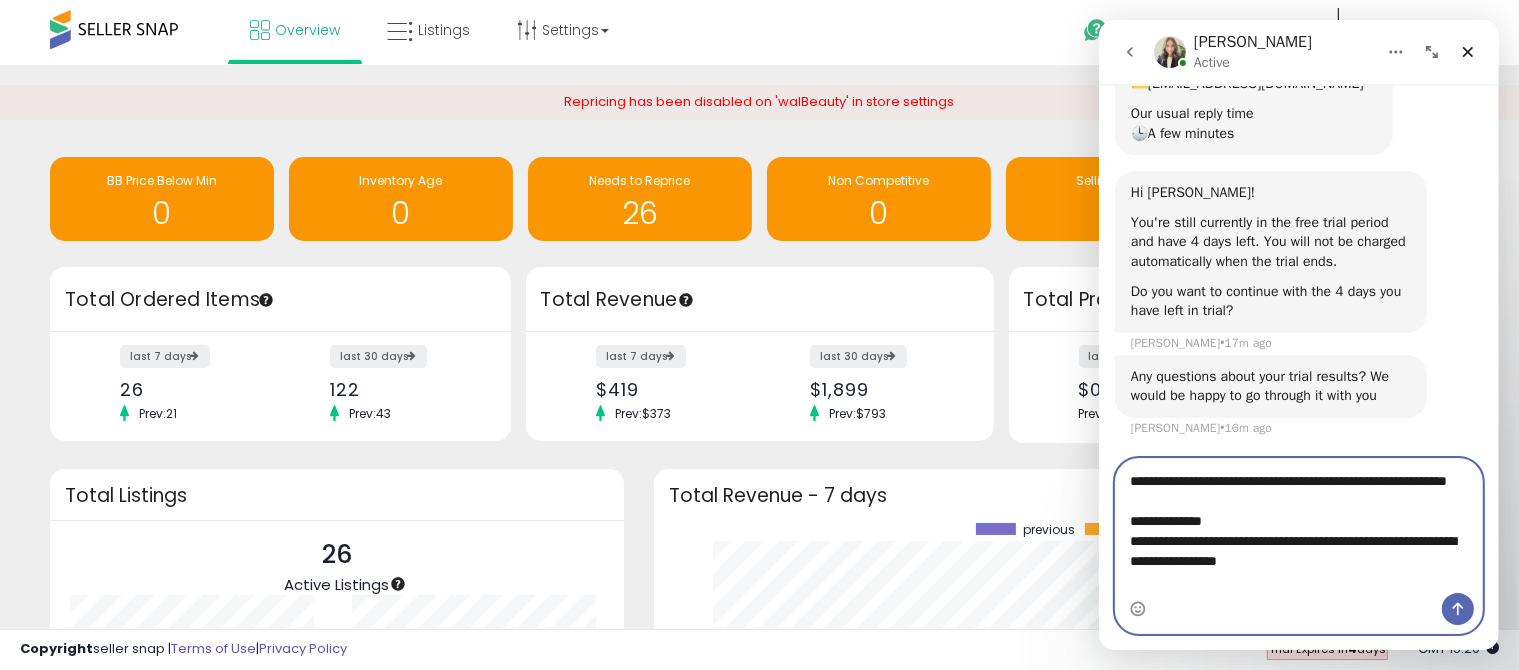 type on "**********" 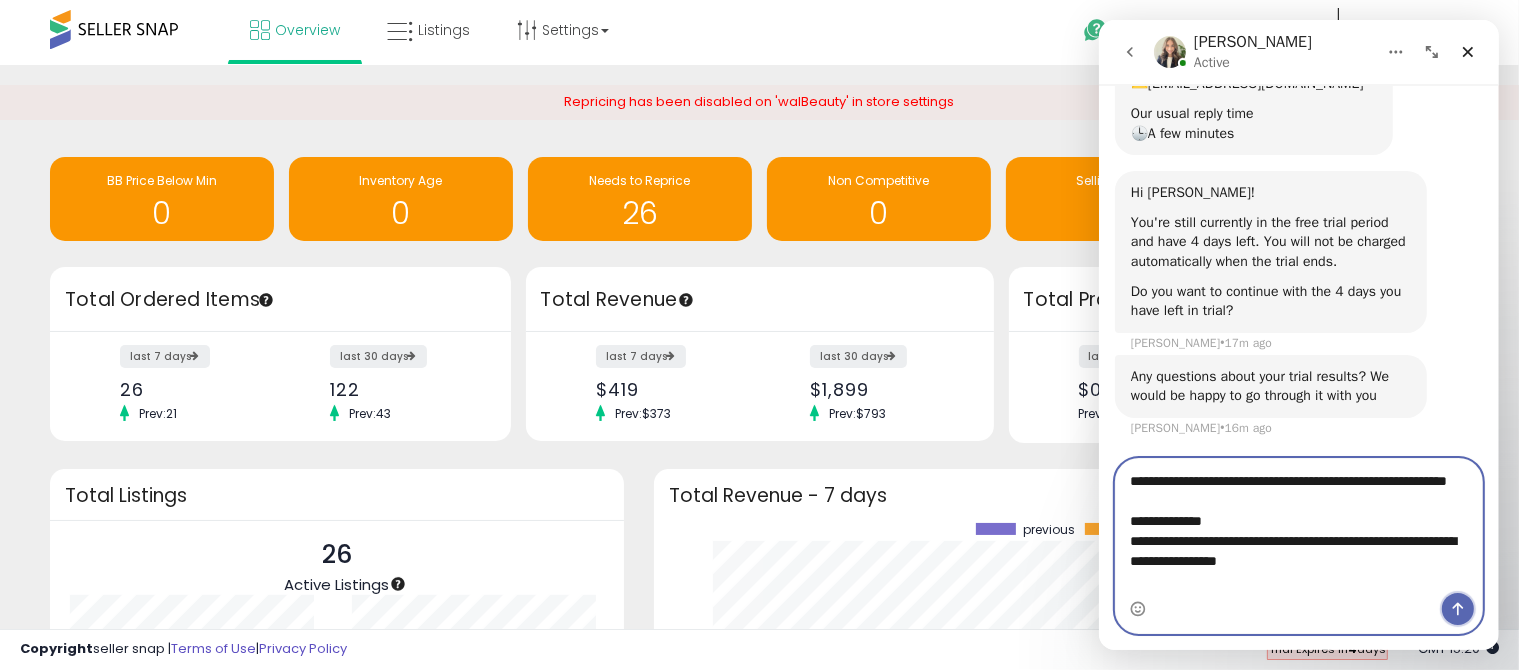 click 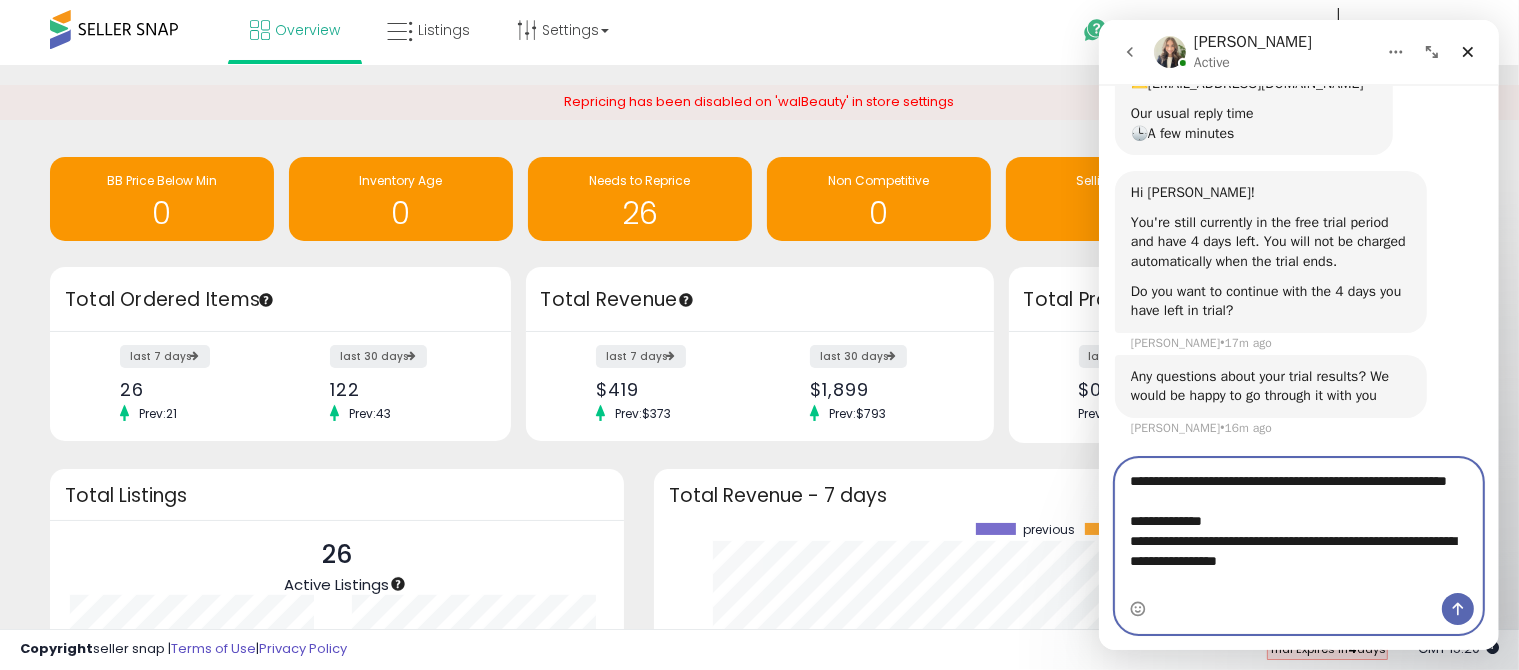 type 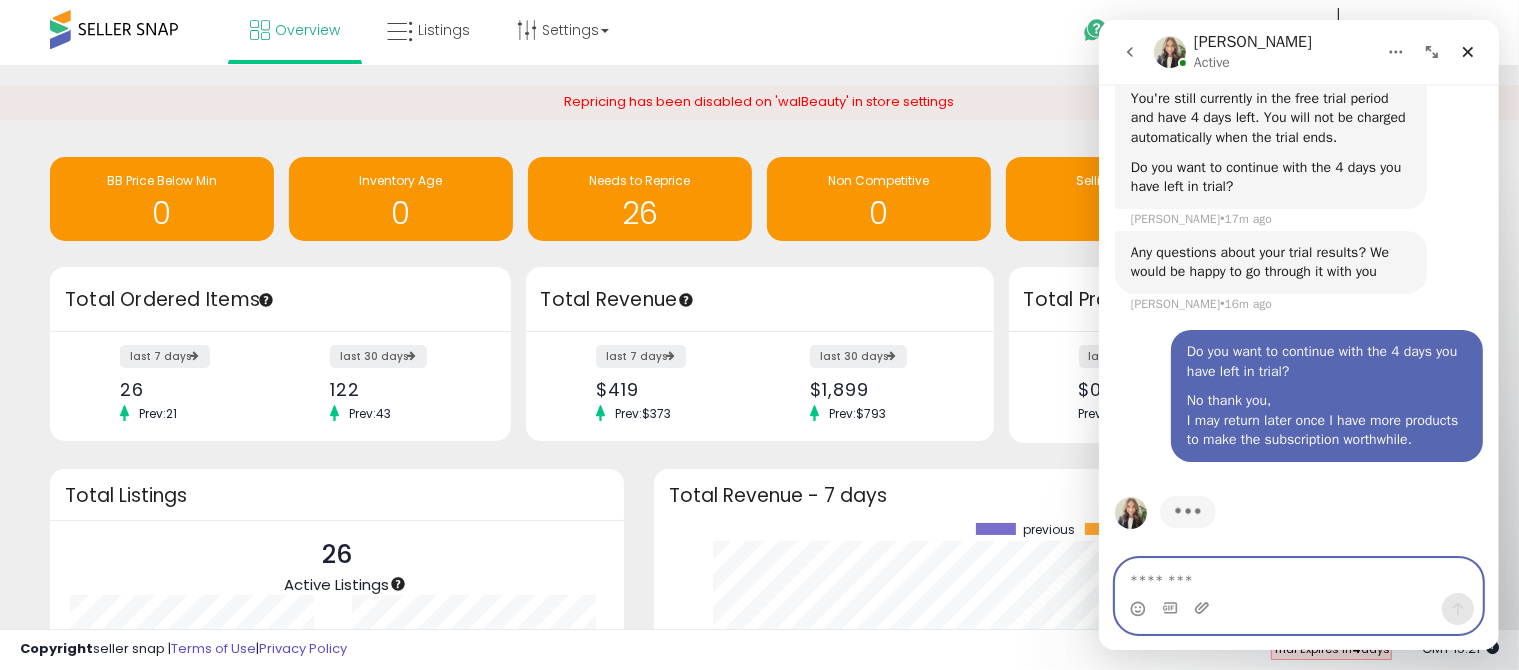 scroll, scrollTop: 369, scrollLeft: 0, axis: vertical 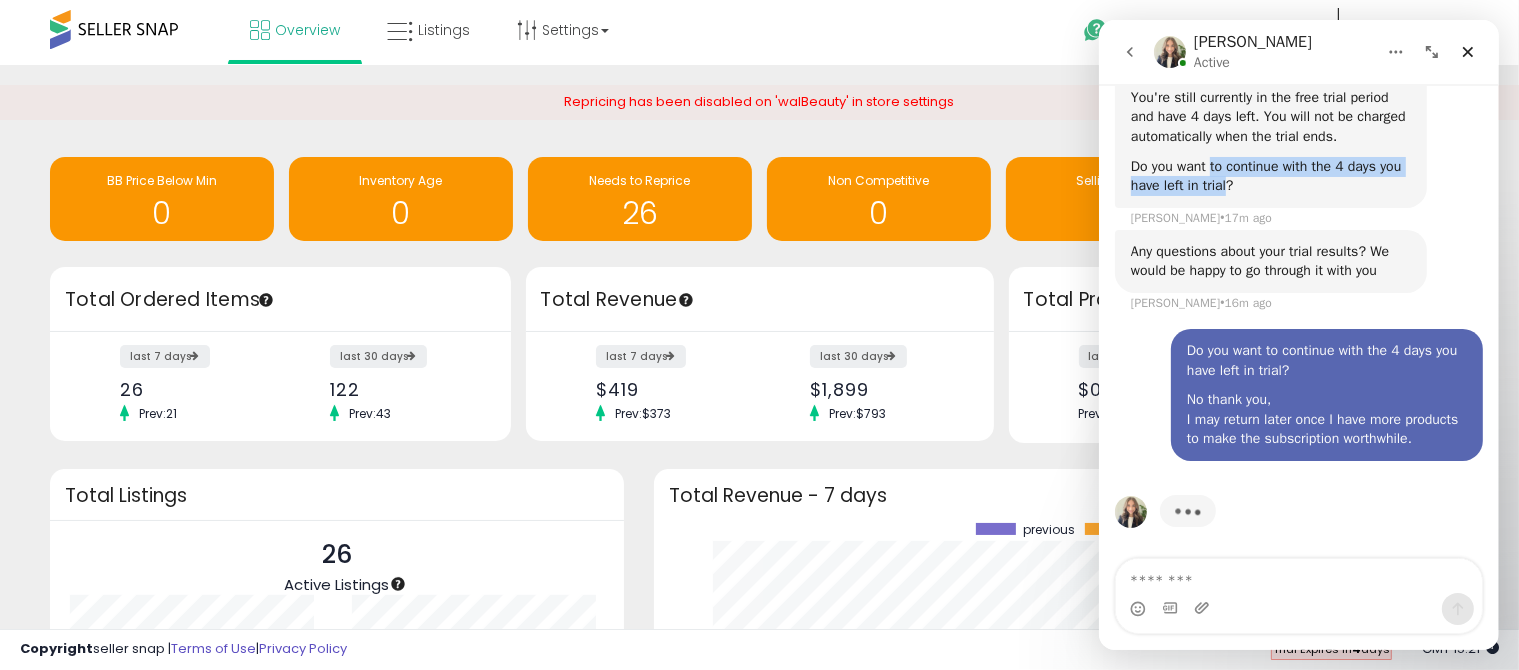 drag, startPoint x: 1213, startPoint y: 169, endPoint x: 1226, endPoint y: 191, distance: 25.553865 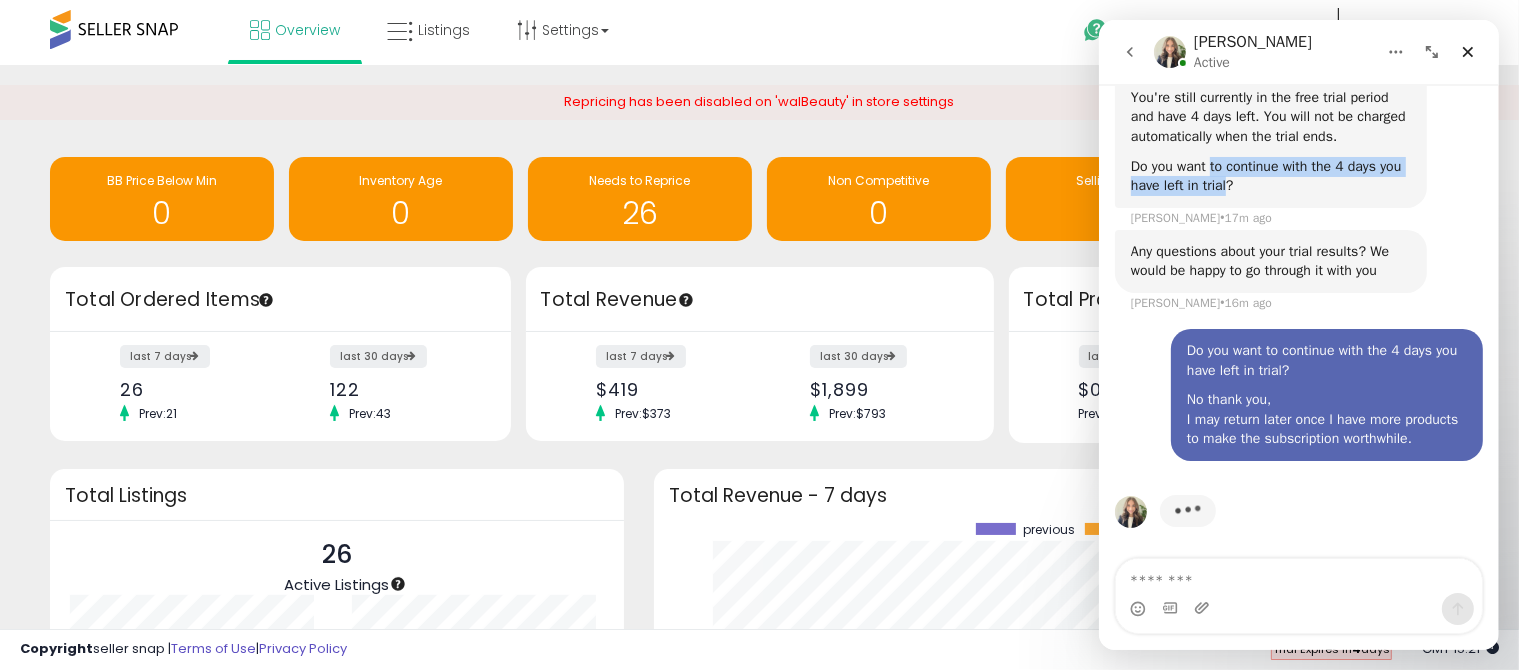 click on "Do you want to continue with the 4 days you have left in trial?" at bounding box center (1270, 176) 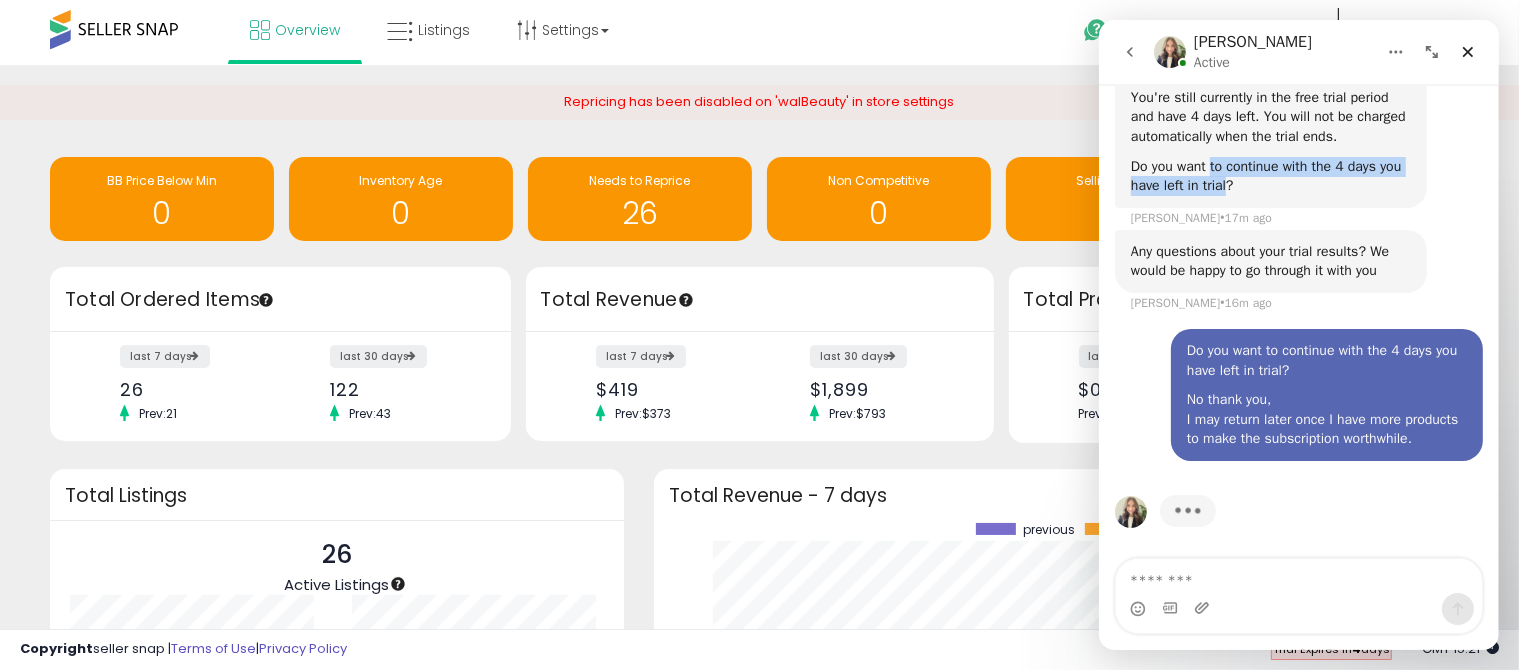 select on "**" 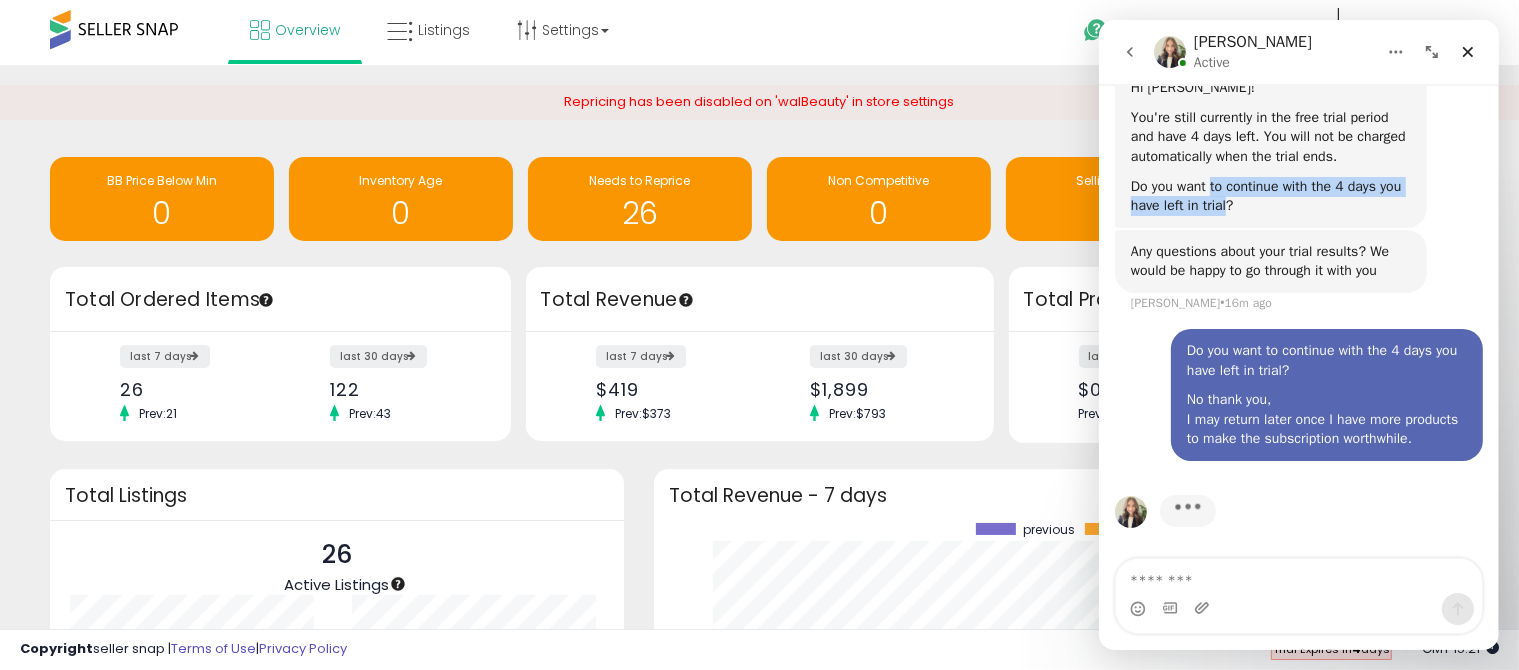 scroll, scrollTop: 349, scrollLeft: 0, axis: vertical 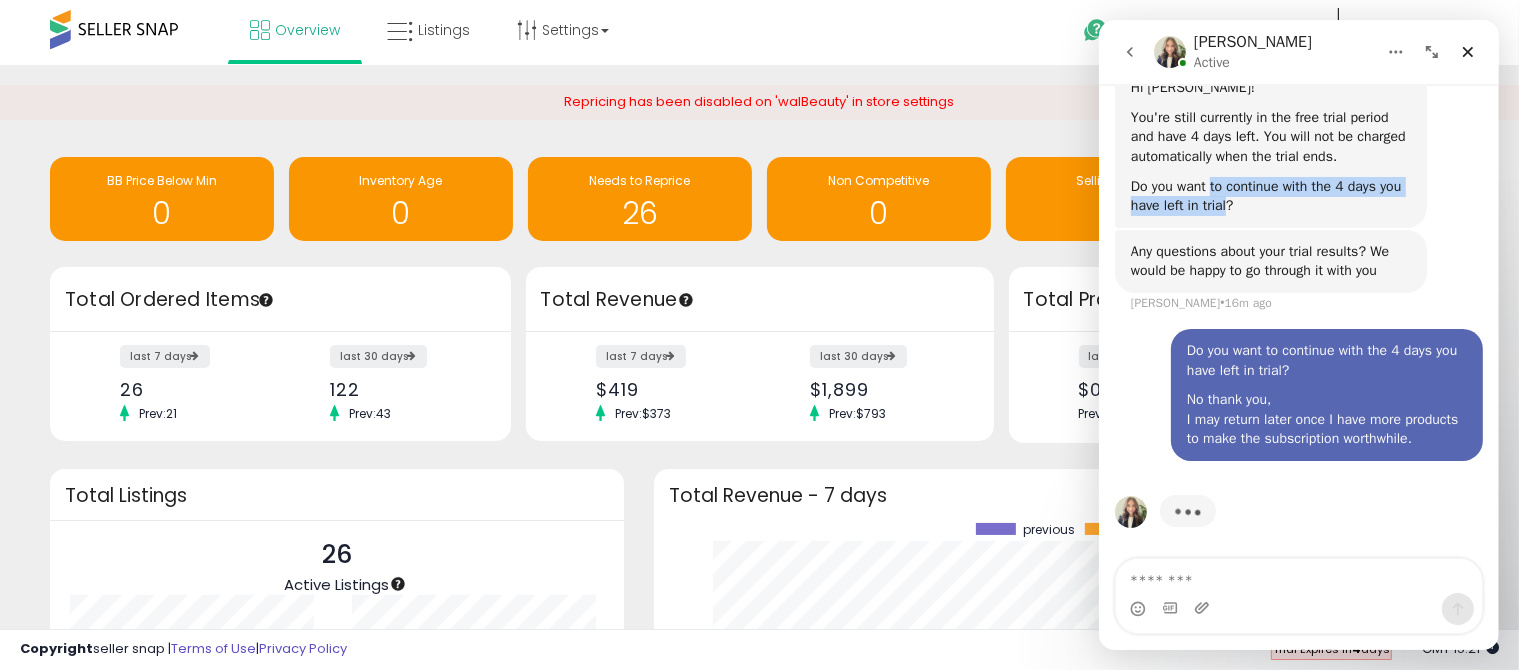 copy on "to continue with the 4 days you have left in trial" 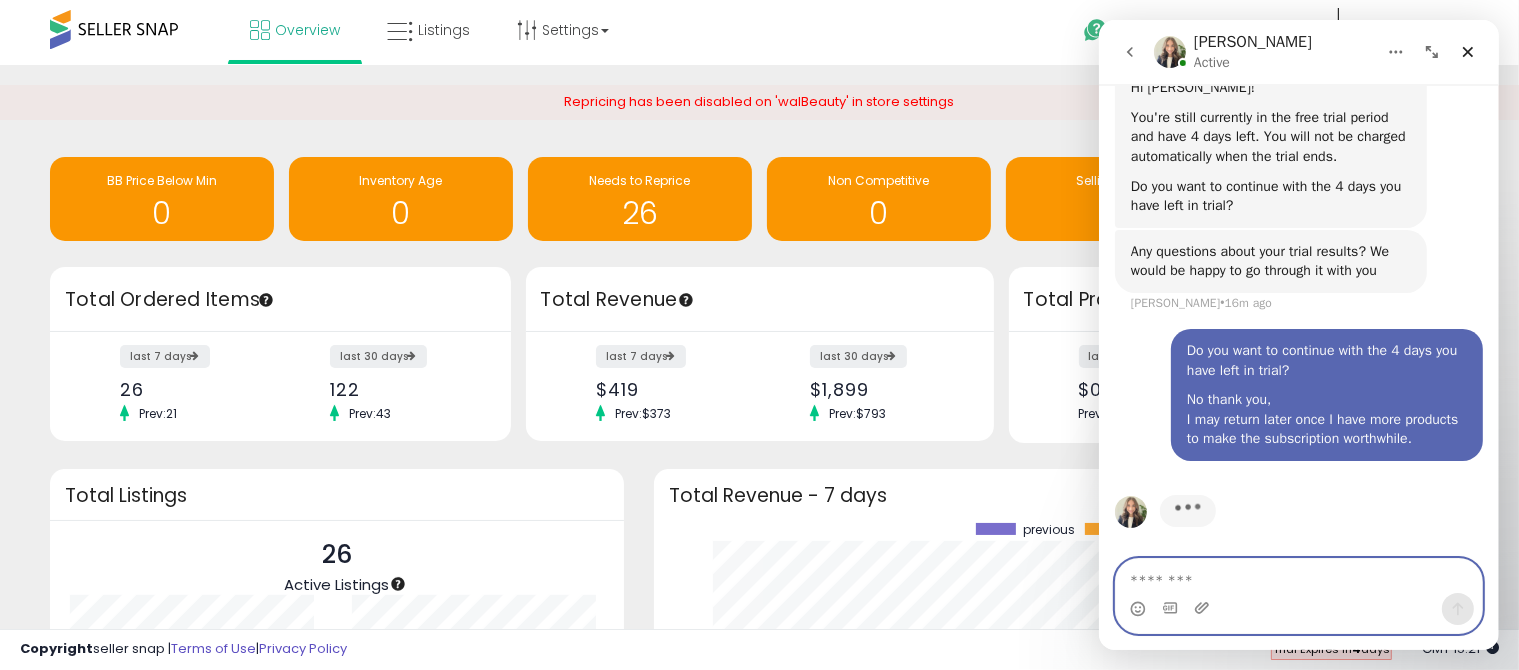 click at bounding box center [1298, 576] 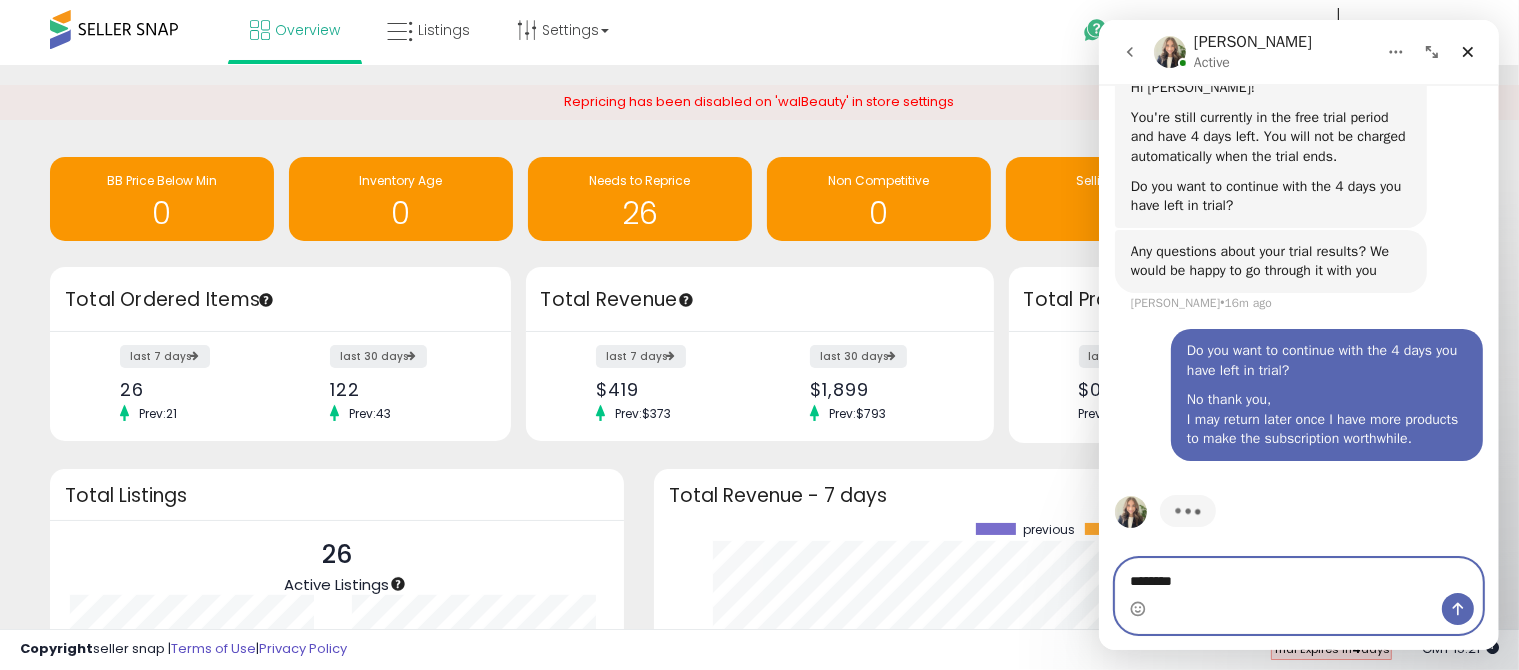 paste on "**********" 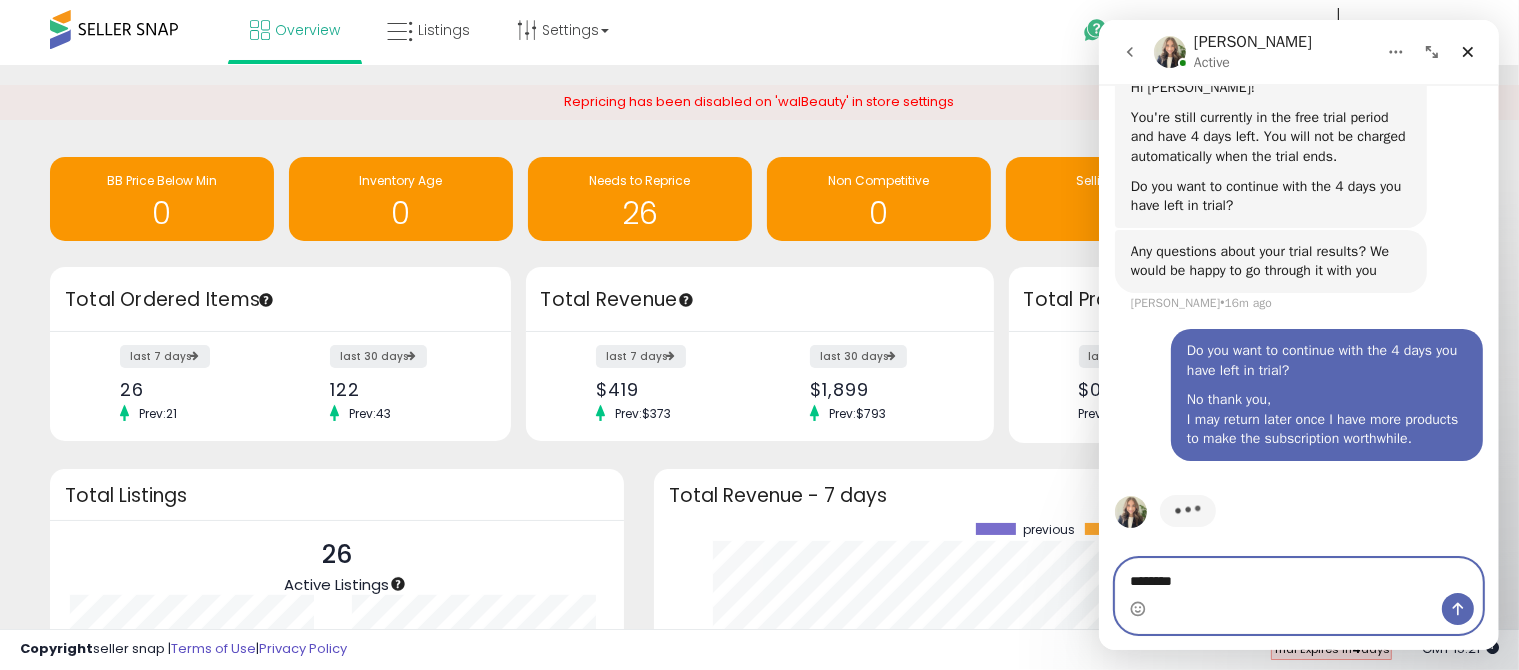 type on "**********" 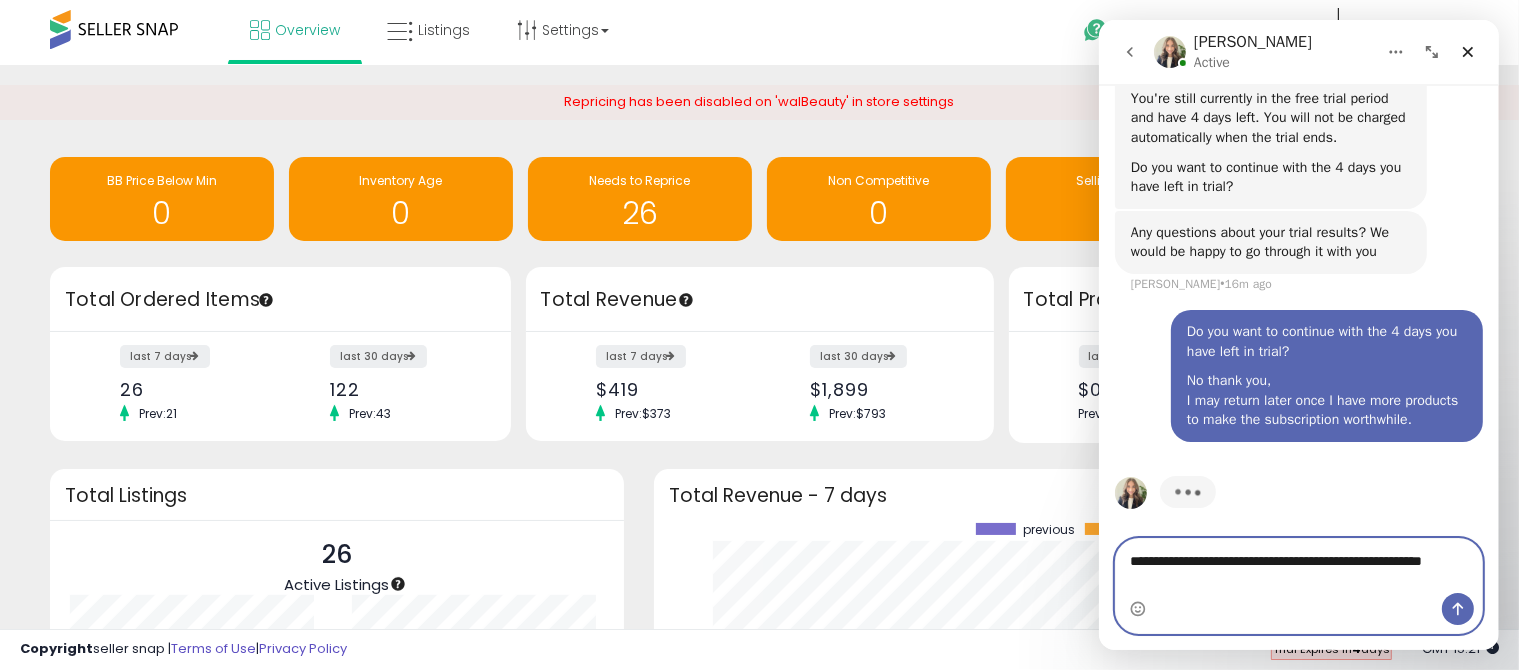 scroll, scrollTop: 369, scrollLeft: 0, axis: vertical 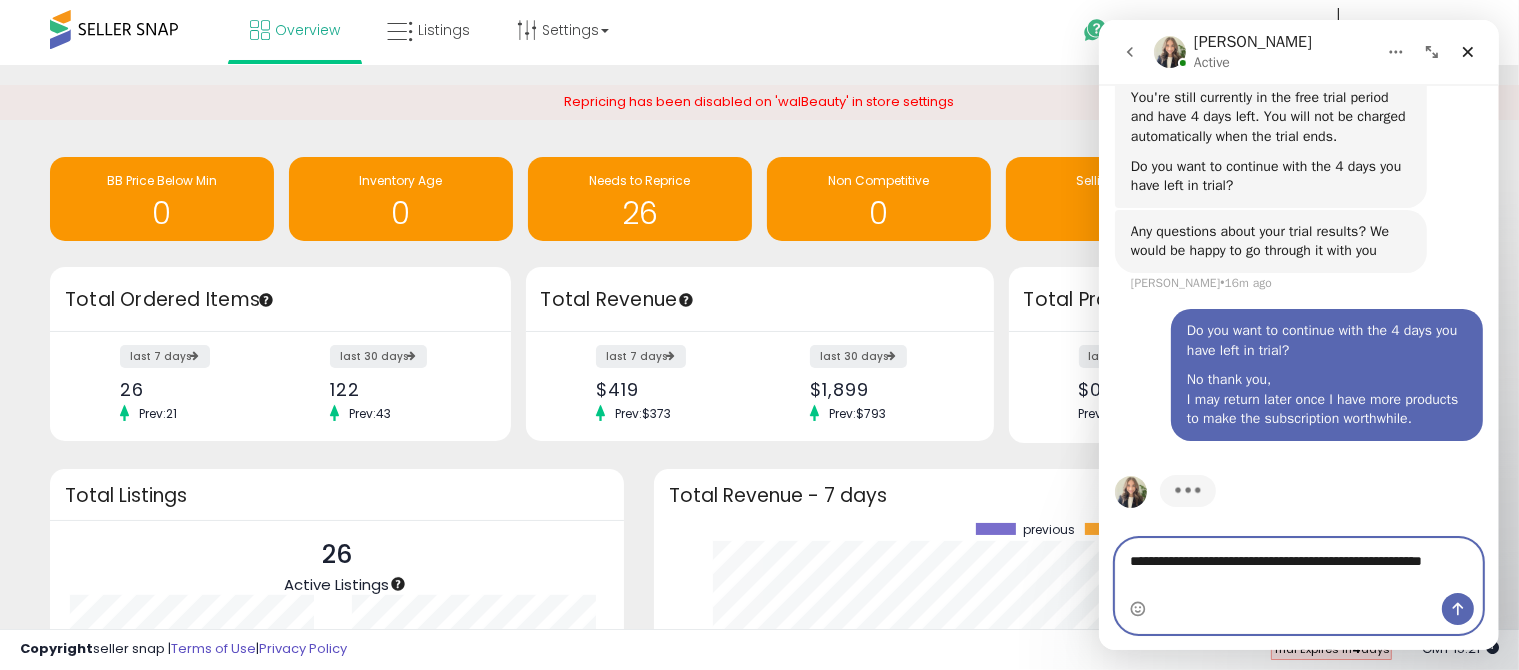 click on "**********" at bounding box center [1298, 566] 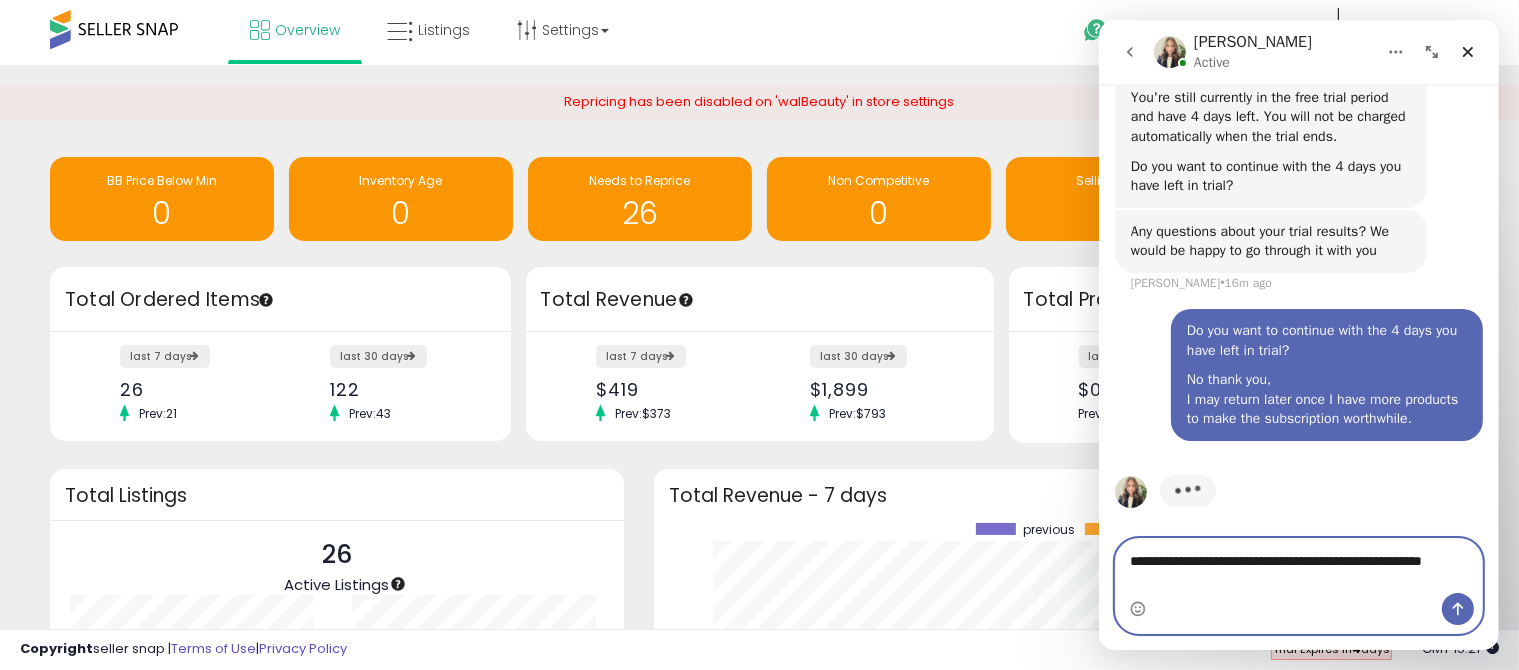 click on "**********" at bounding box center (1298, 566) 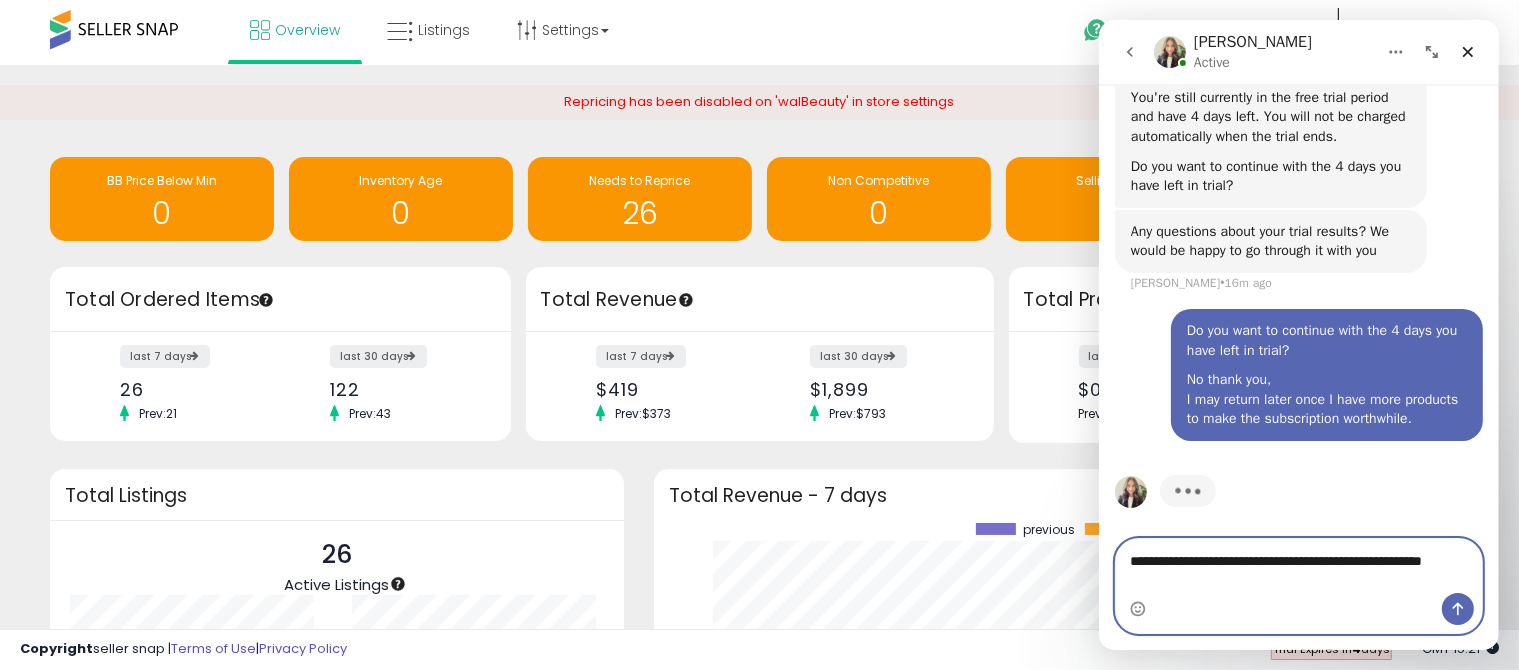select on "**" 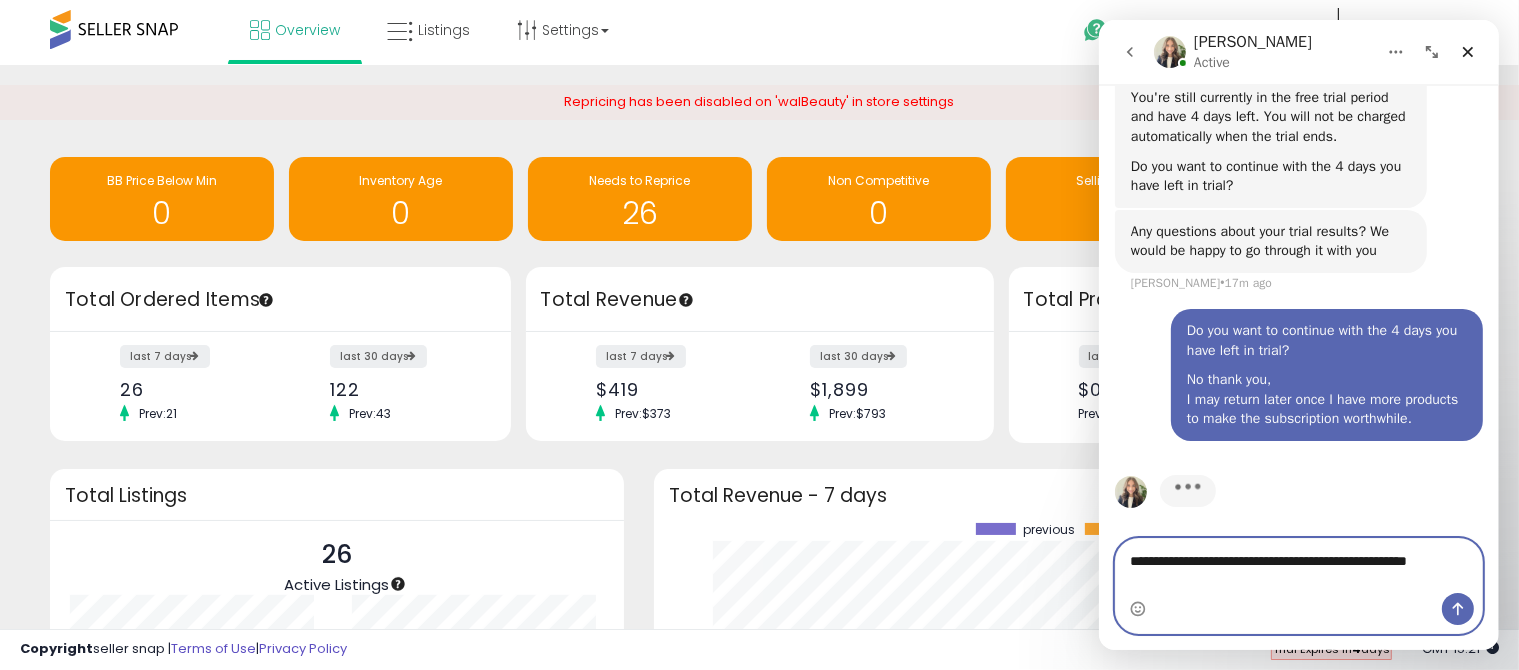 scroll, scrollTop: 349, scrollLeft: 0, axis: vertical 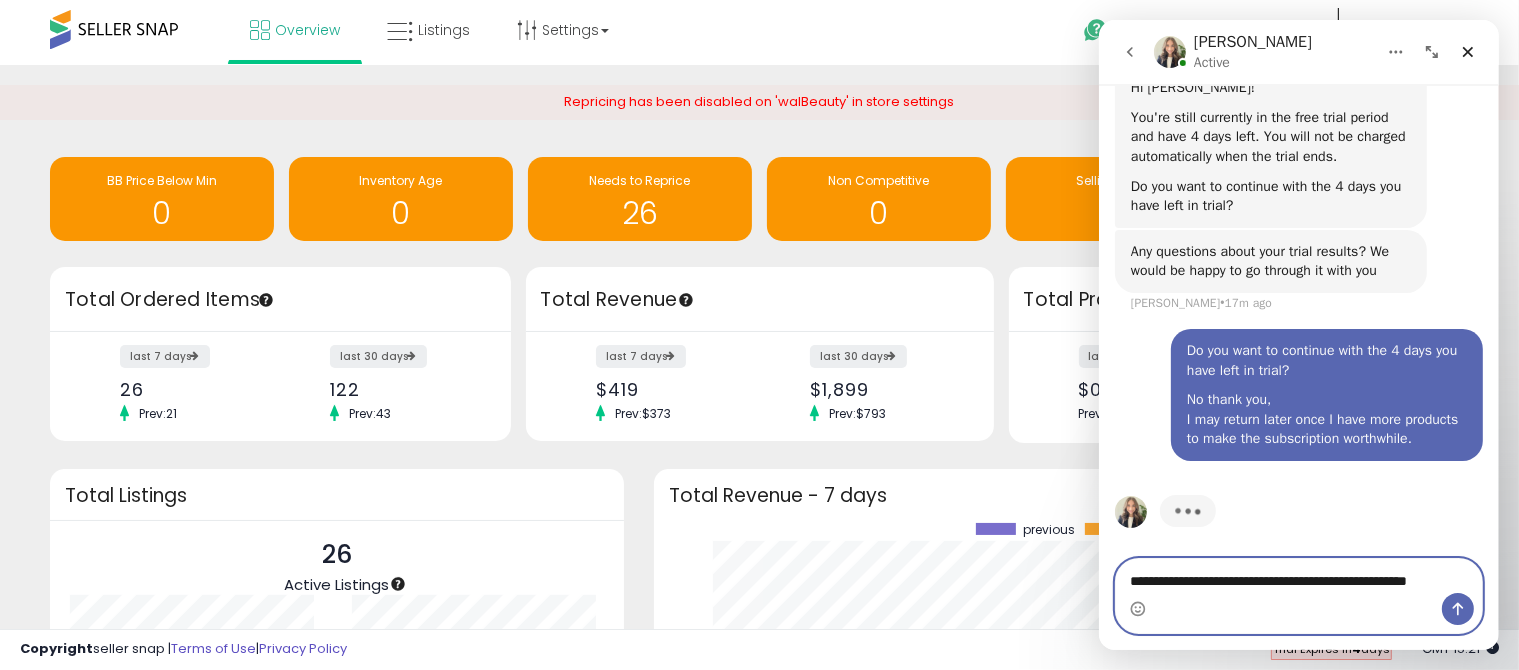 type on "**********" 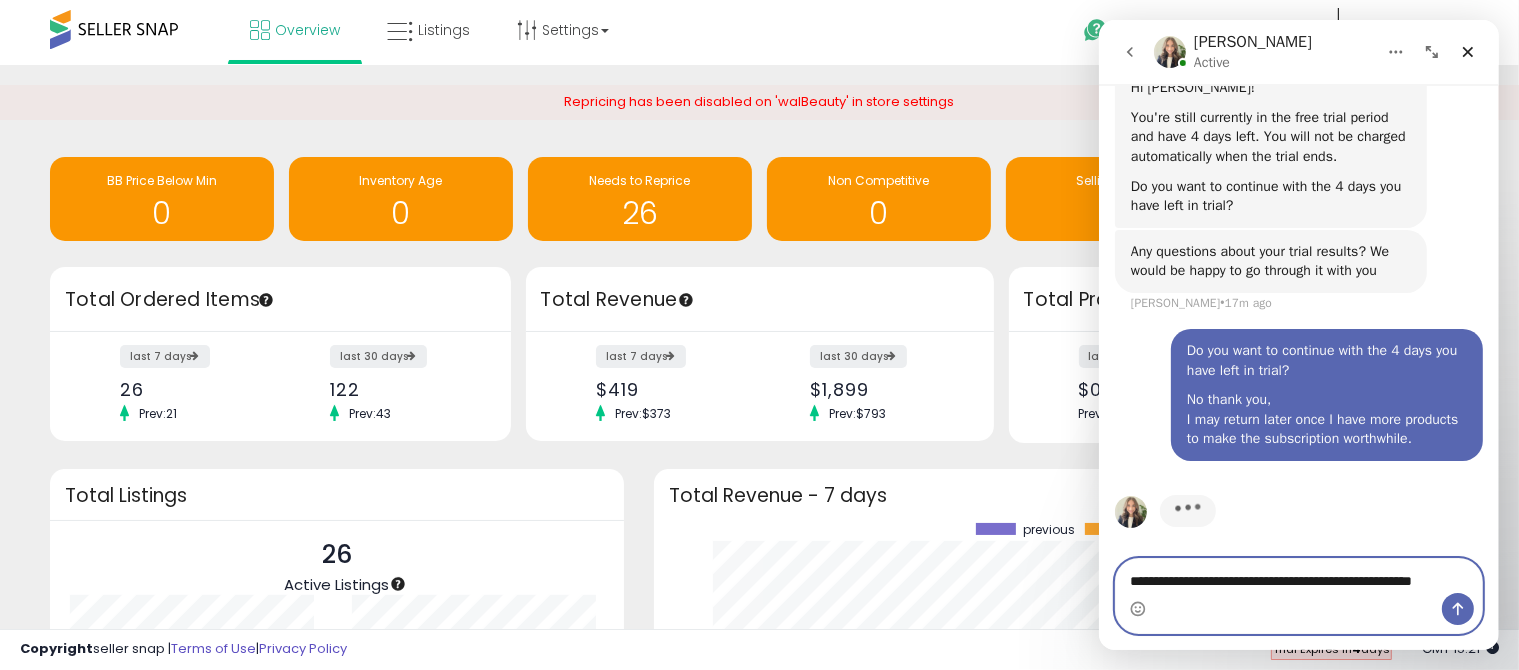 type 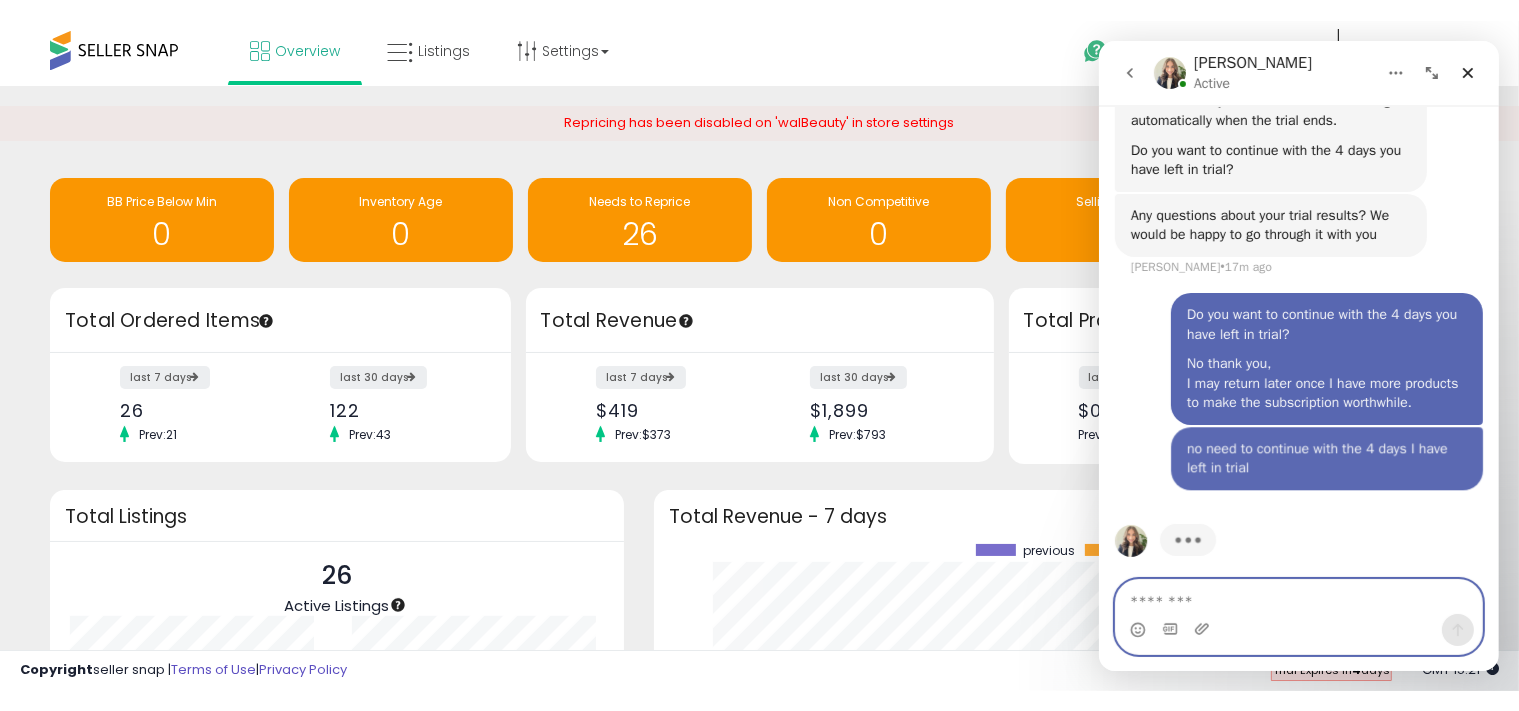 scroll, scrollTop: 414, scrollLeft: 0, axis: vertical 